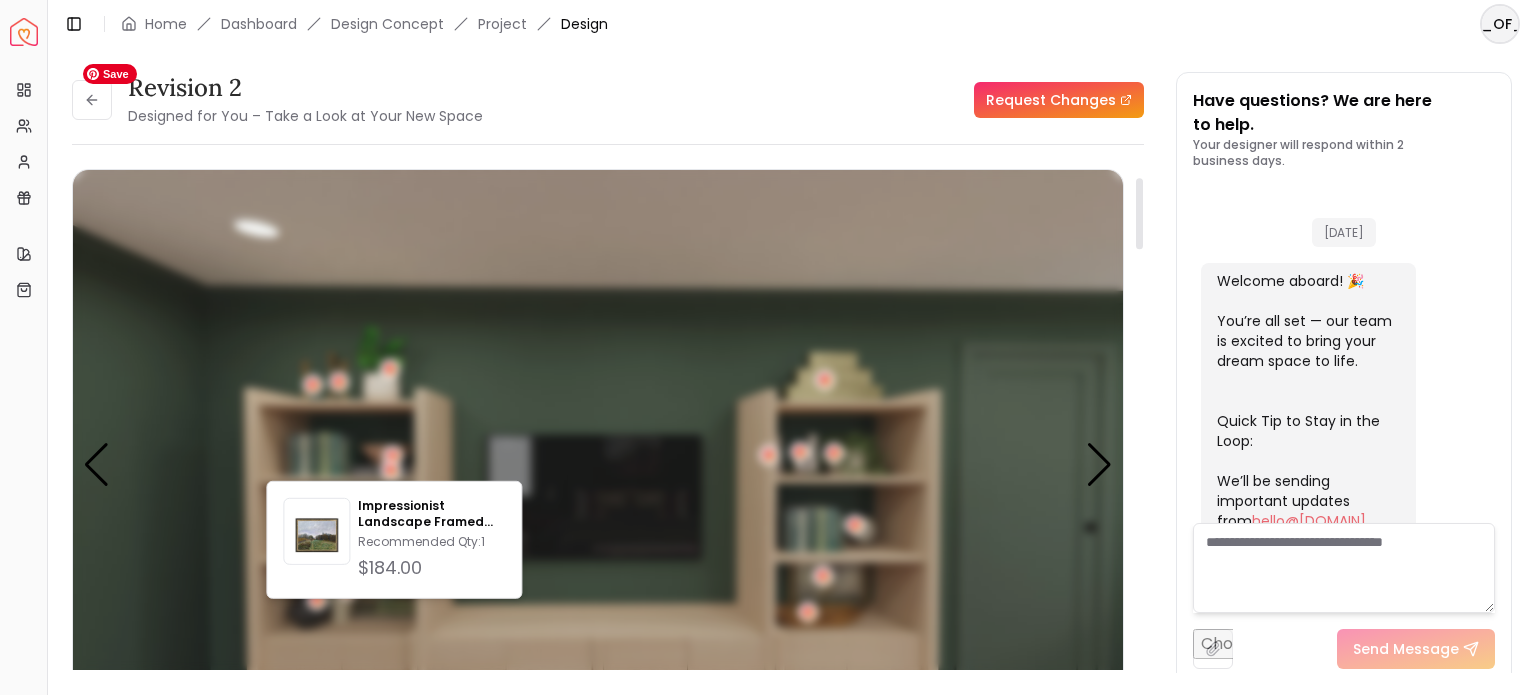 scroll, scrollTop: 0, scrollLeft: 0, axis: both 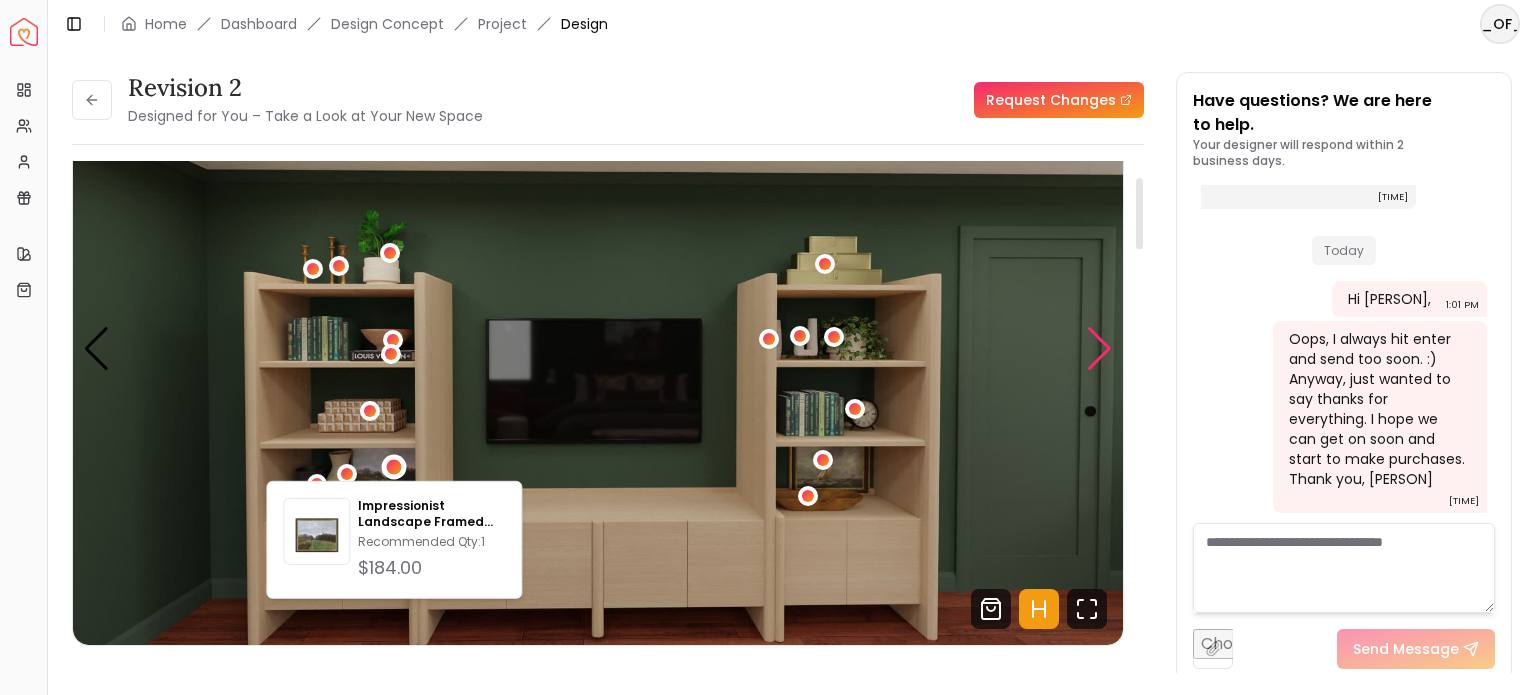 click at bounding box center (1099, 349) 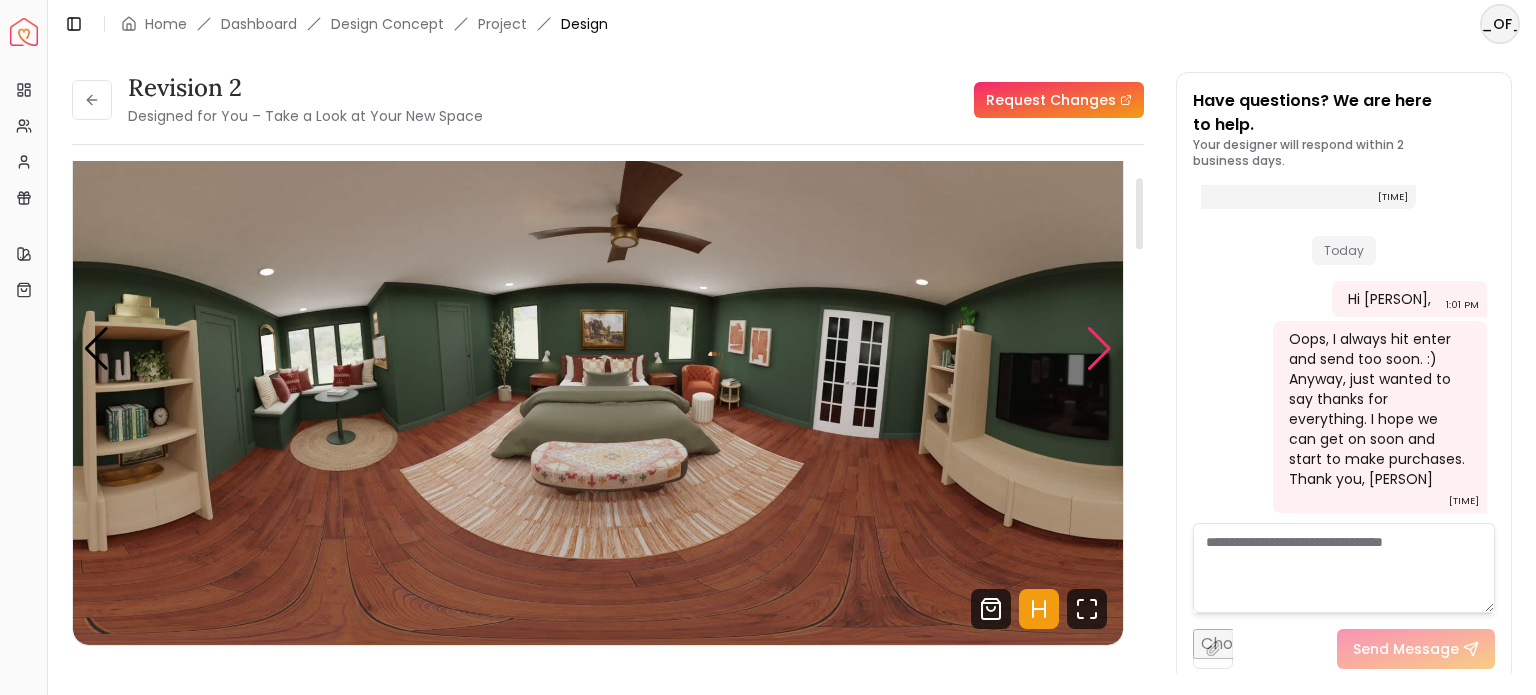 click at bounding box center (1099, 349) 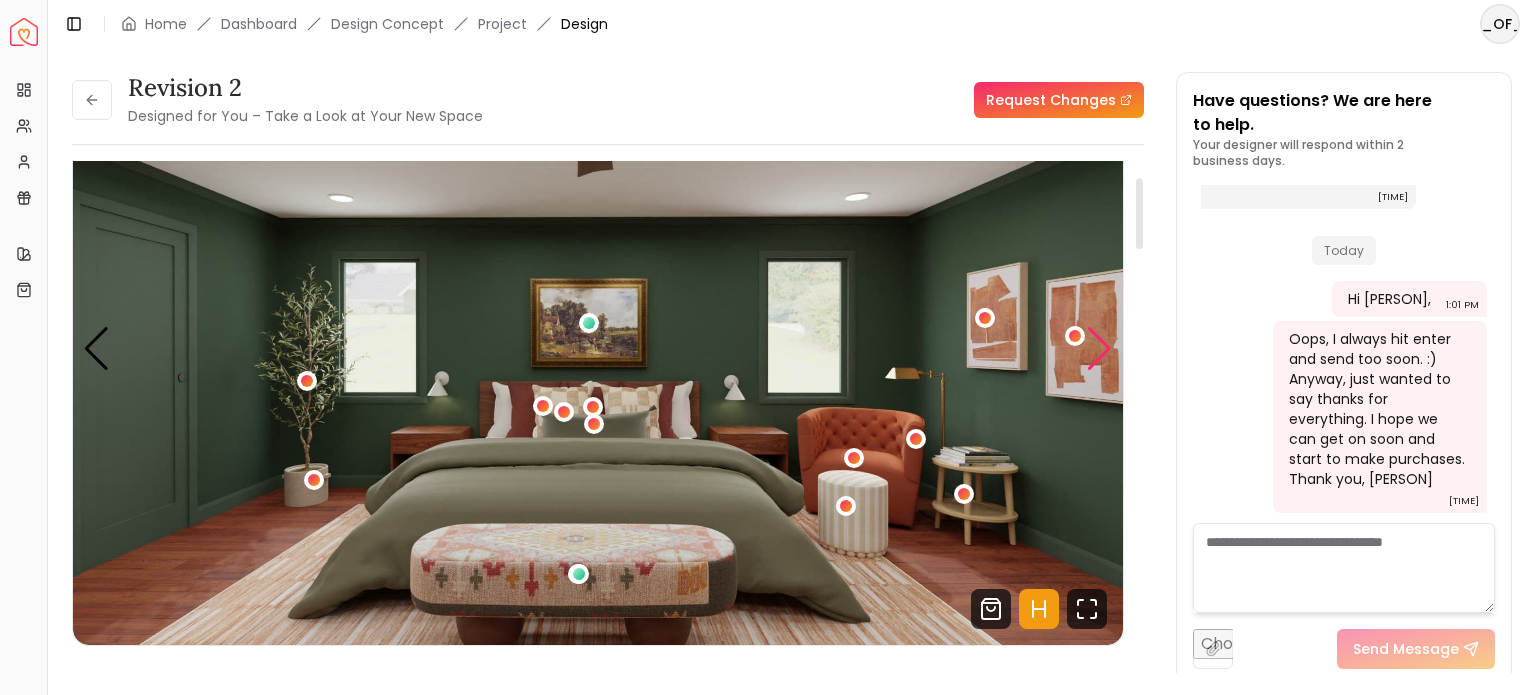 click at bounding box center (1099, 349) 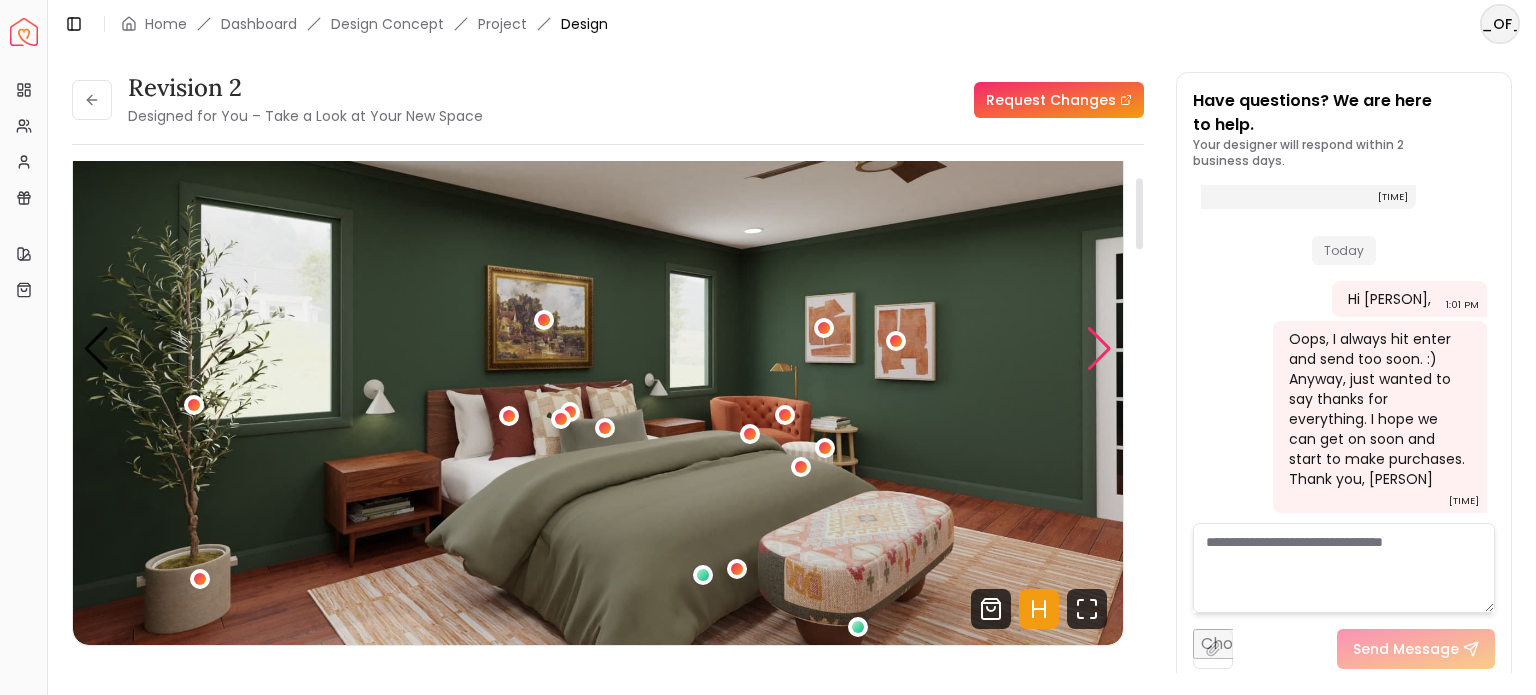 click at bounding box center [1099, 349] 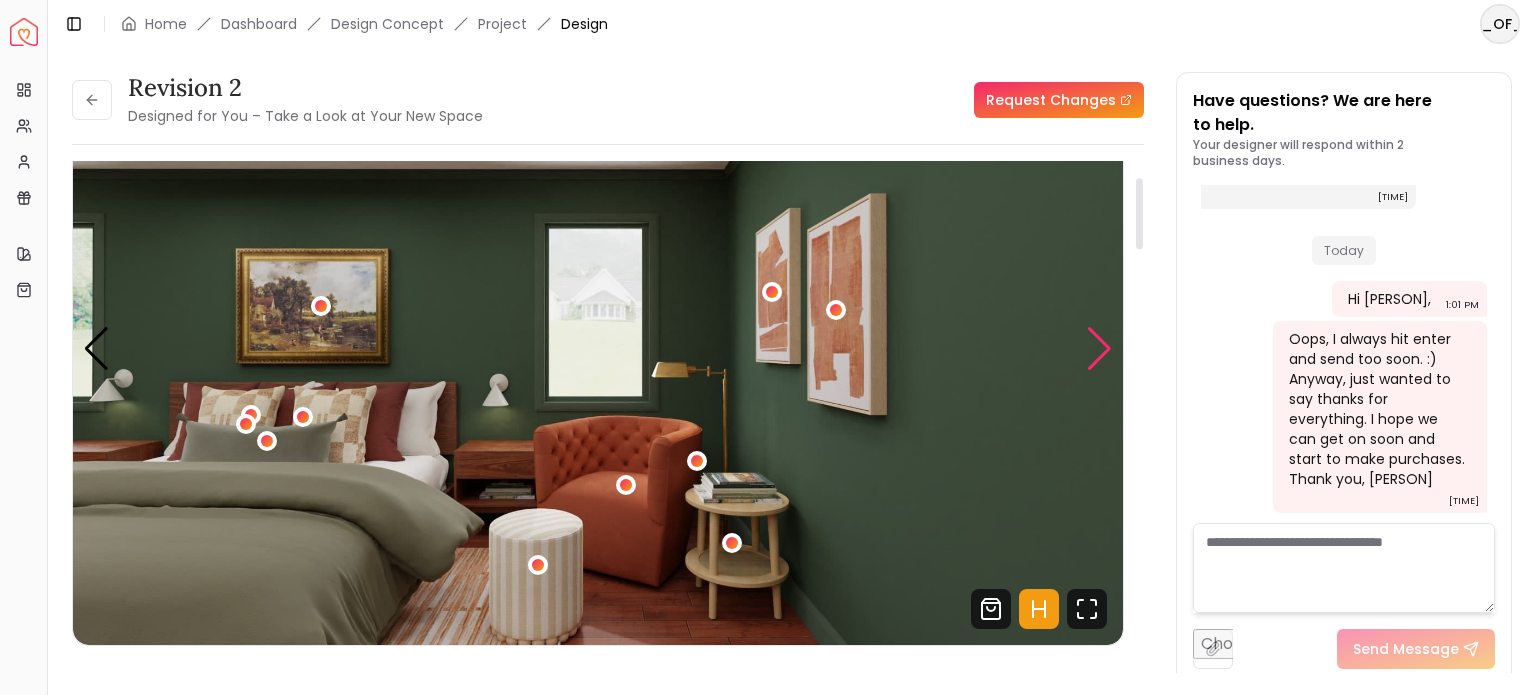 click at bounding box center (1099, 349) 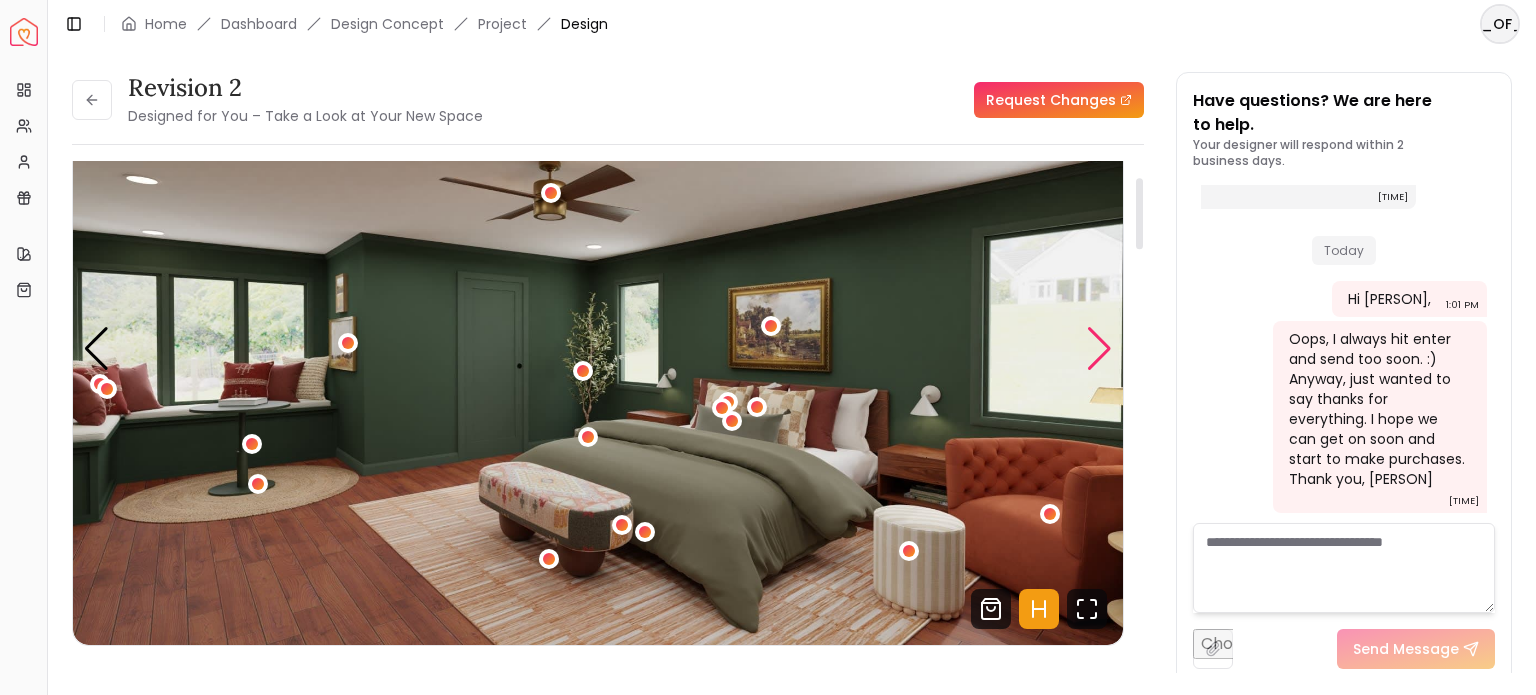click at bounding box center [1099, 349] 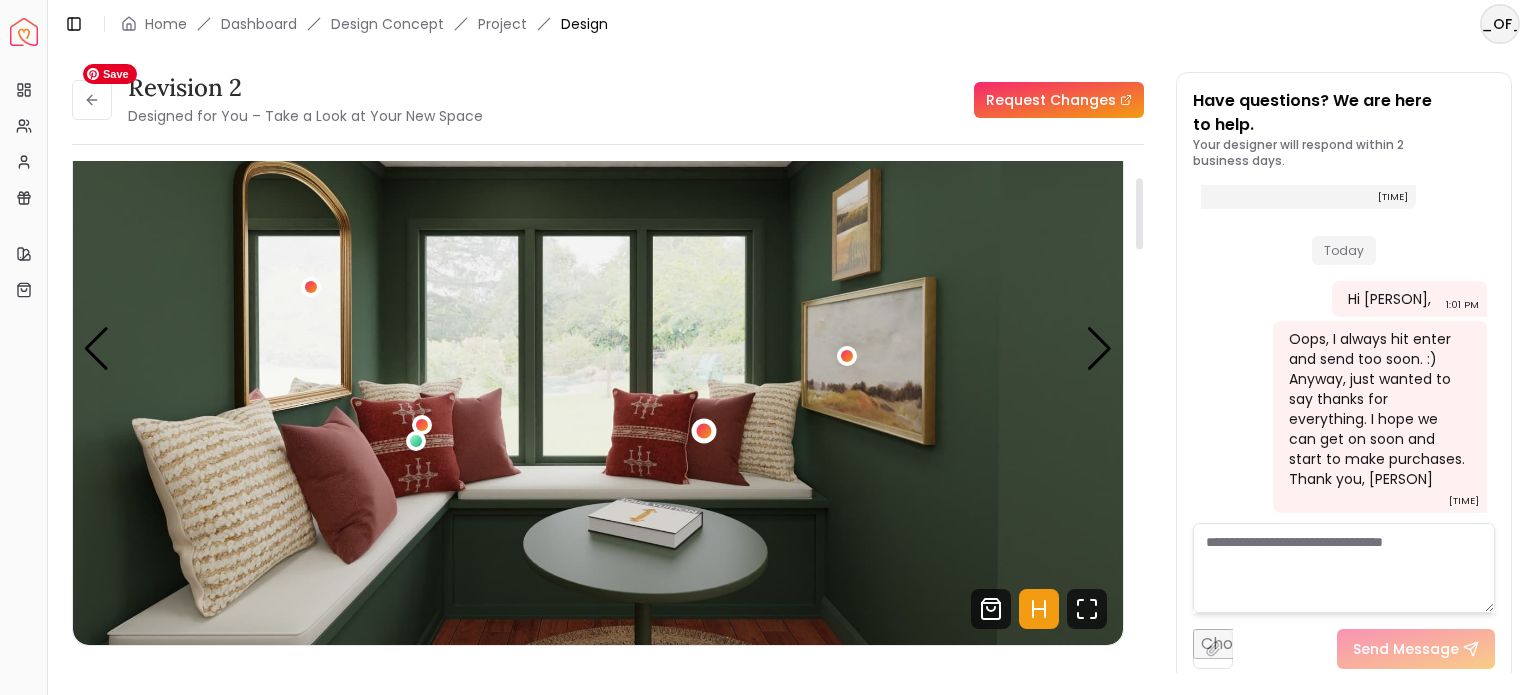click at bounding box center (703, 430) 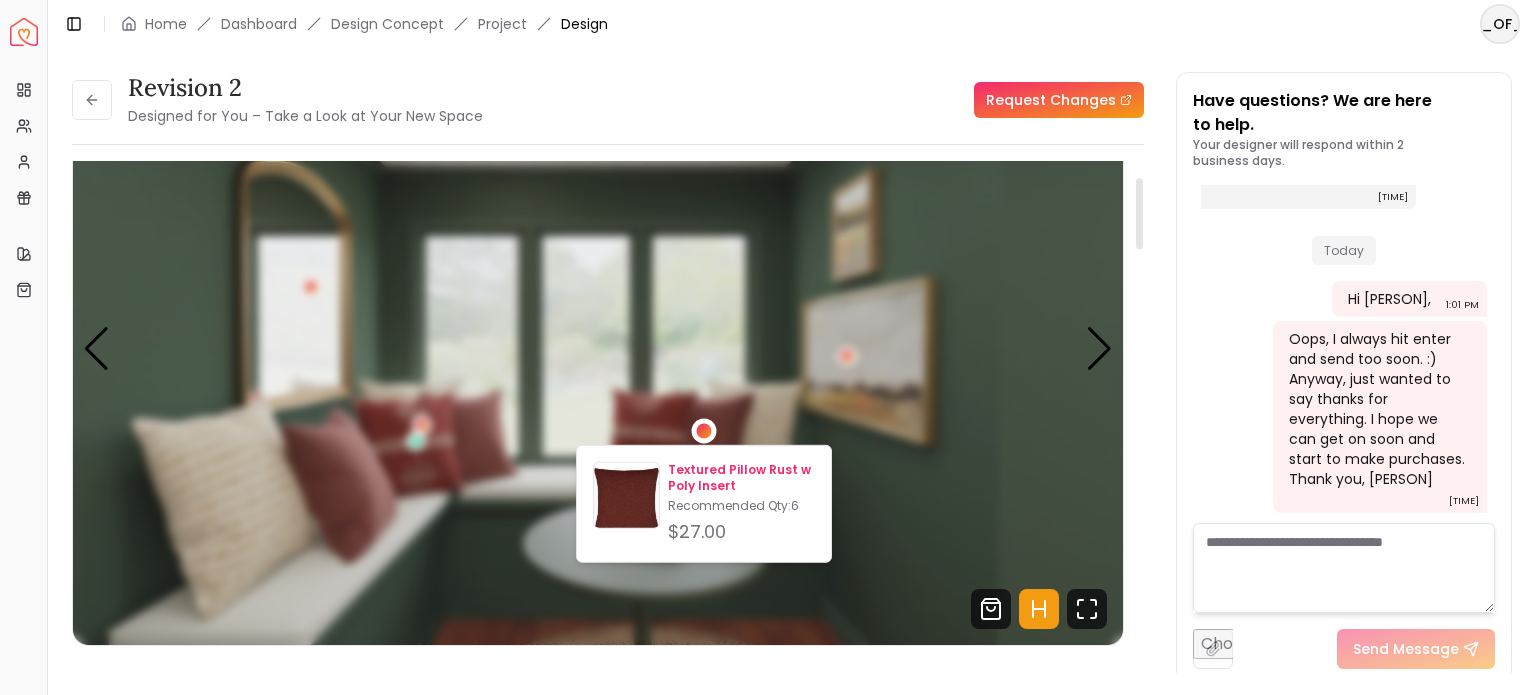 click on "Textured Pillow Rust w Poly Insert" at bounding box center (741, 478) 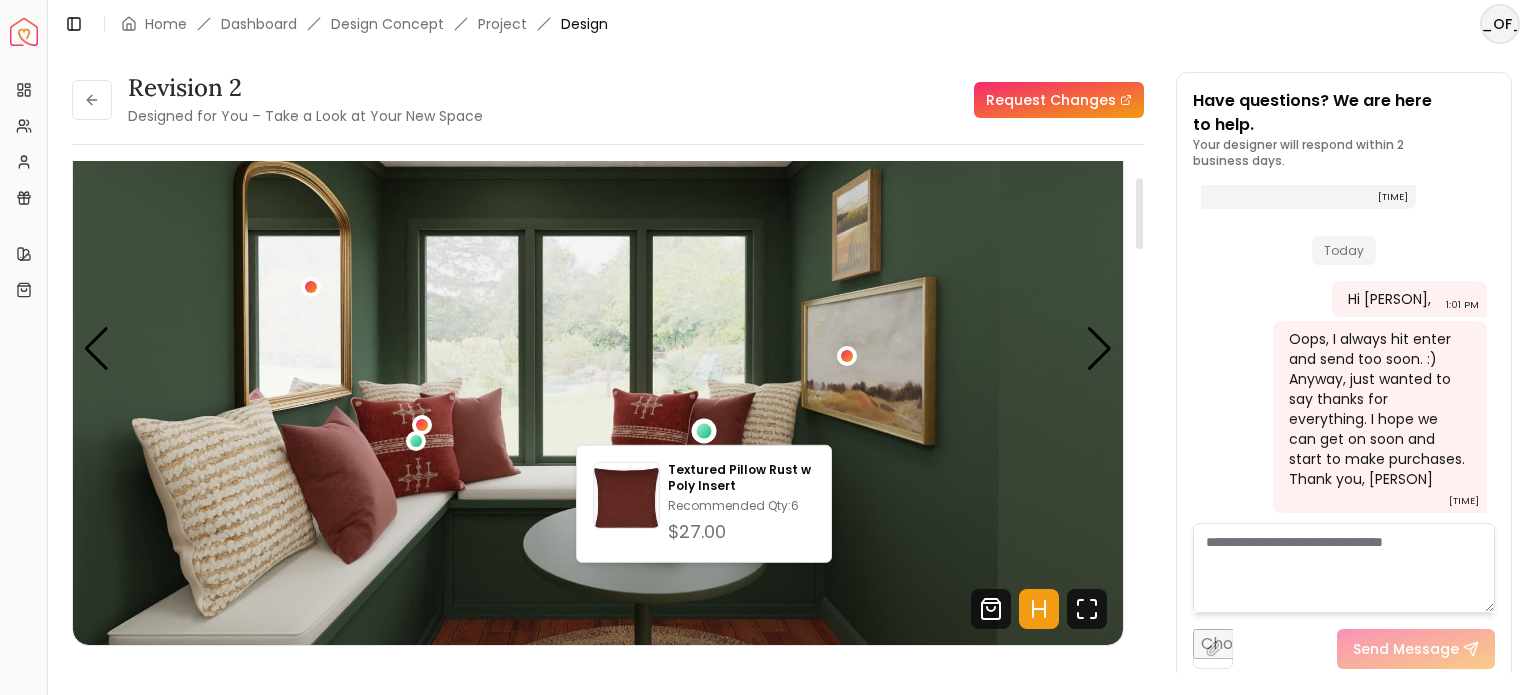 click on "Request Changes" at bounding box center (821, 100) 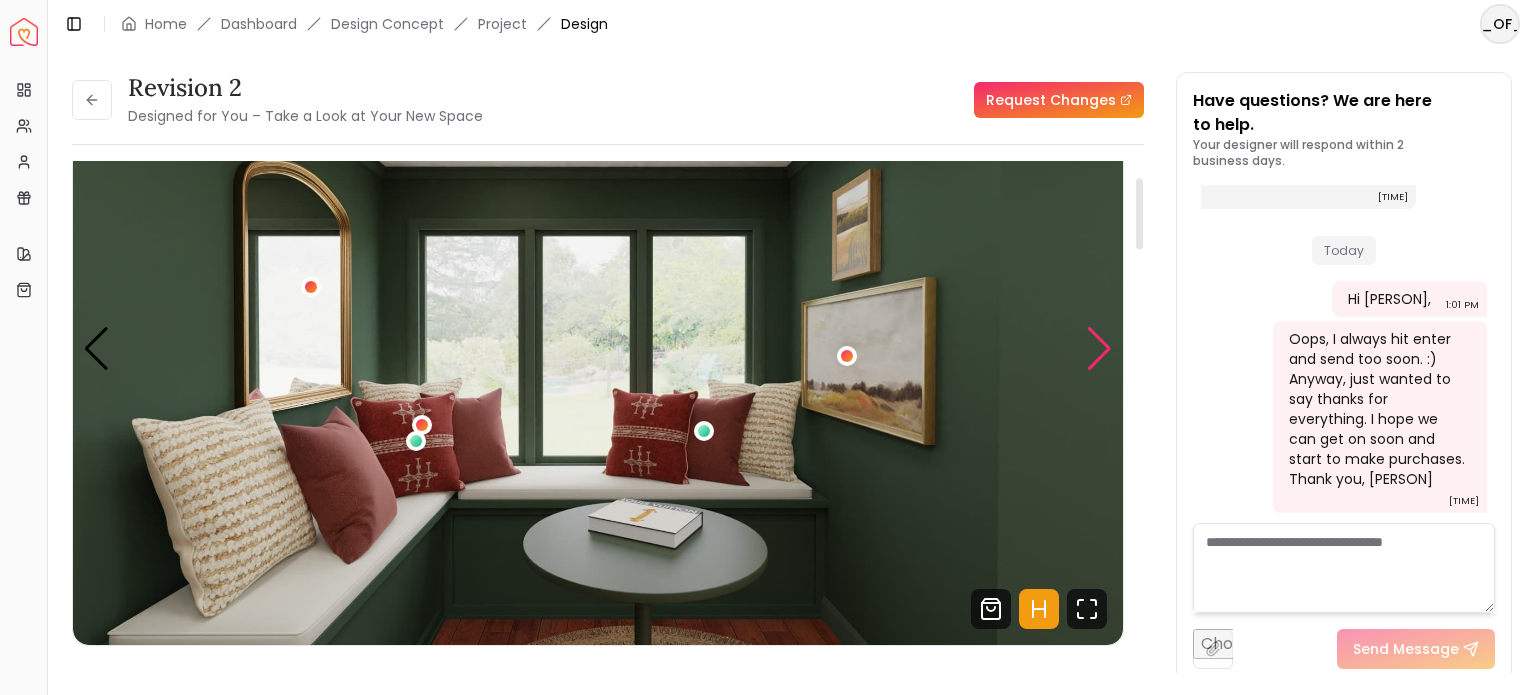 click at bounding box center [1099, 349] 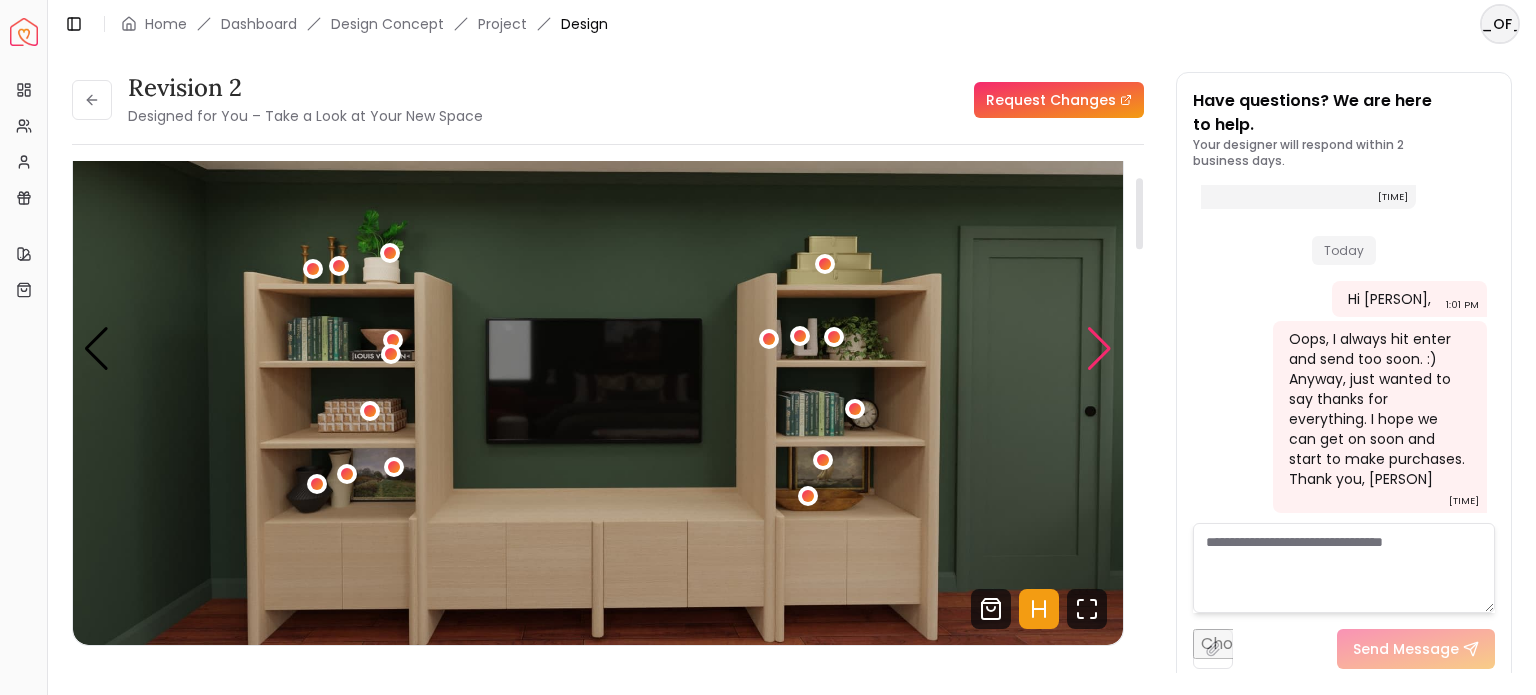 click at bounding box center [1099, 349] 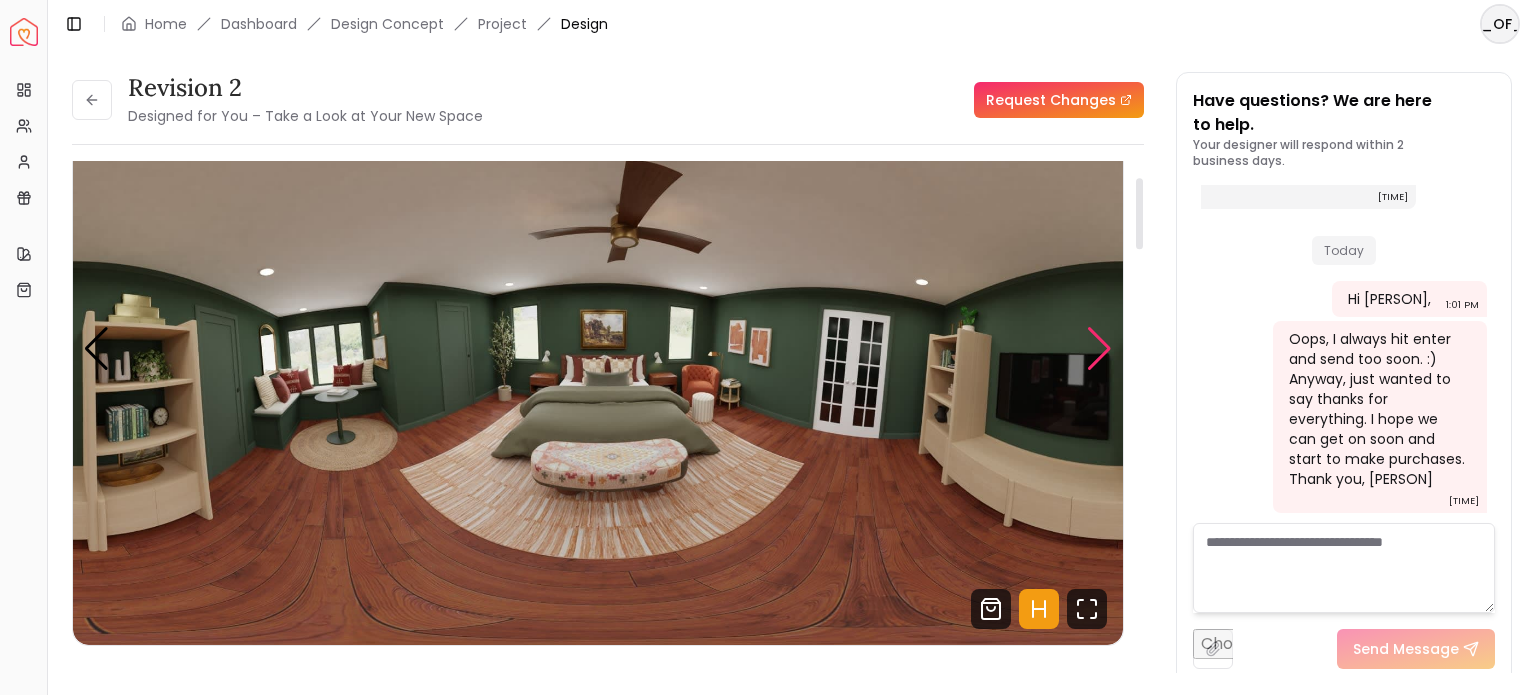 click at bounding box center [1099, 349] 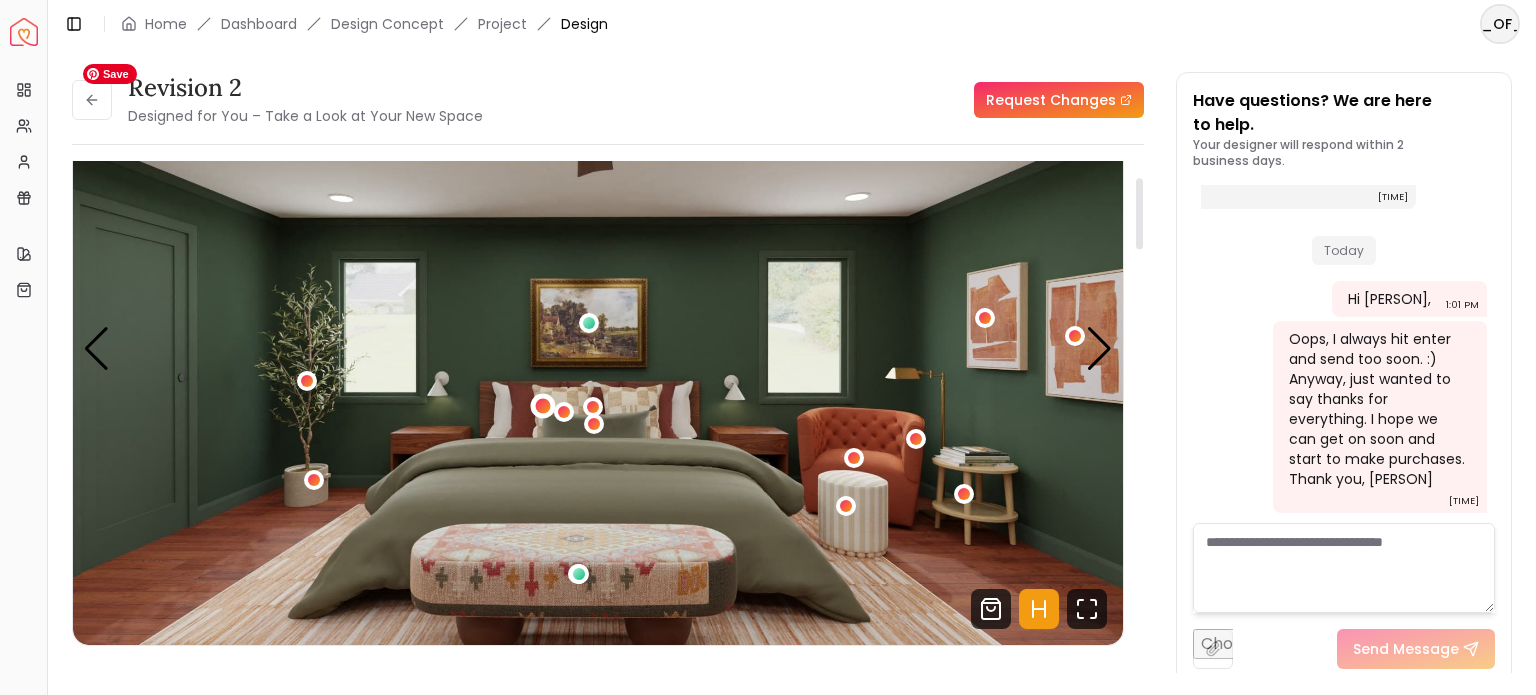 click at bounding box center [542, 406] 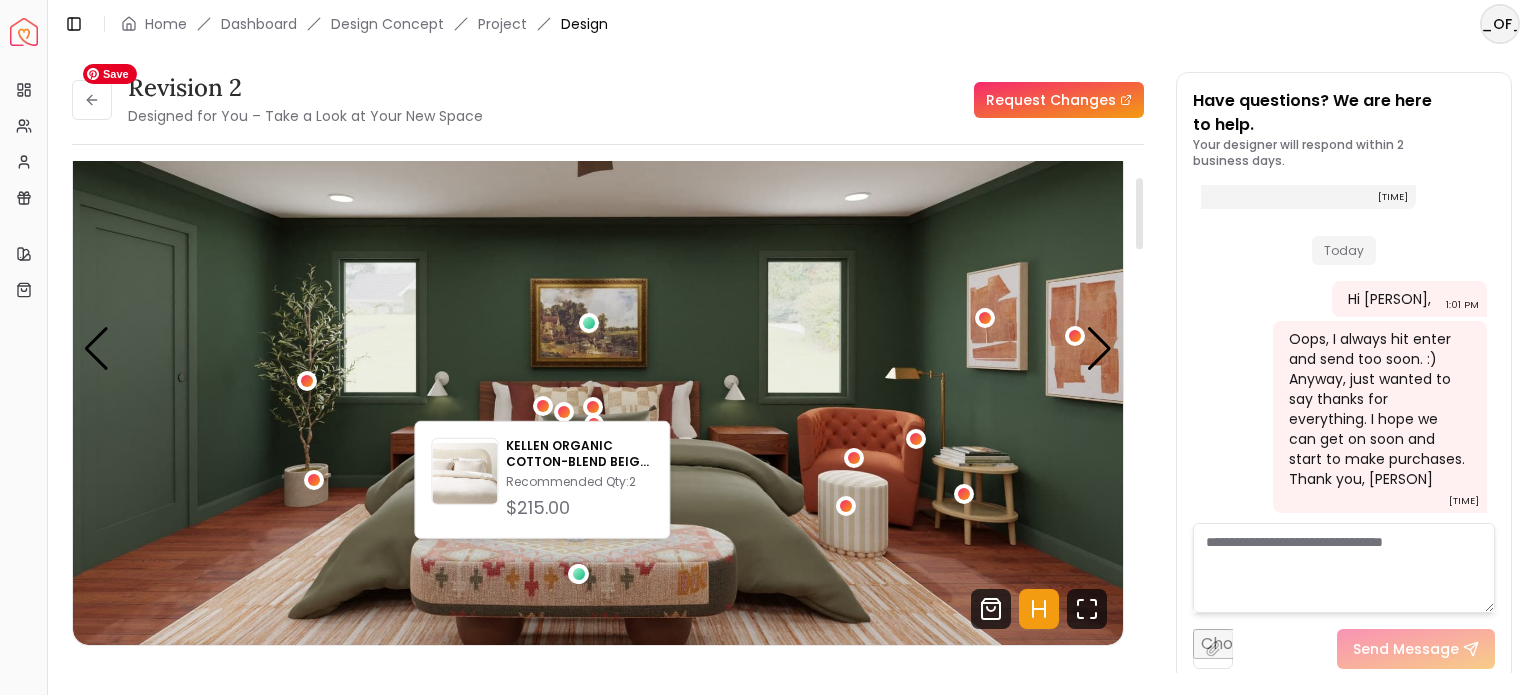 click at bounding box center [598, 349] 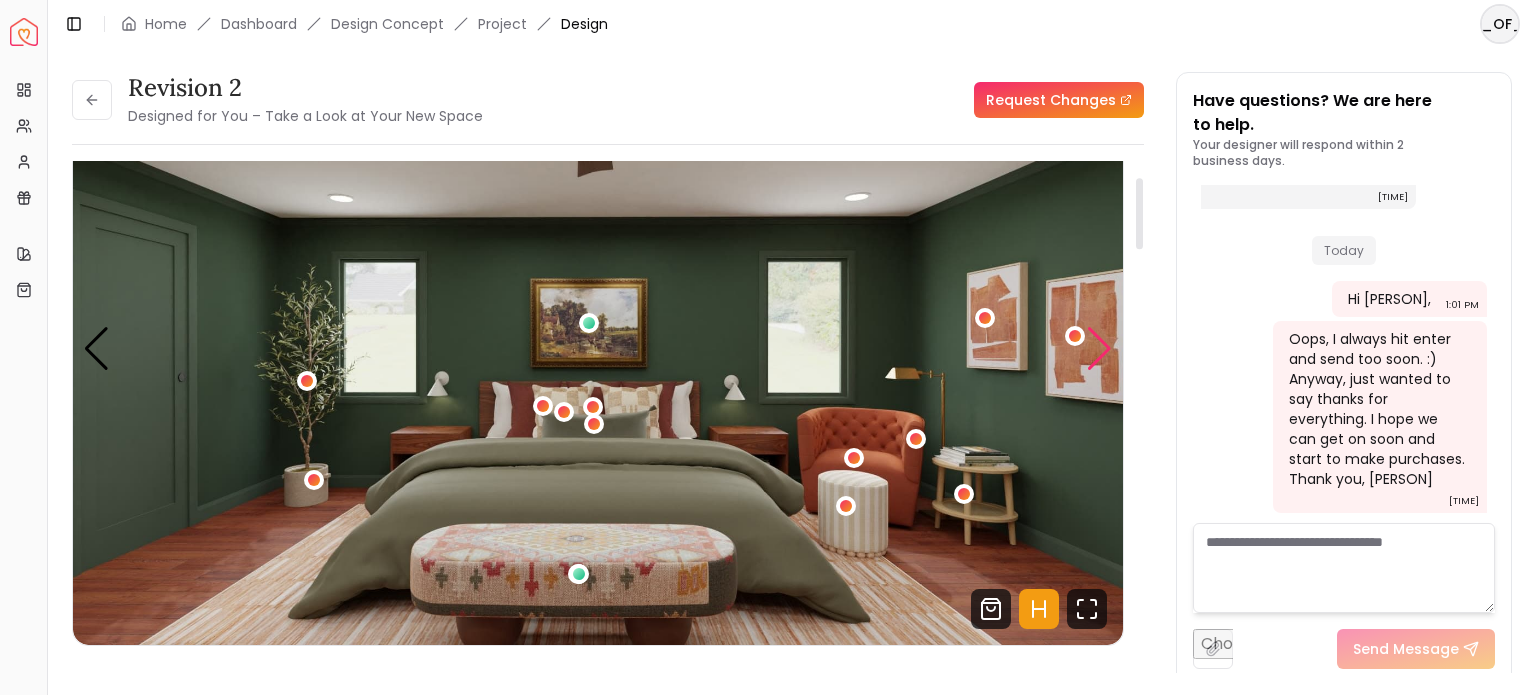 click at bounding box center (1099, 349) 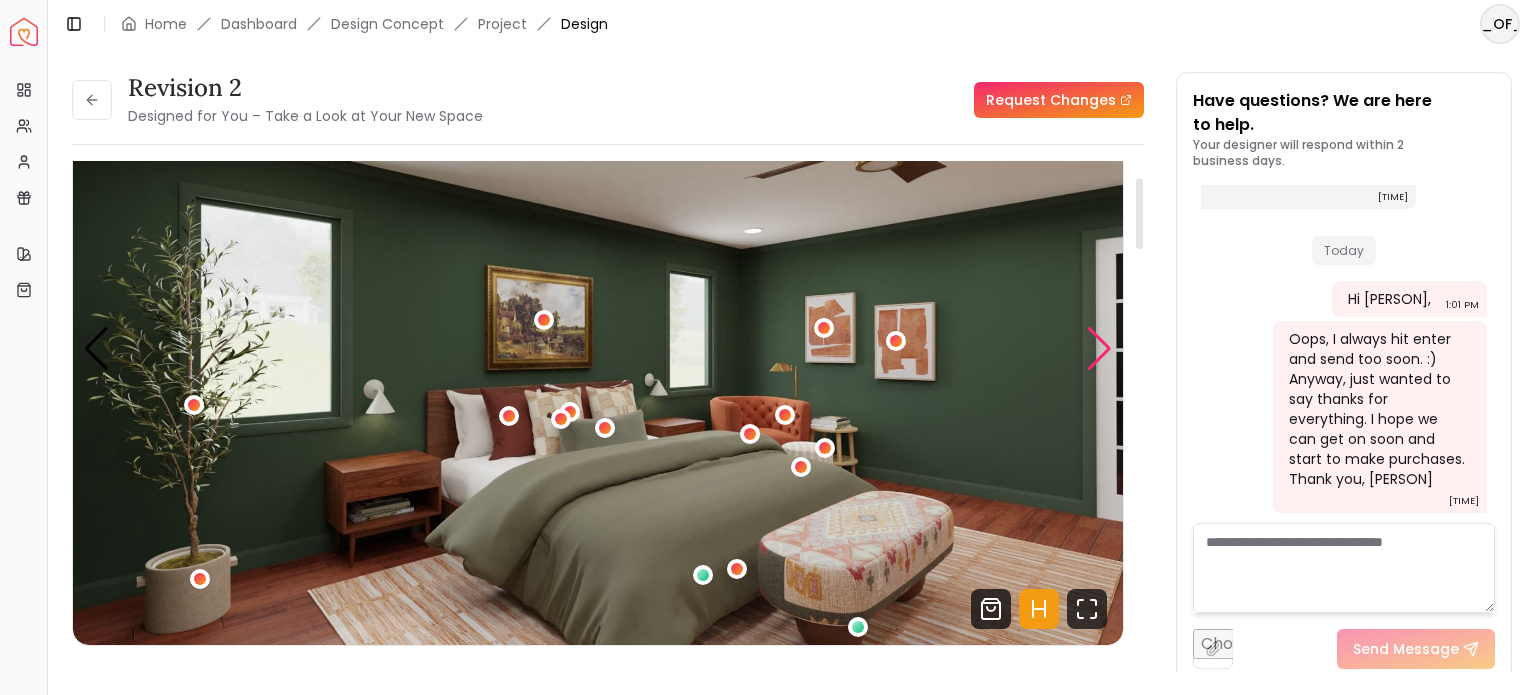 click at bounding box center [1099, 349] 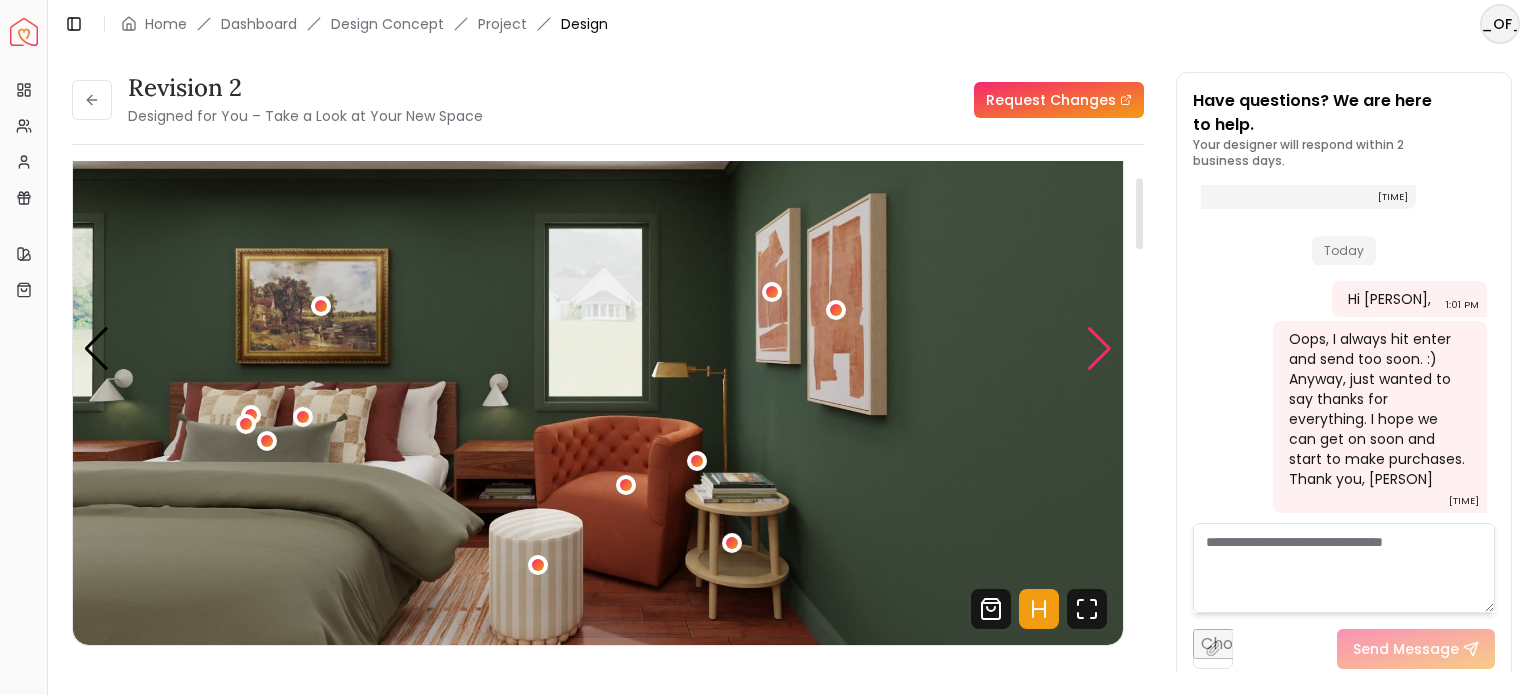 click at bounding box center (1099, 349) 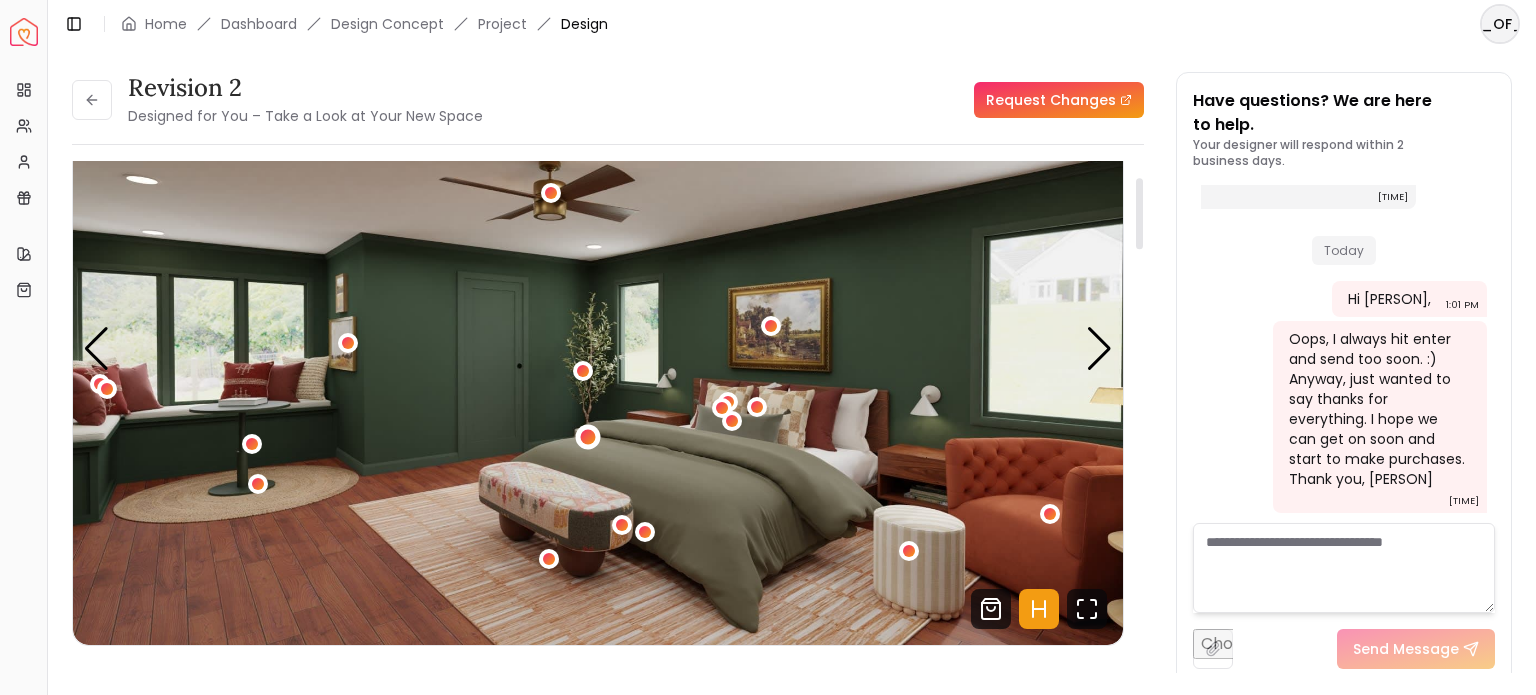 click at bounding box center [587, 437] 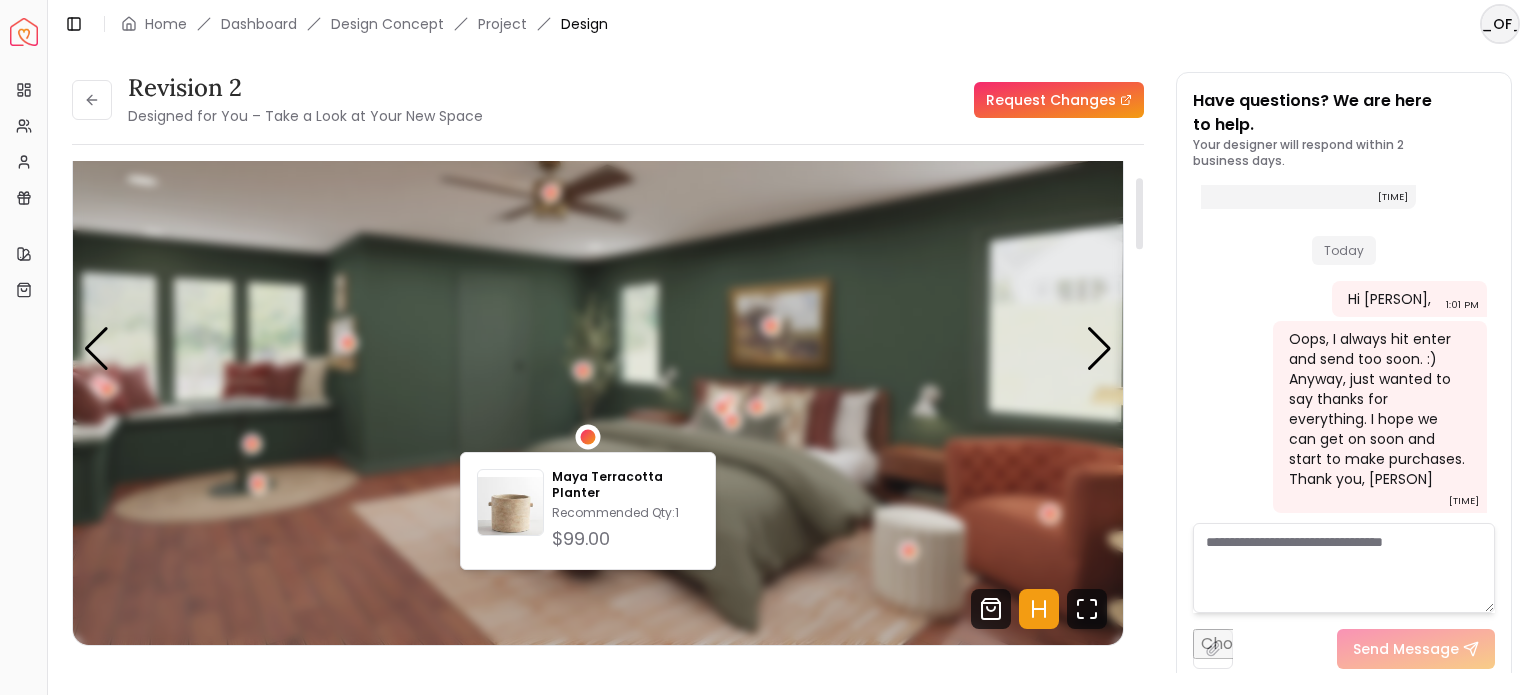 click at bounding box center (587, 437) 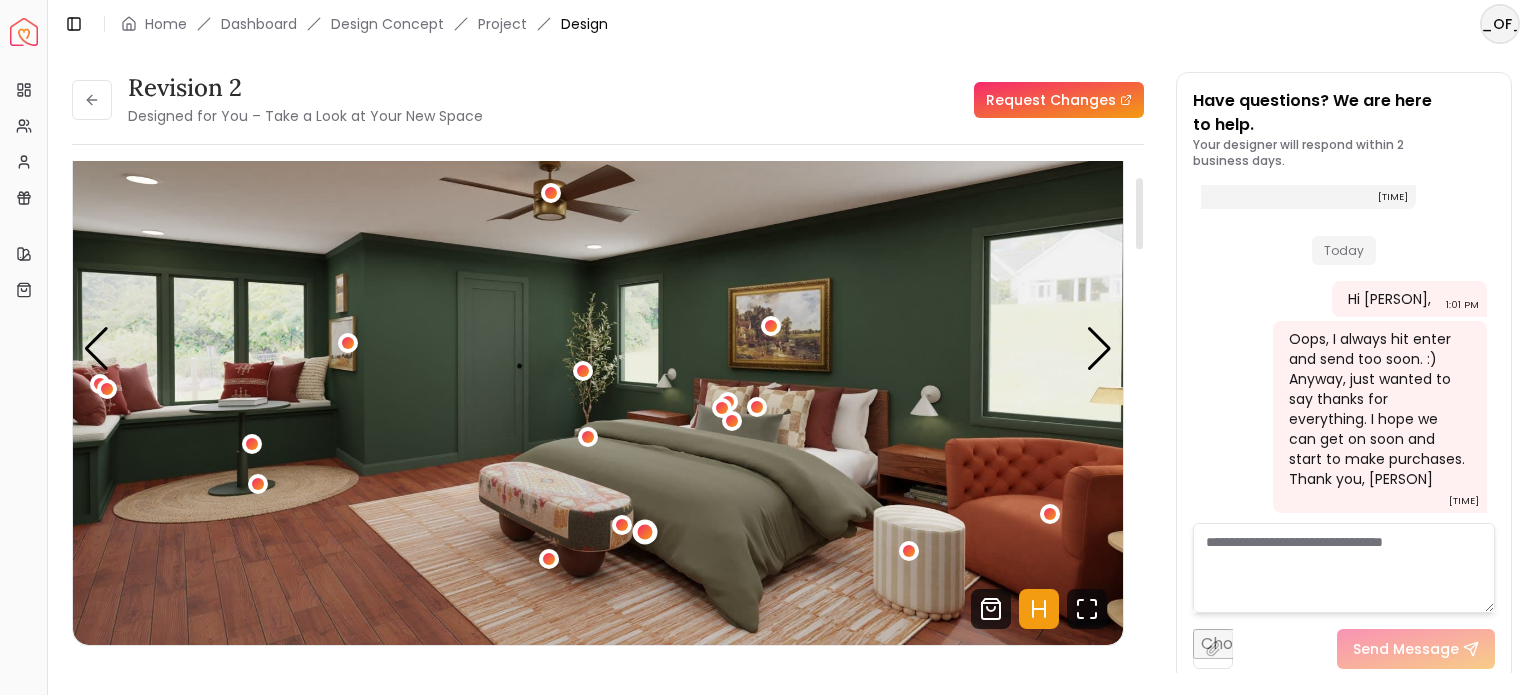 click at bounding box center [645, 531] 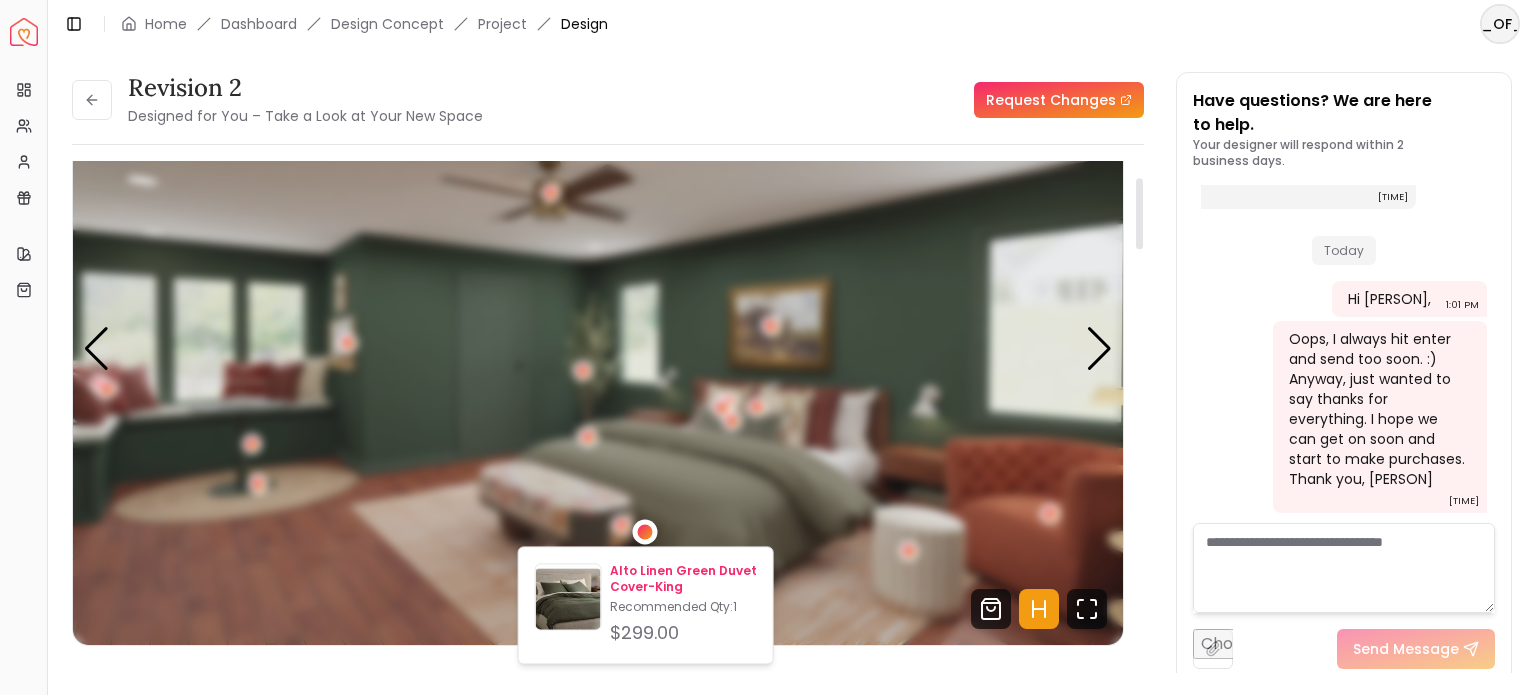 click on "Alto Linen Green Duvet Cover-King" at bounding box center (683, 579) 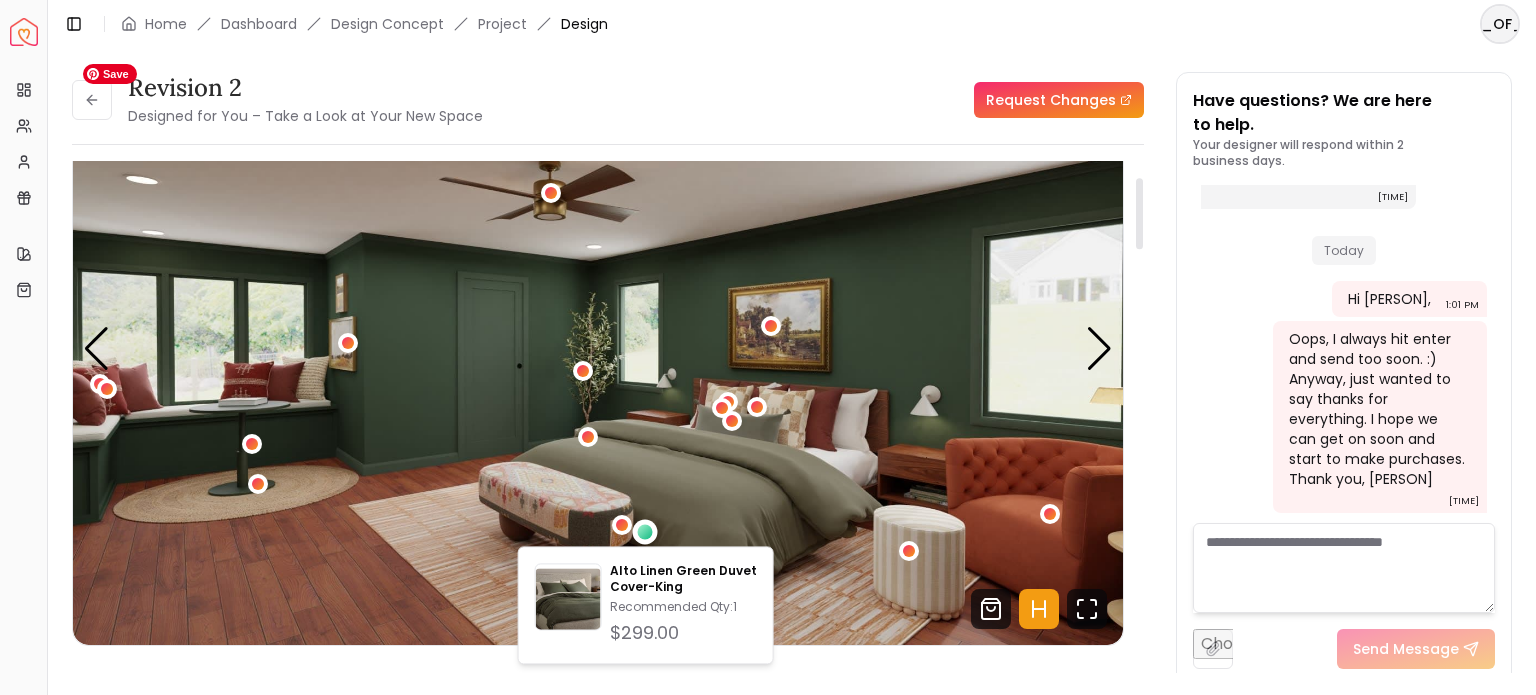 click at bounding box center [598, 349] 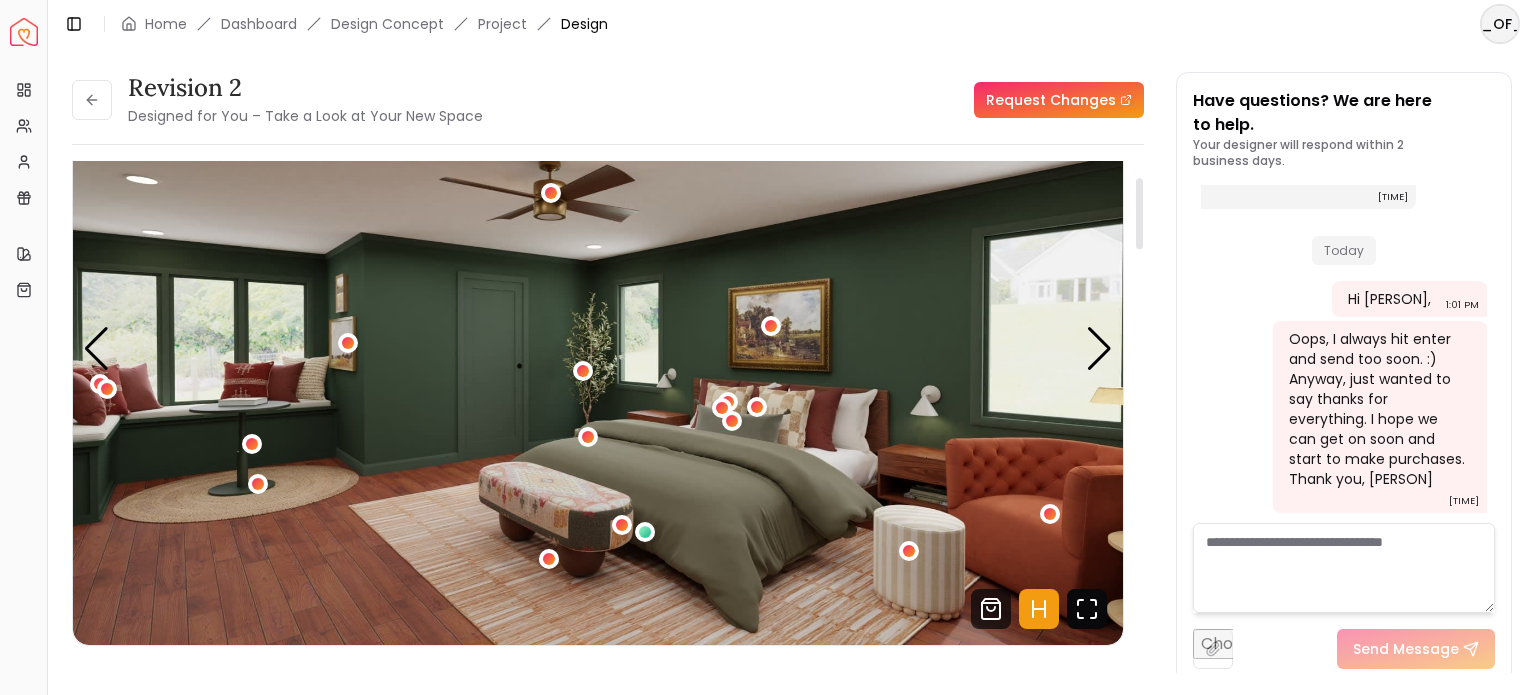 click 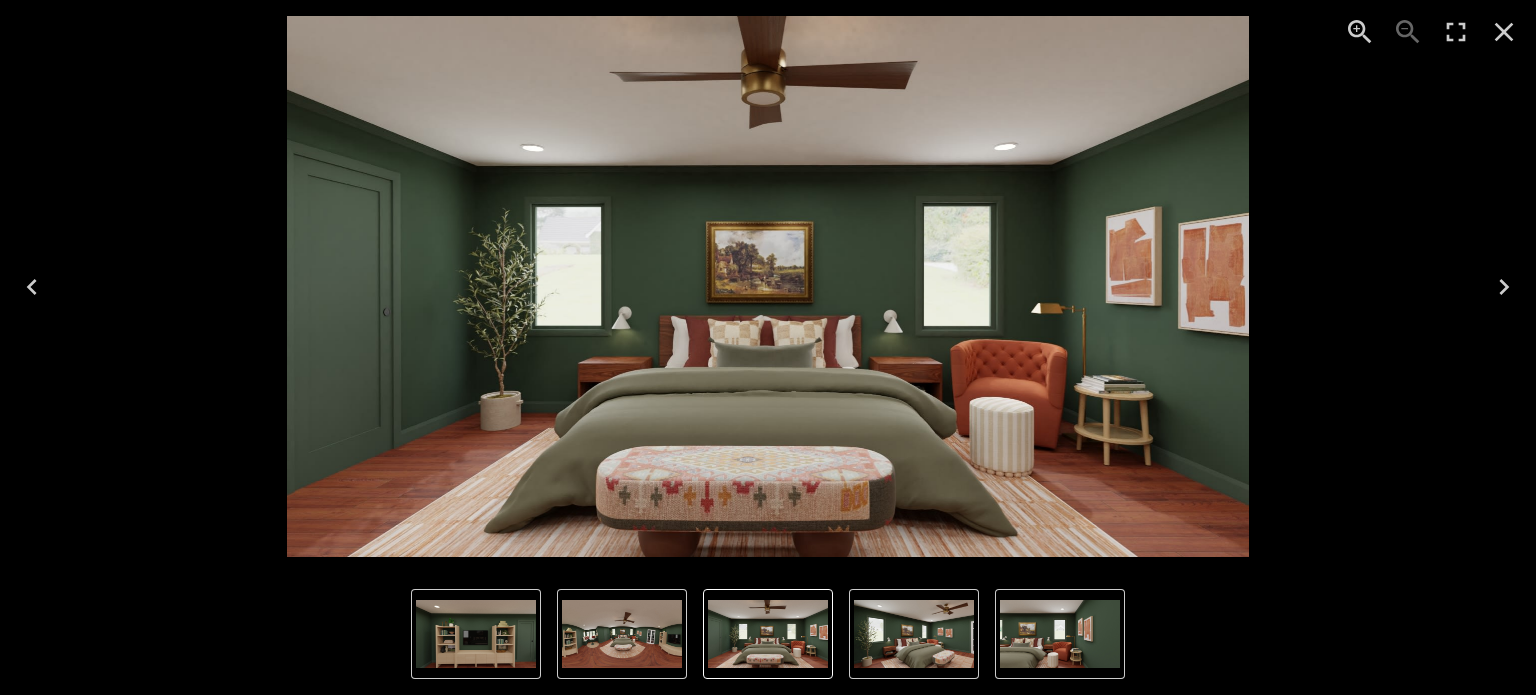 click 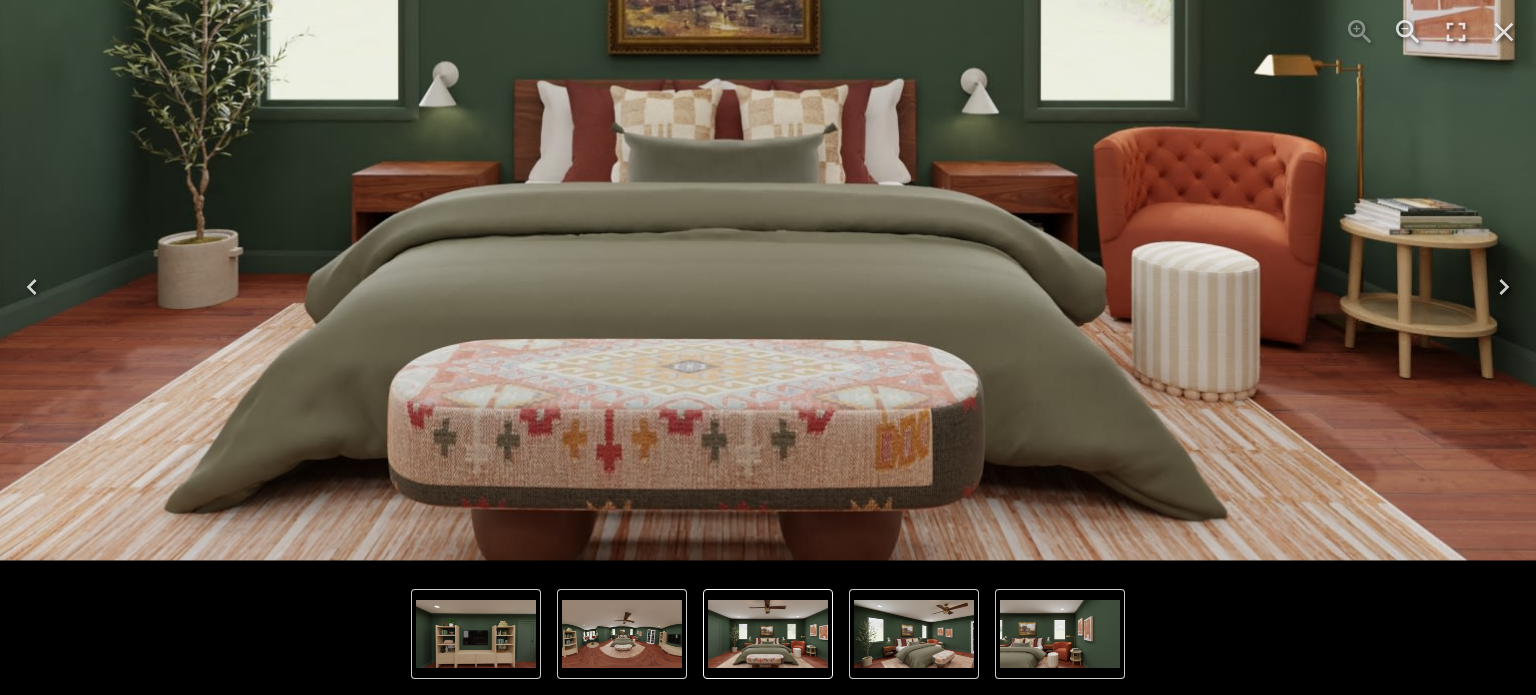 drag, startPoint x: 977, startPoint y: 390, endPoint x: 1045, endPoint y: 78, distance: 319.32428 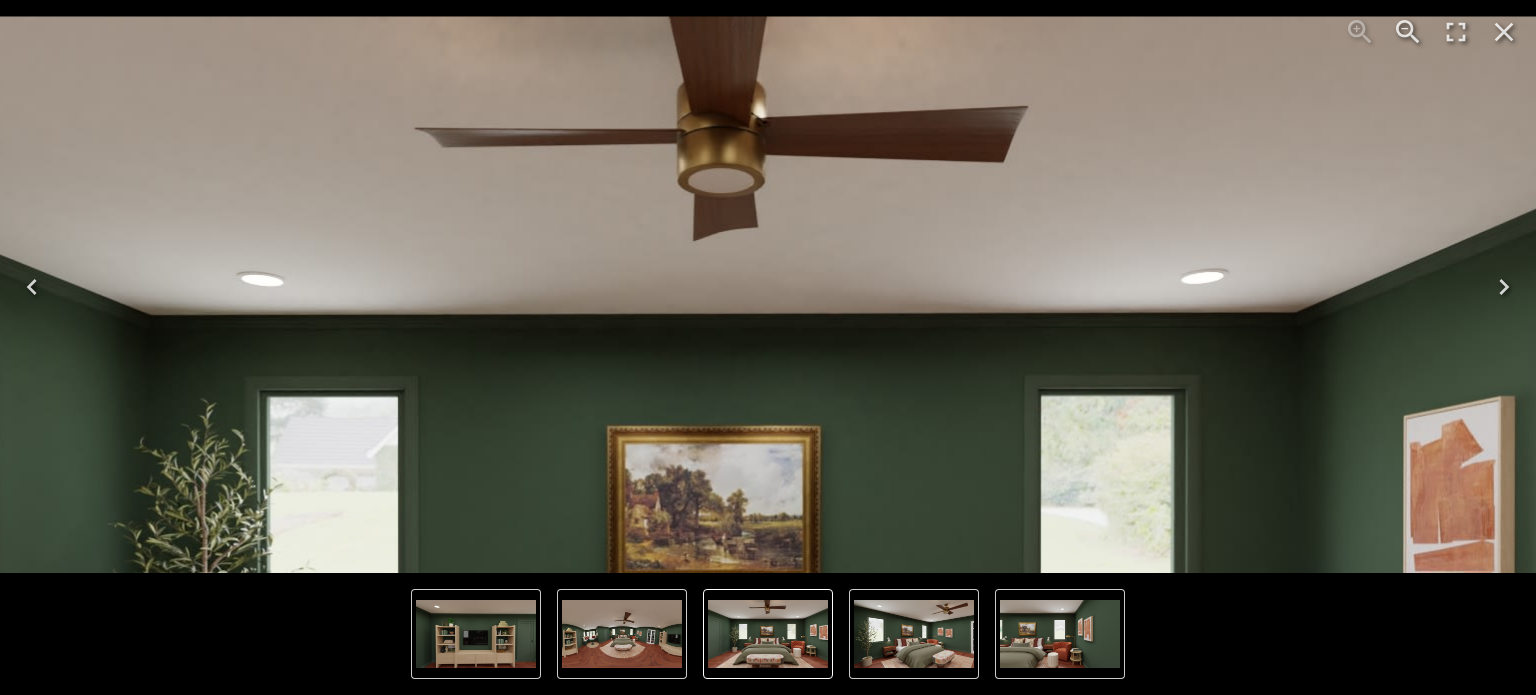 click 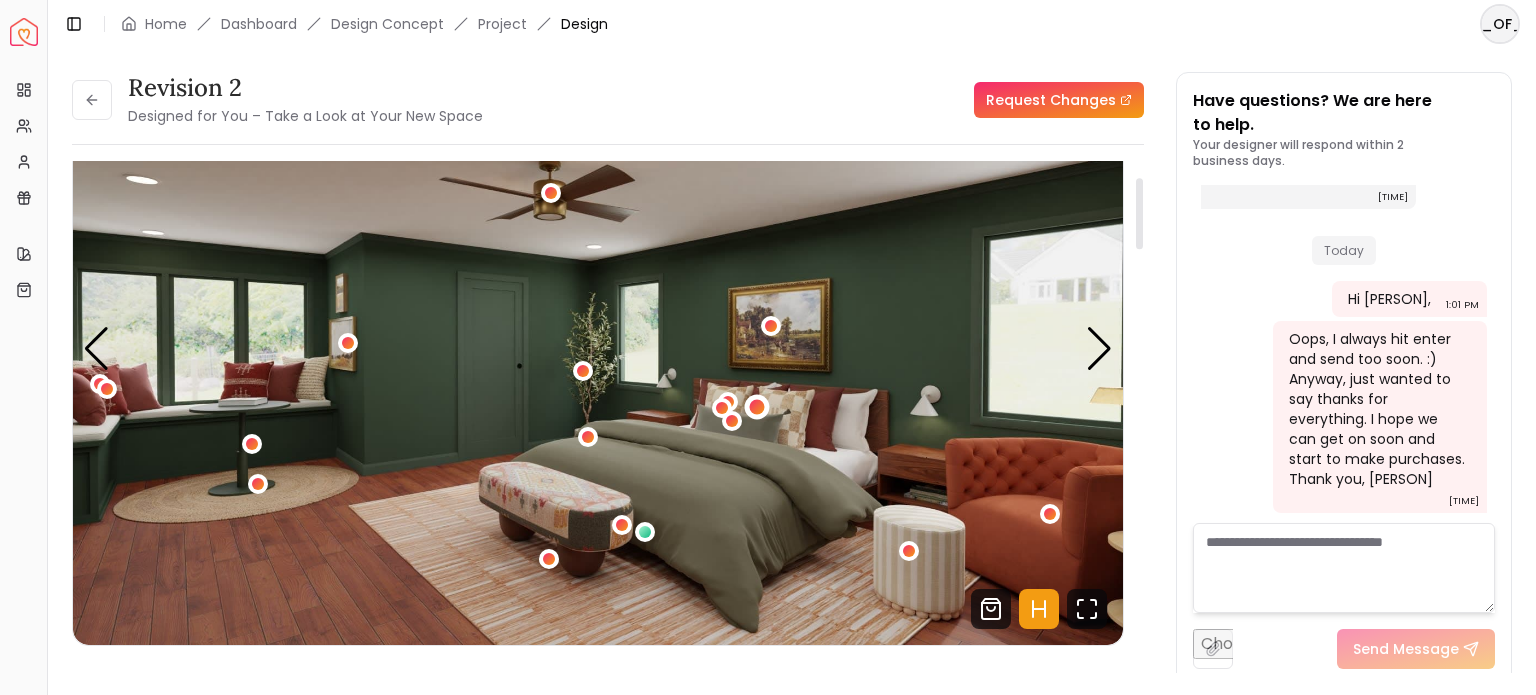 click at bounding box center [756, 407] 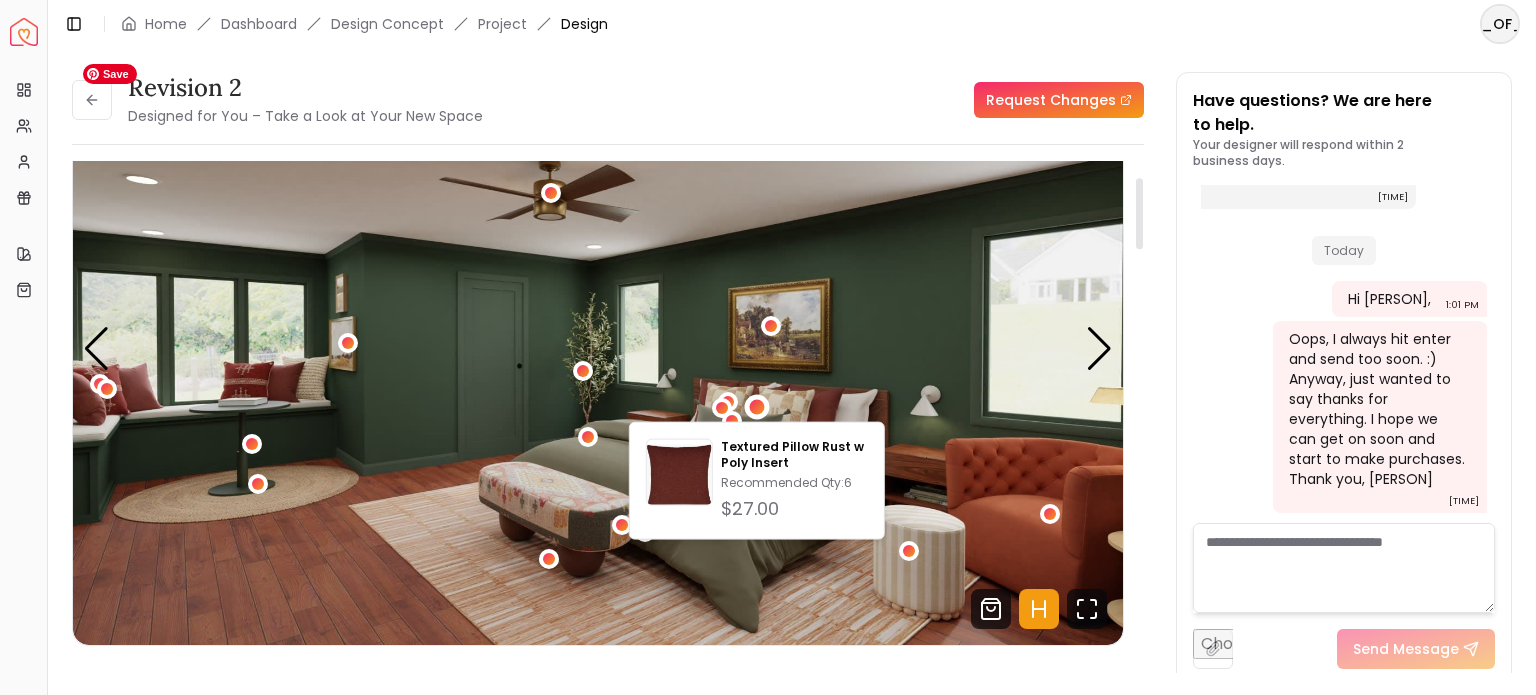 click at bounding box center [598, 349] 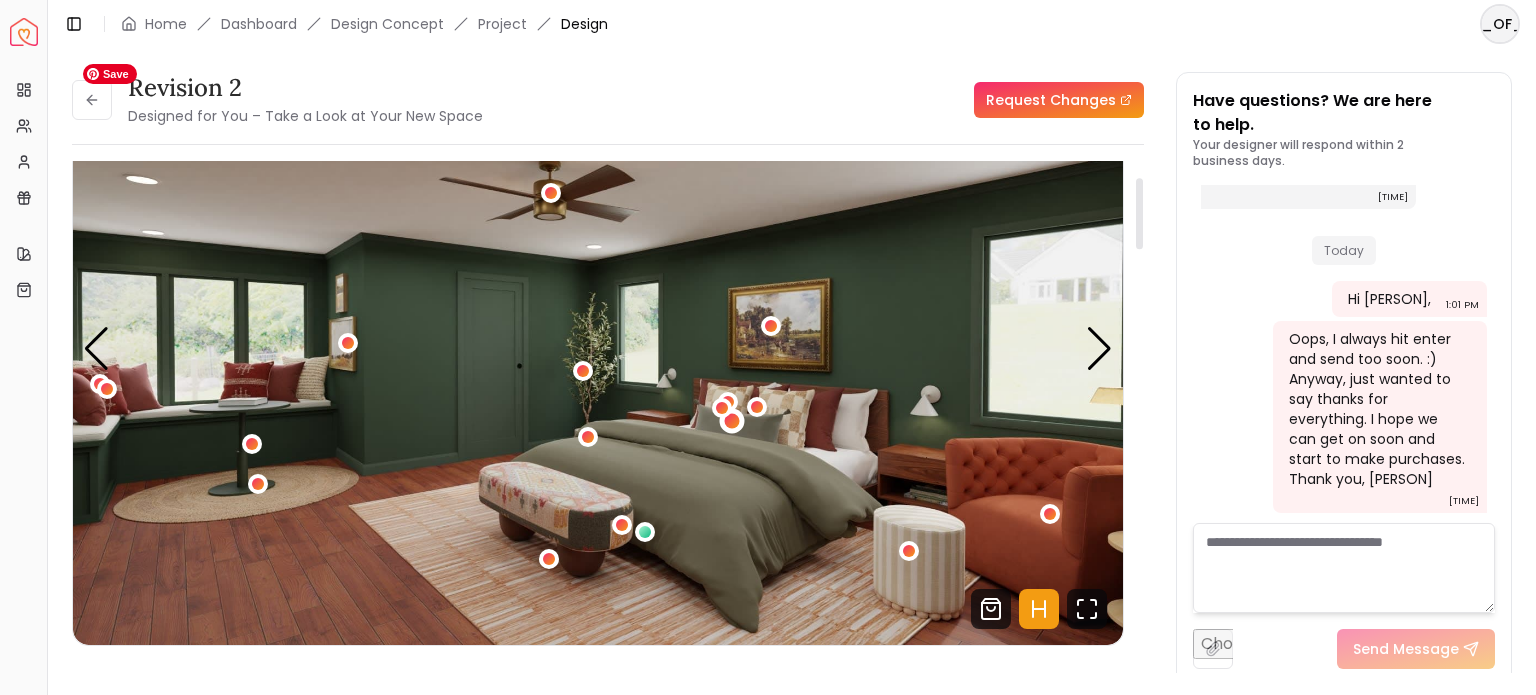 click at bounding box center [731, 421] 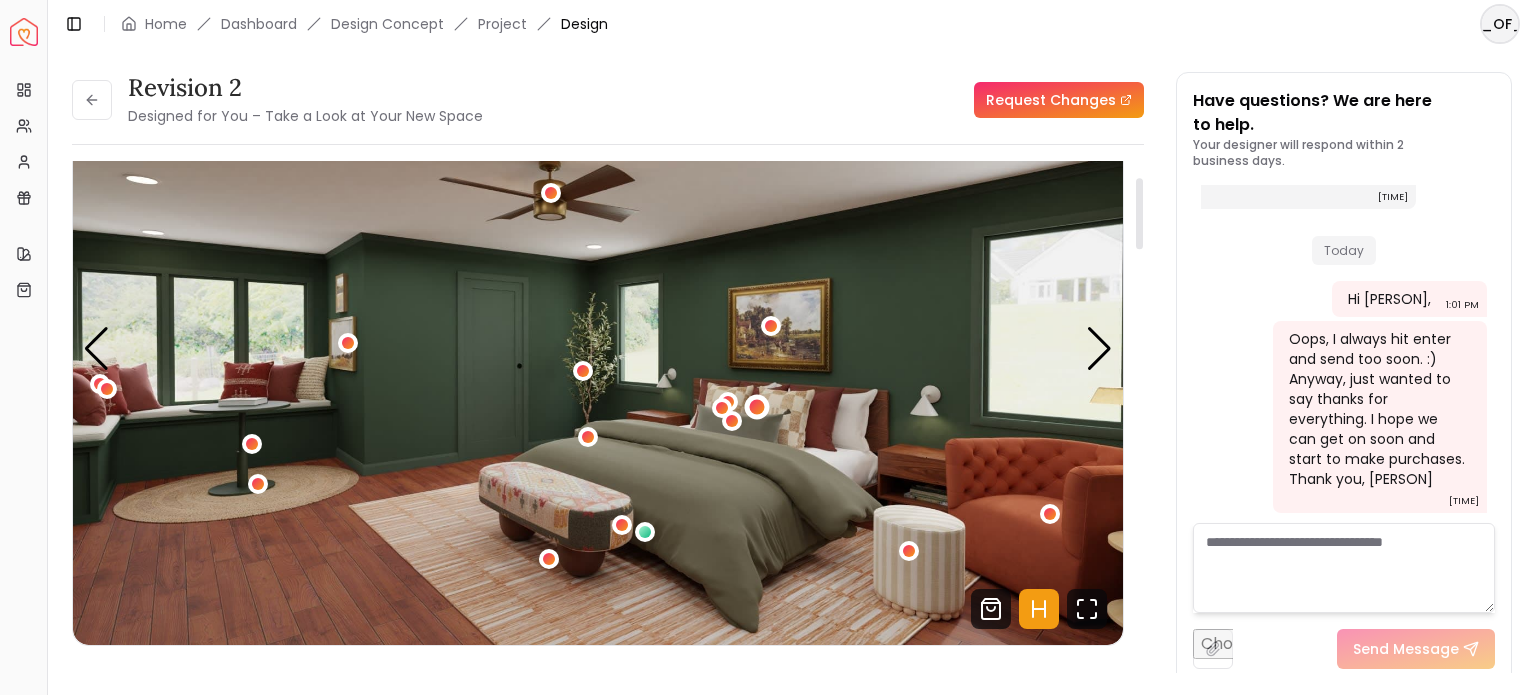 click at bounding box center [756, 407] 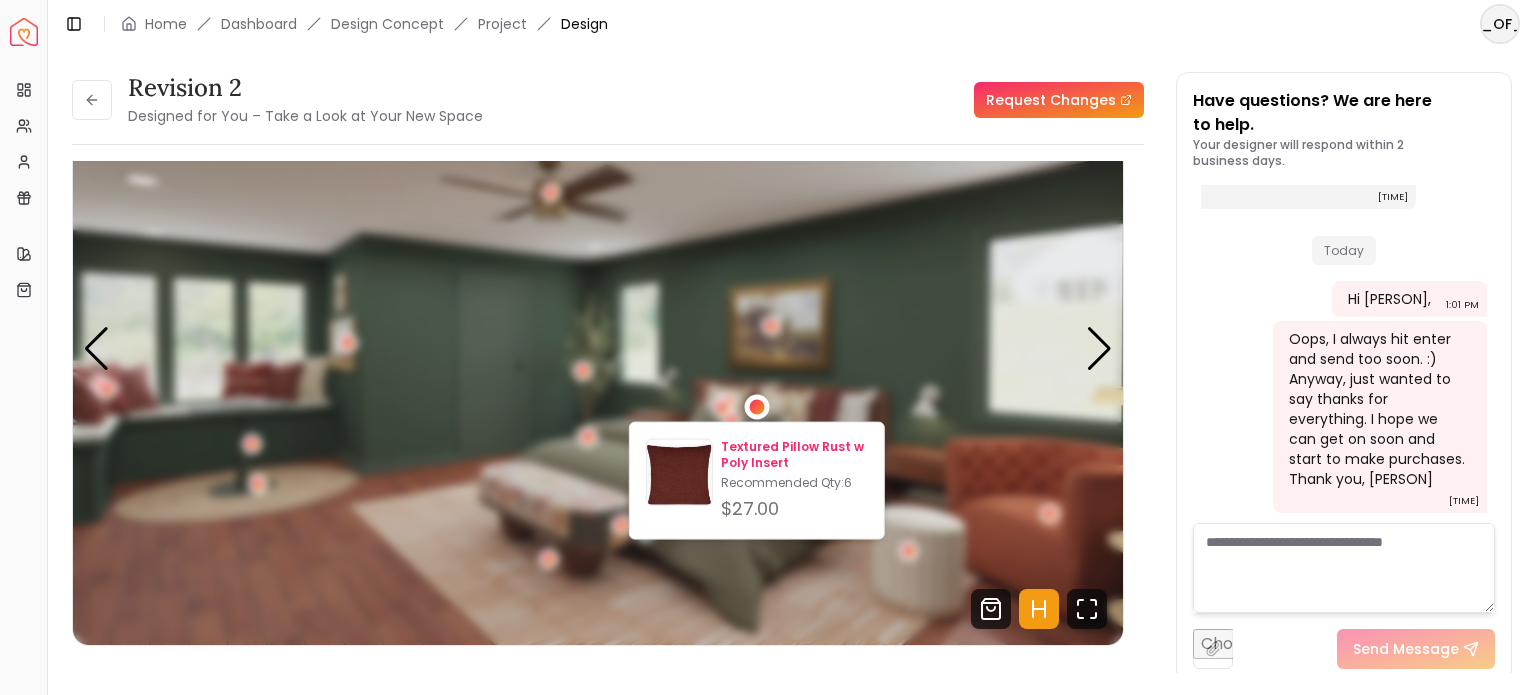 click on "Textured Pillow Rust w Poly Insert" at bounding box center (794, 455) 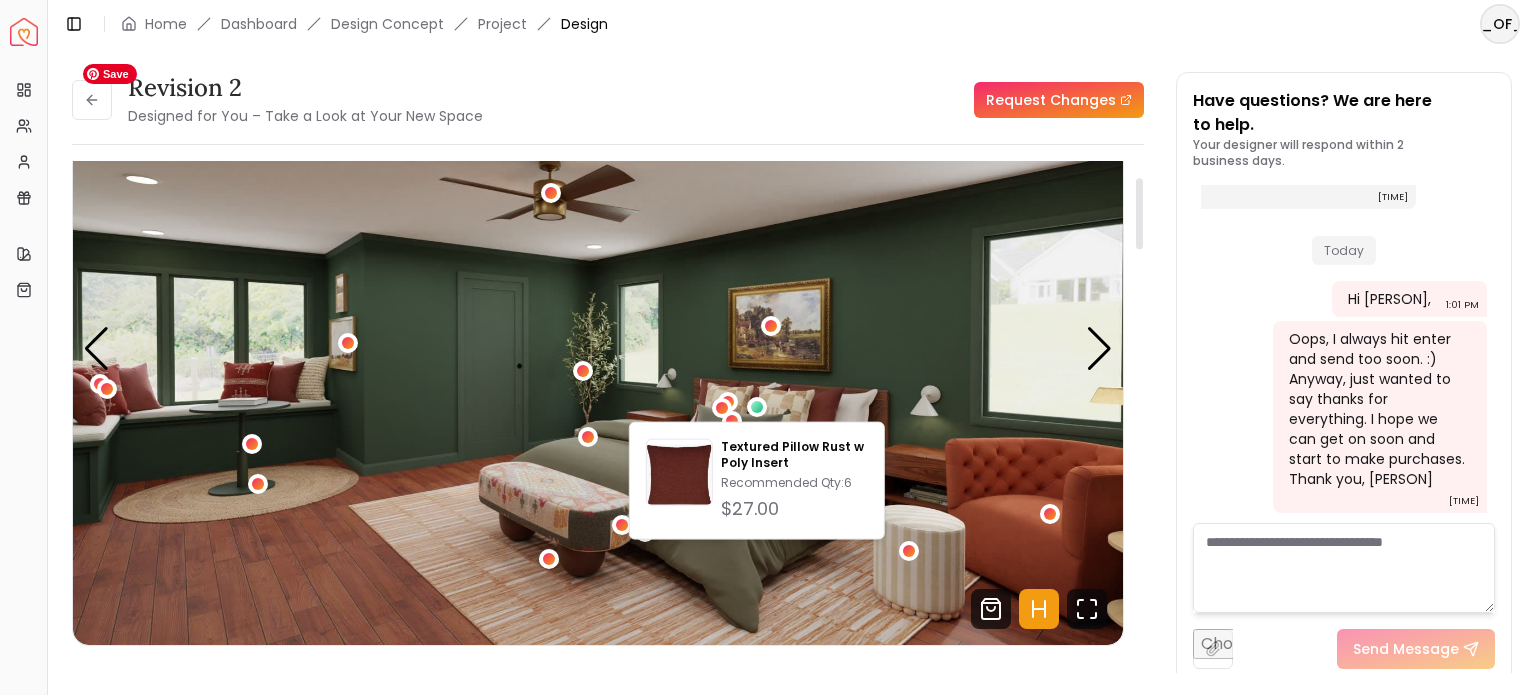 click at bounding box center (598, 349) 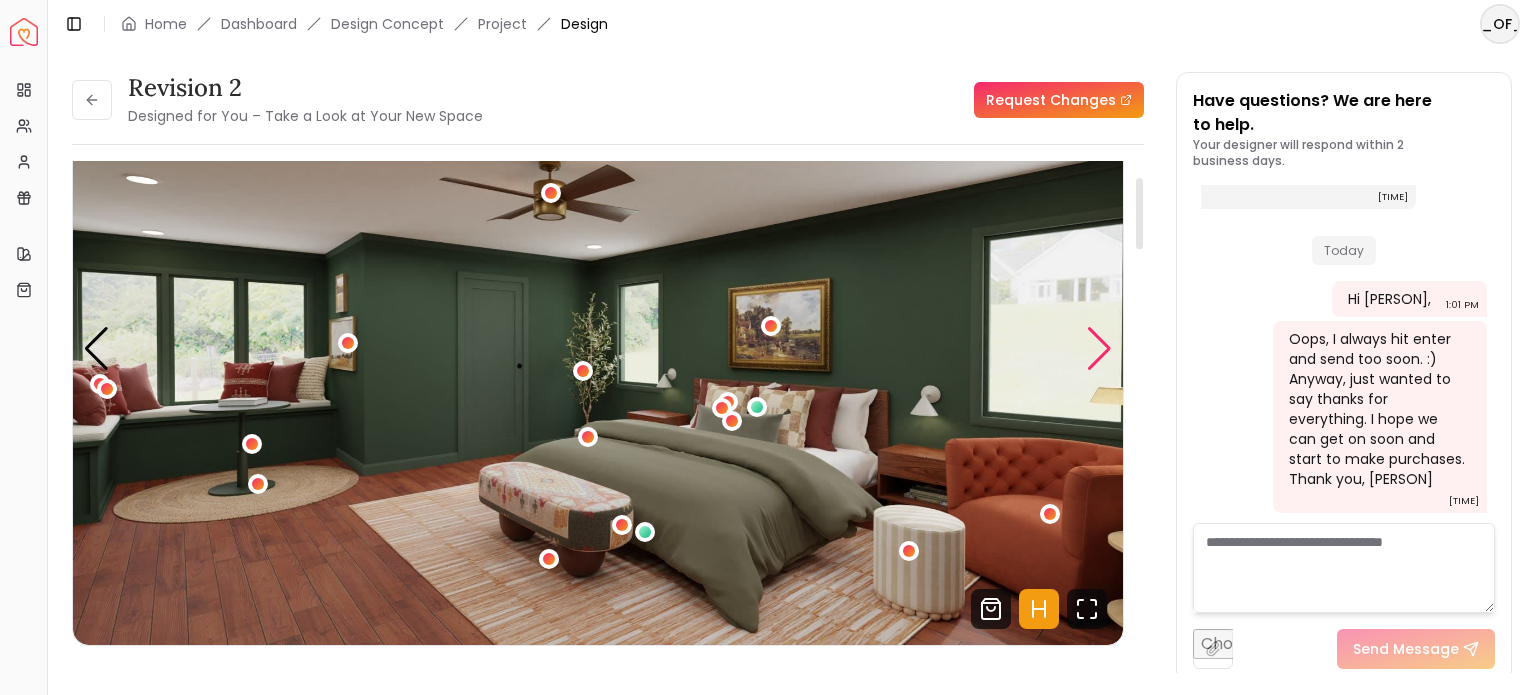 click at bounding box center (1099, 349) 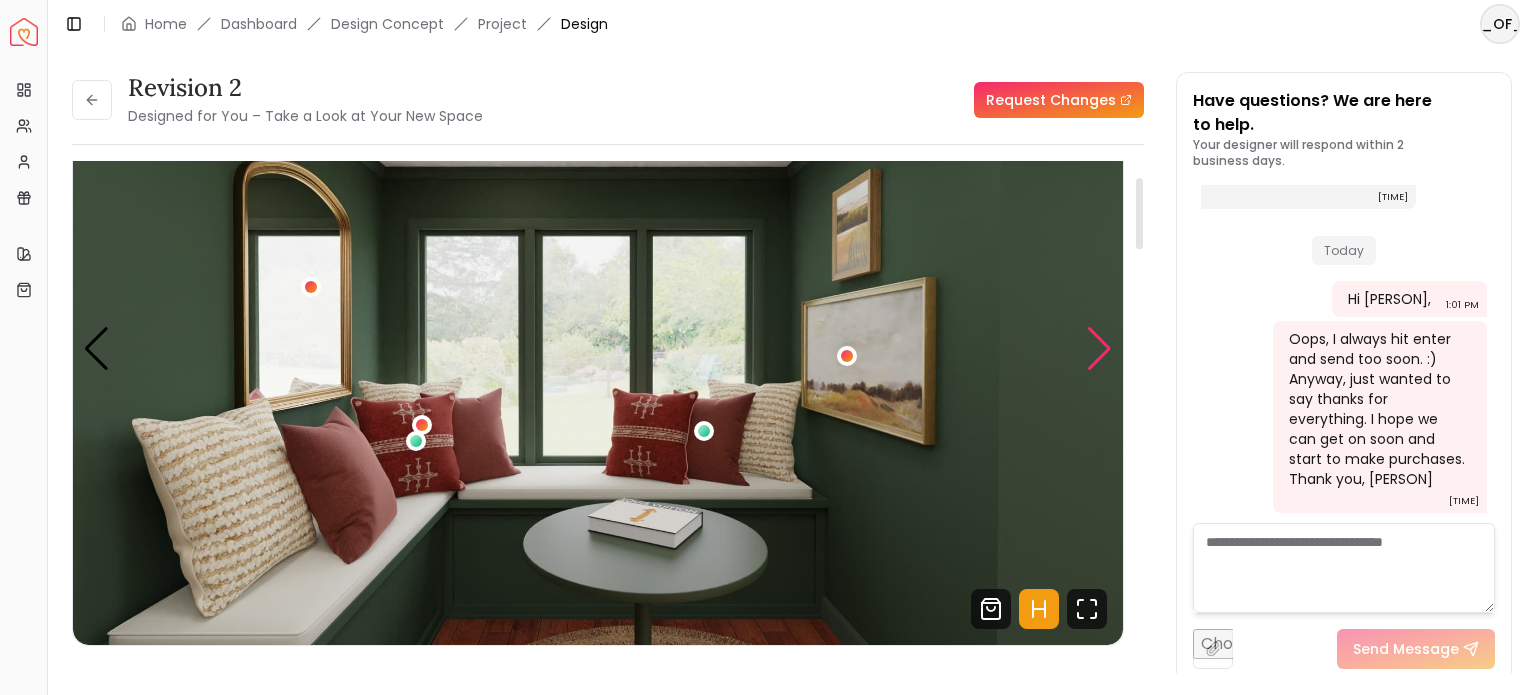 click at bounding box center [1099, 349] 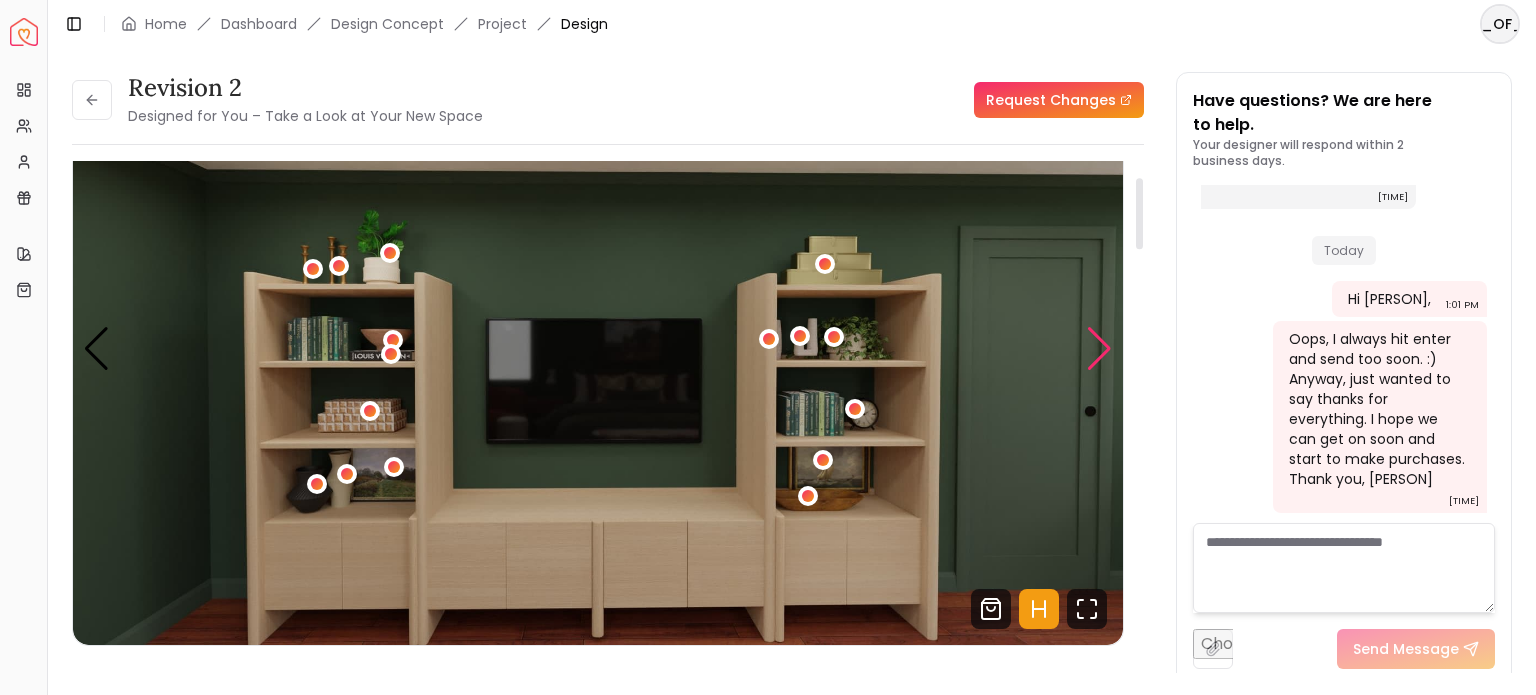 click at bounding box center [1099, 349] 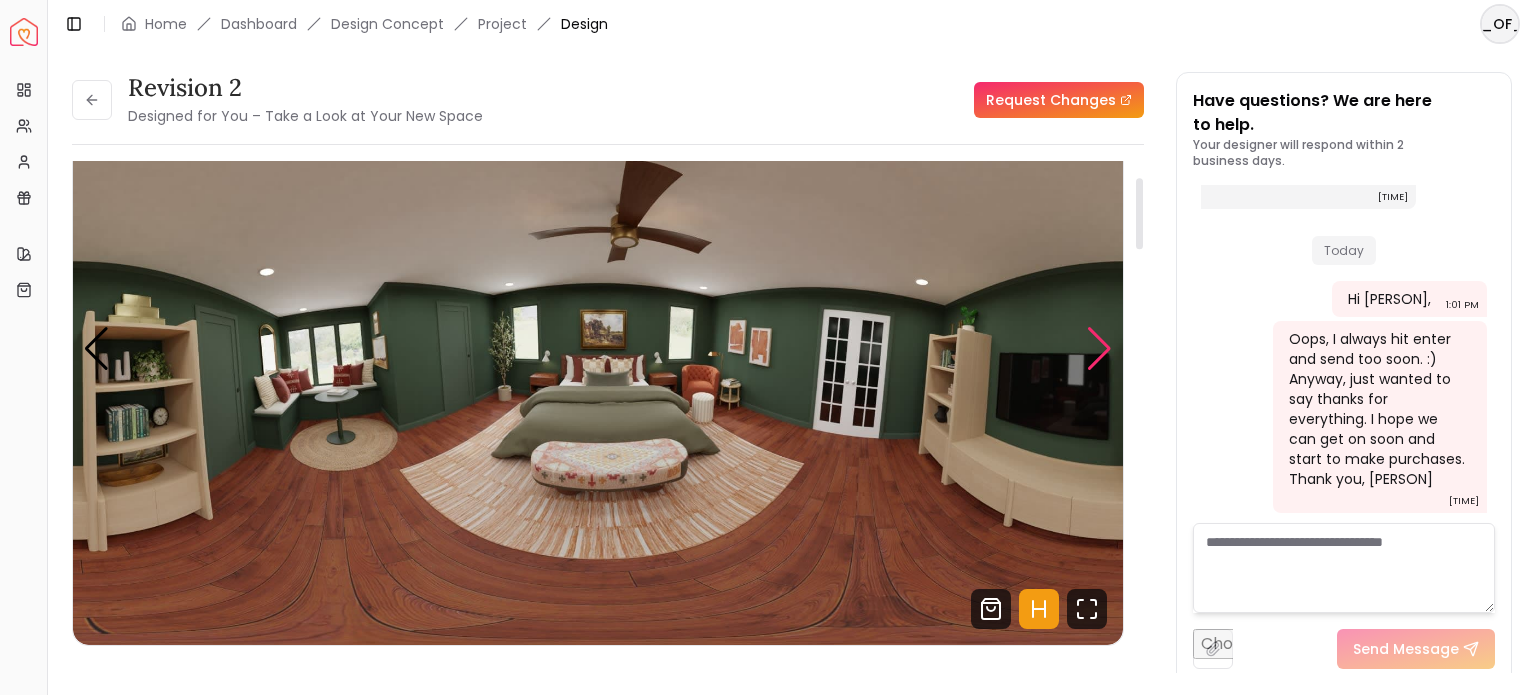 click at bounding box center (1099, 349) 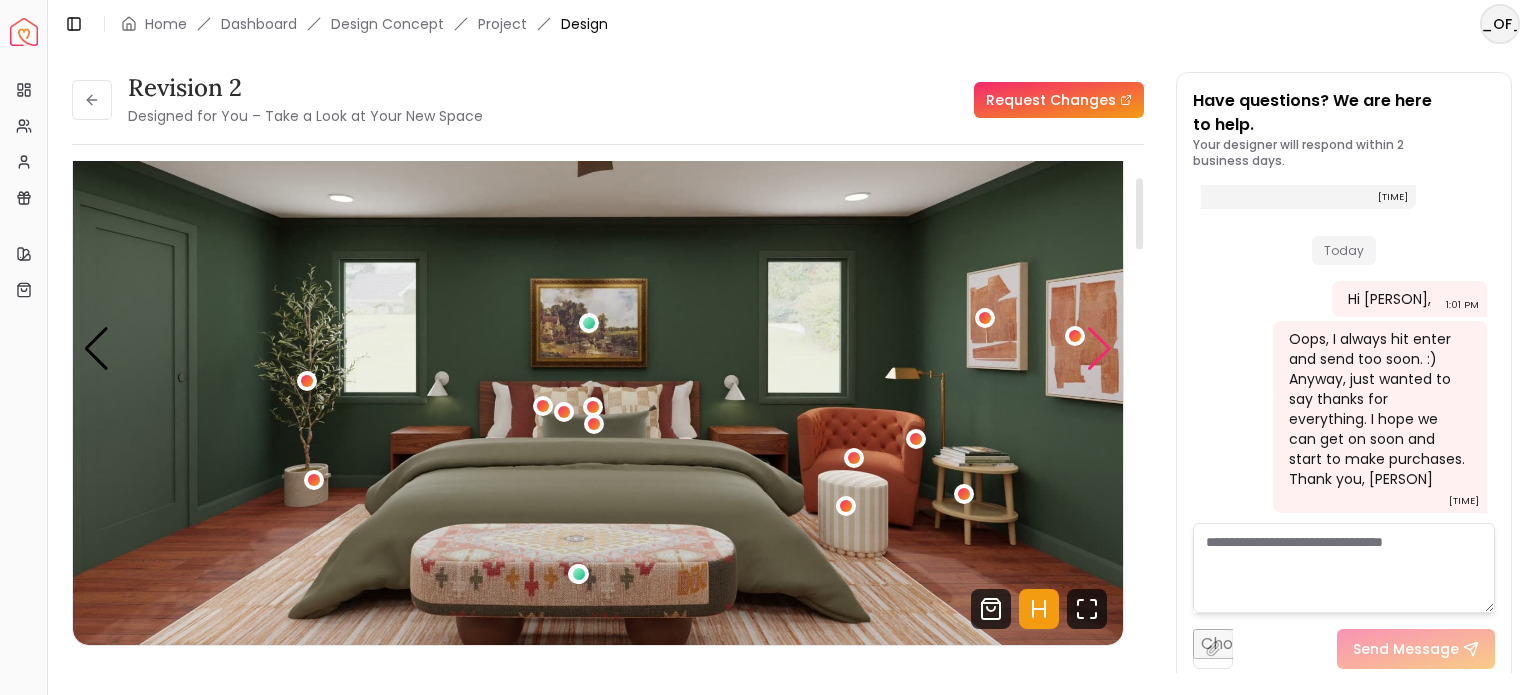 click at bounding box center [1099, 349] 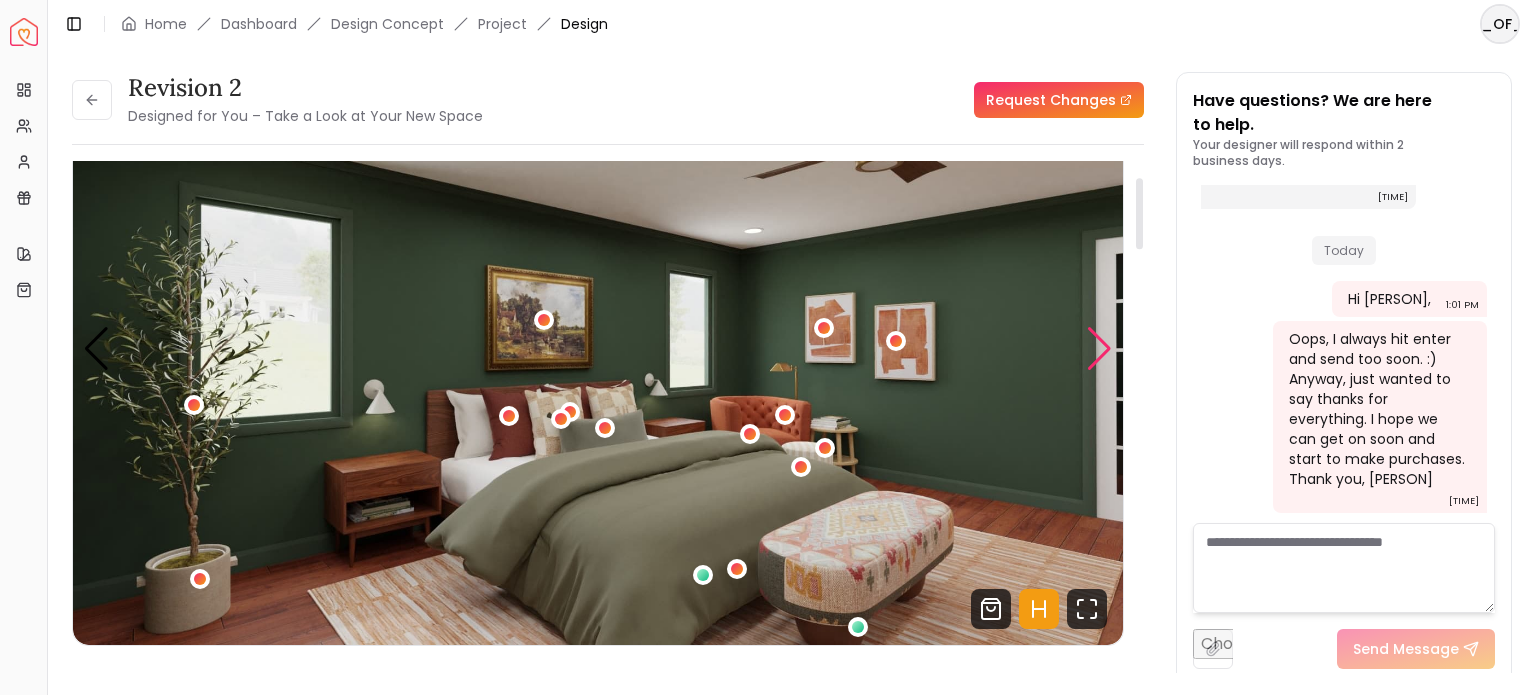click at bounding box center [1099, 349] 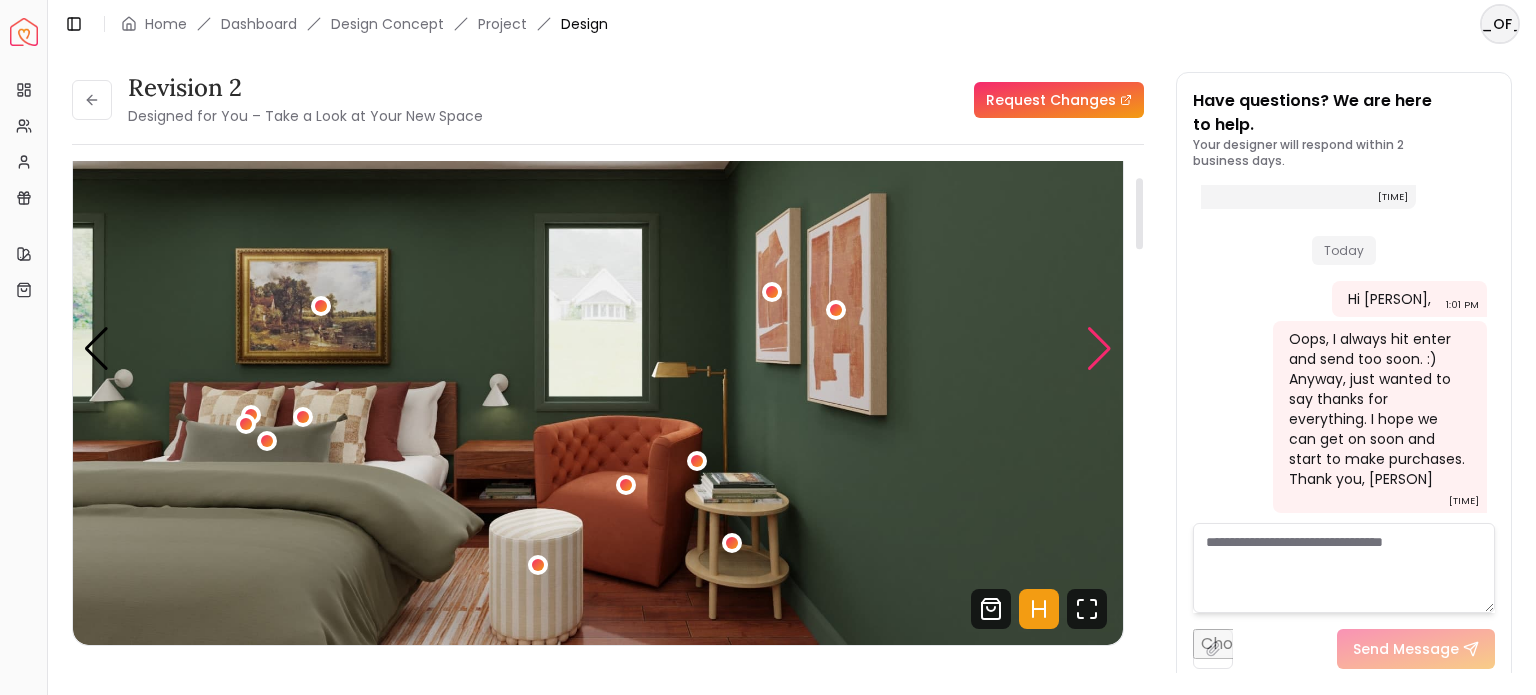 click at bounding box center (1099, 349) 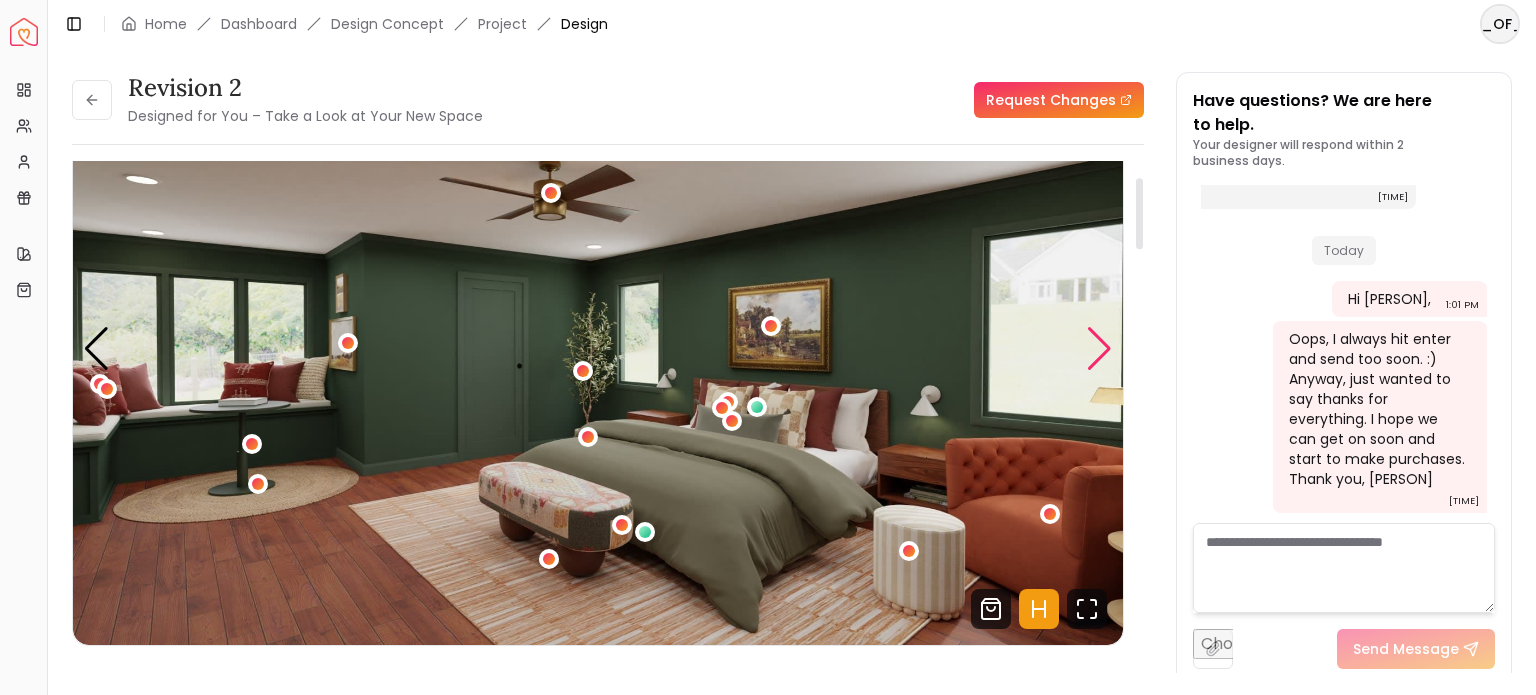 click at bounding box center (1099, 349) 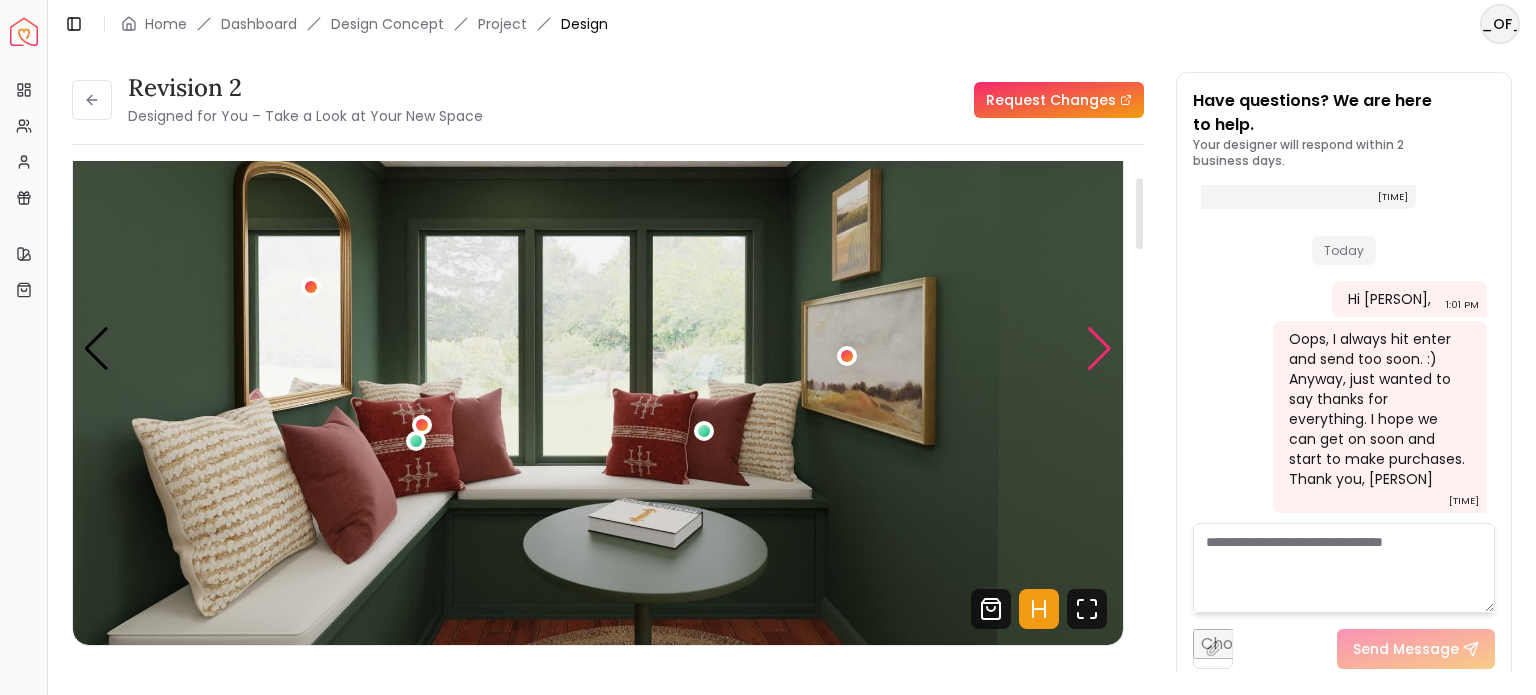 click at bounding box center [1099, 349] 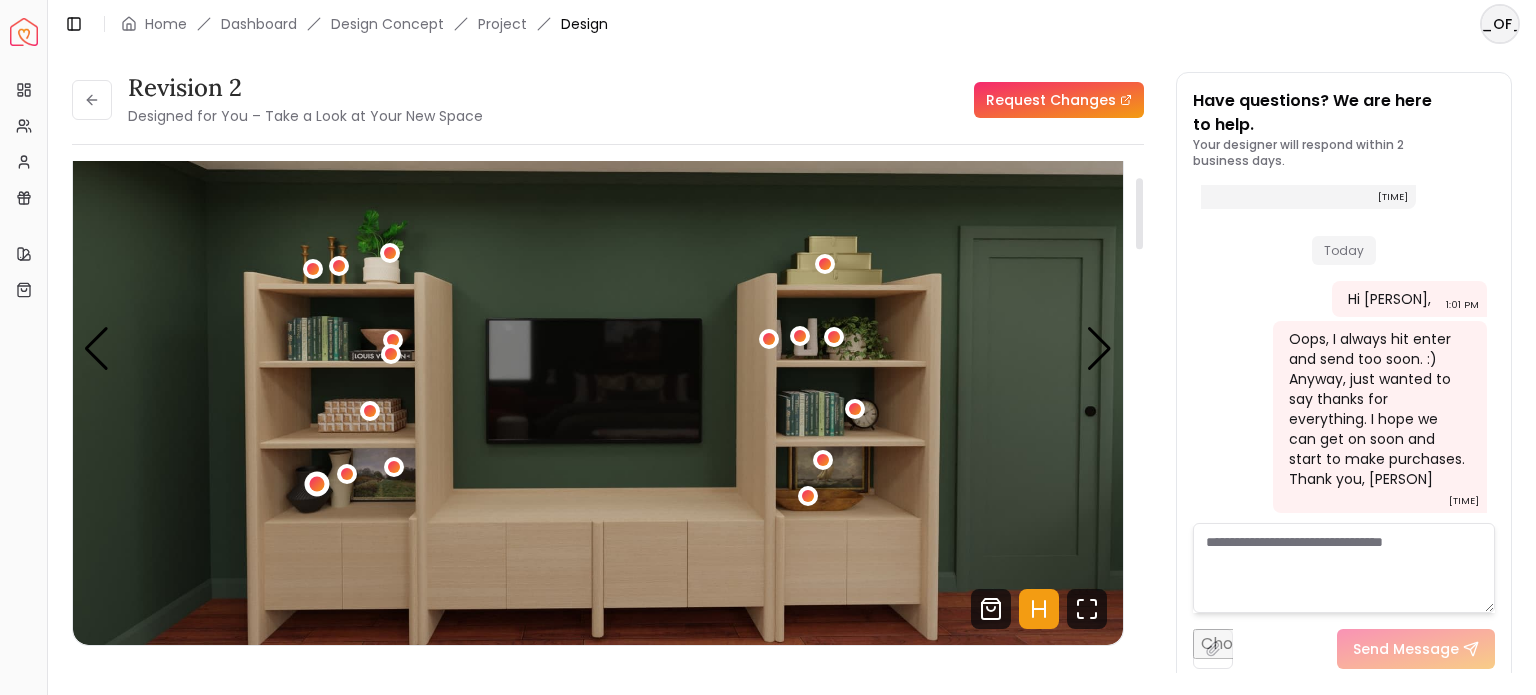 click at bounding box center (317, 484) 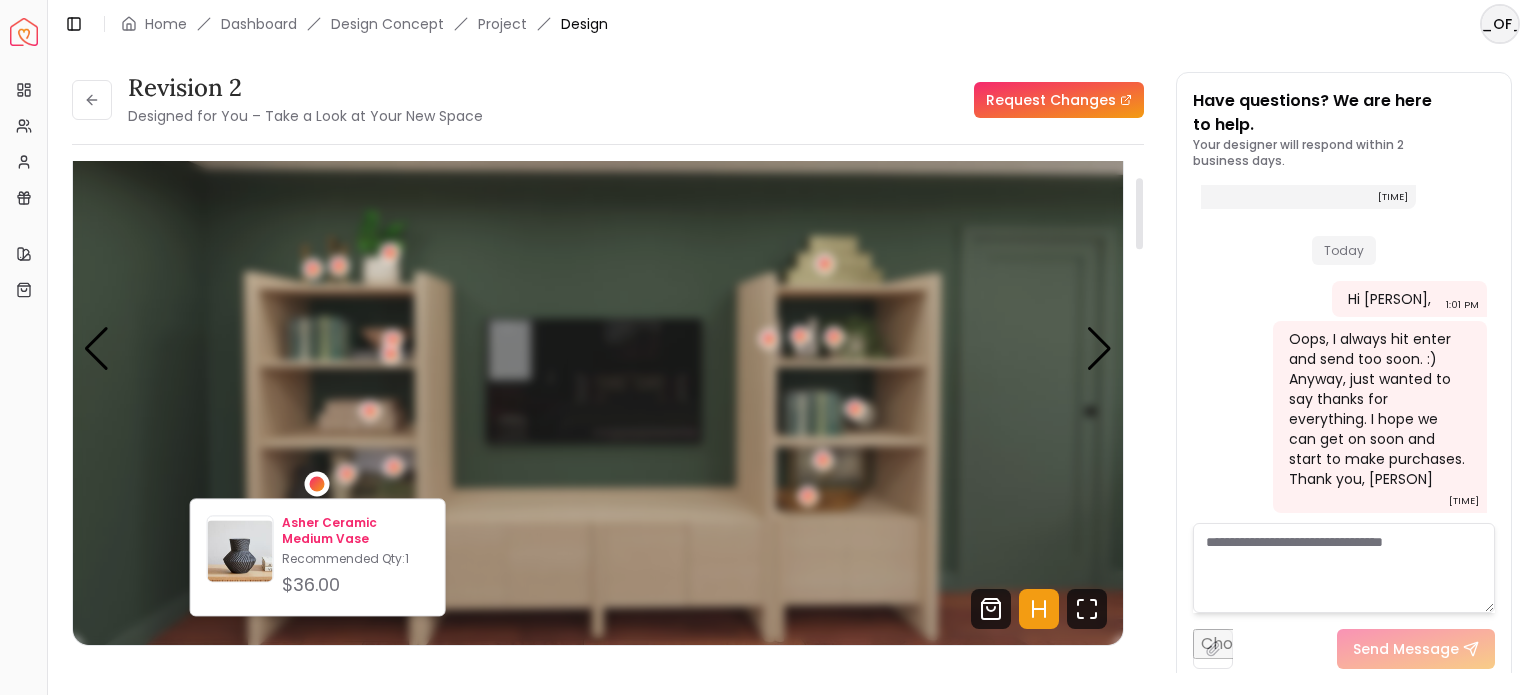 click on "Asher Ceramic Medium Vase" at bounding box center (355, 531) 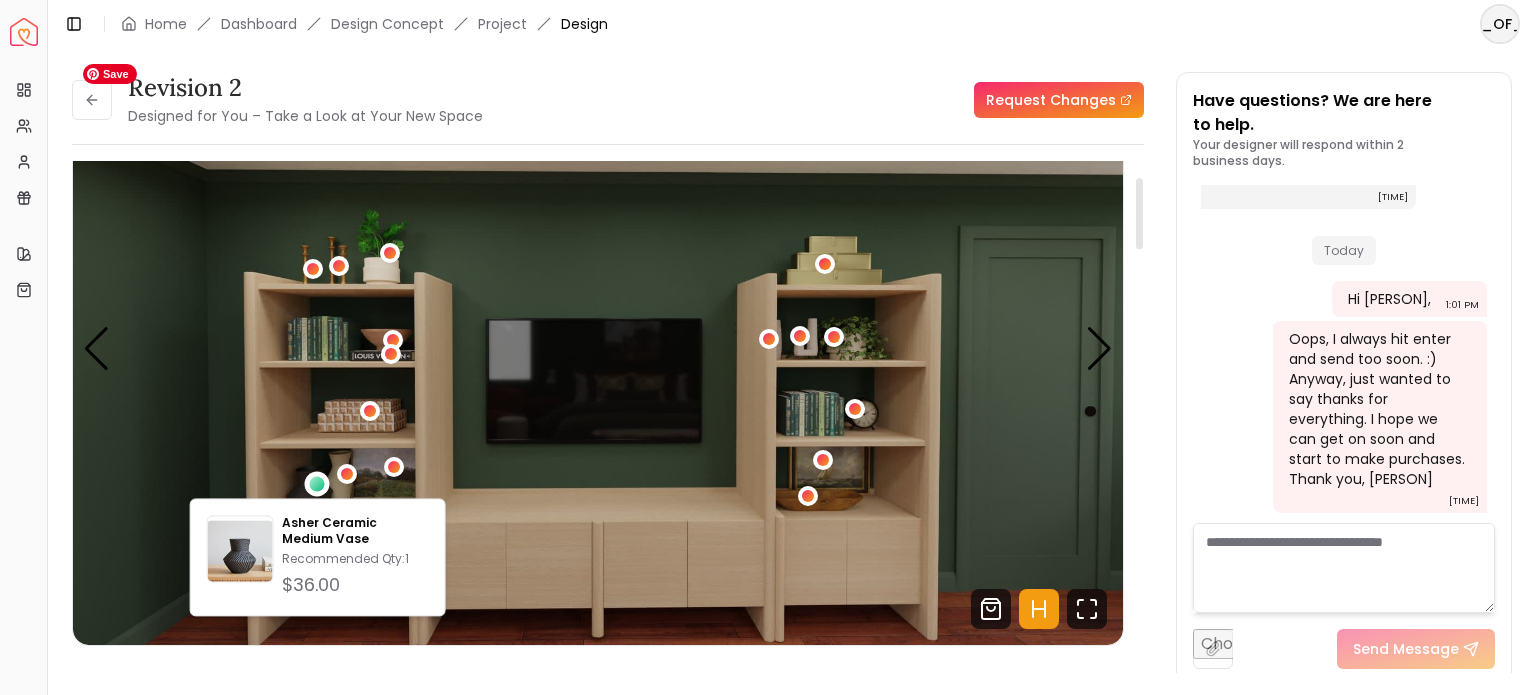 click at bounding box center (598, 349) 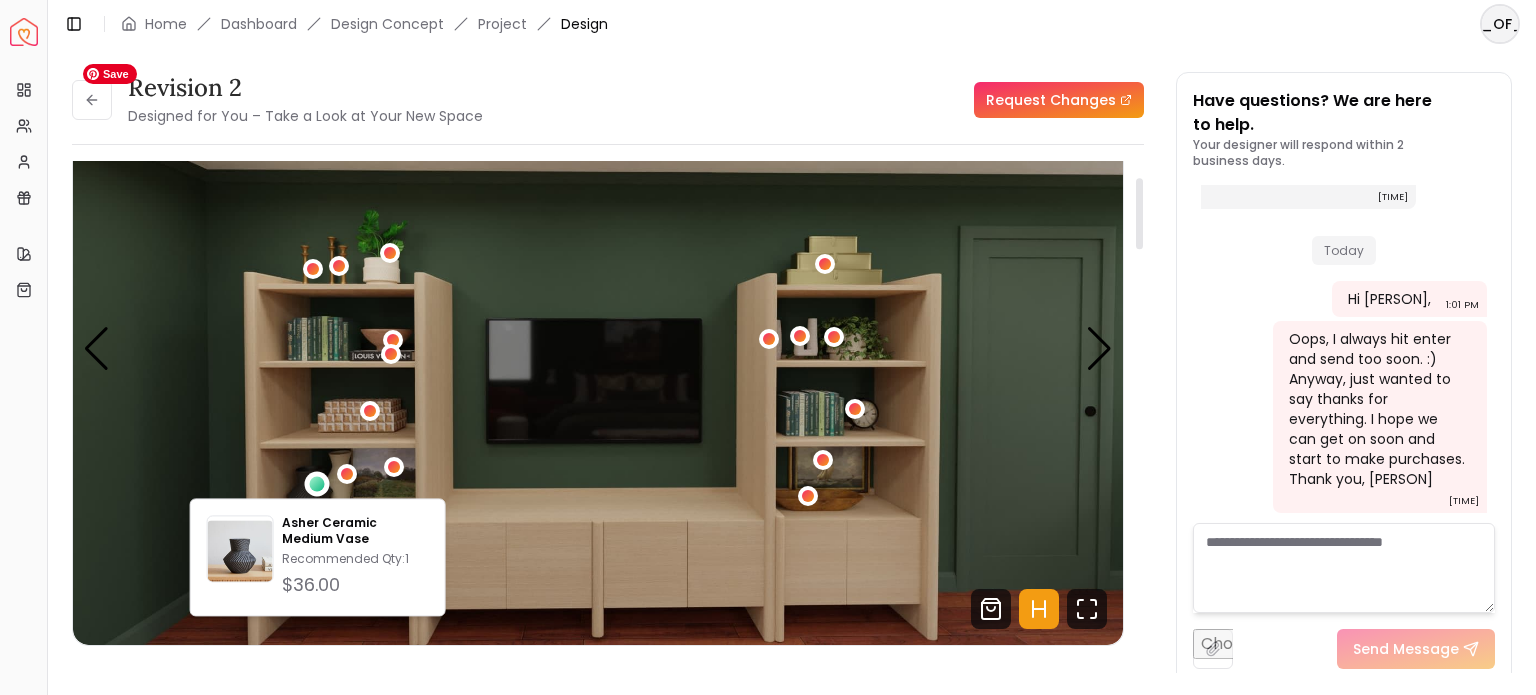 click at bounding box center (598, 349) 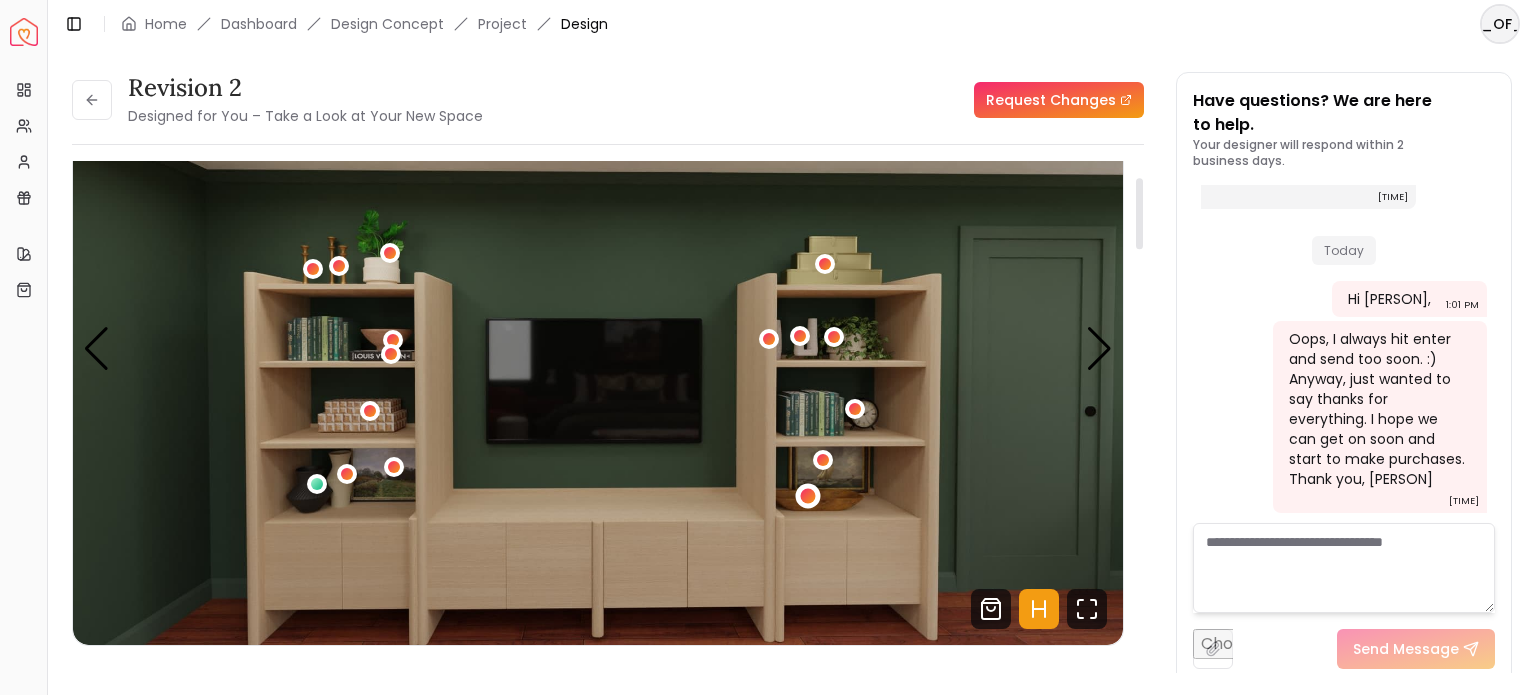 click at bounding box center [808, 495] 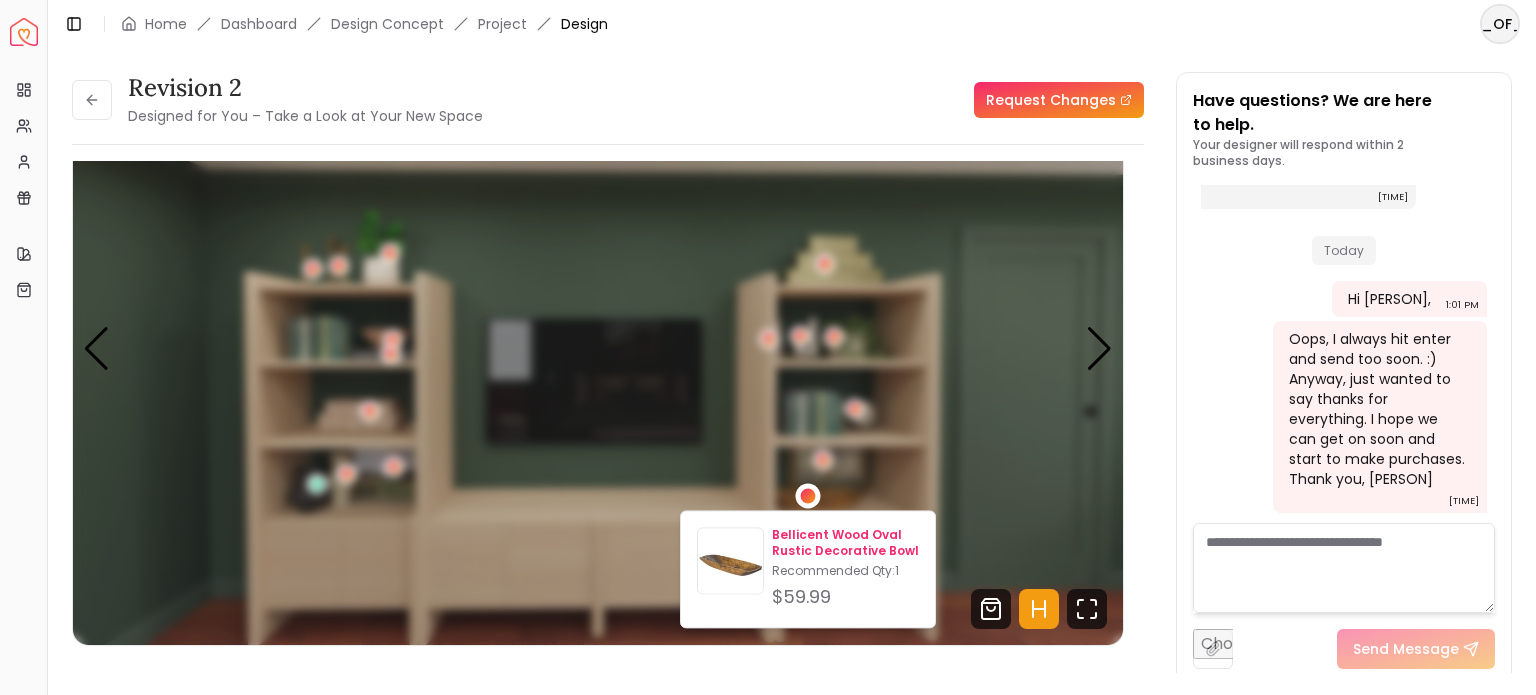 click on "Bellicent Wood Oval Rustic Decorative Bowl" at bounding box center [845, 543] 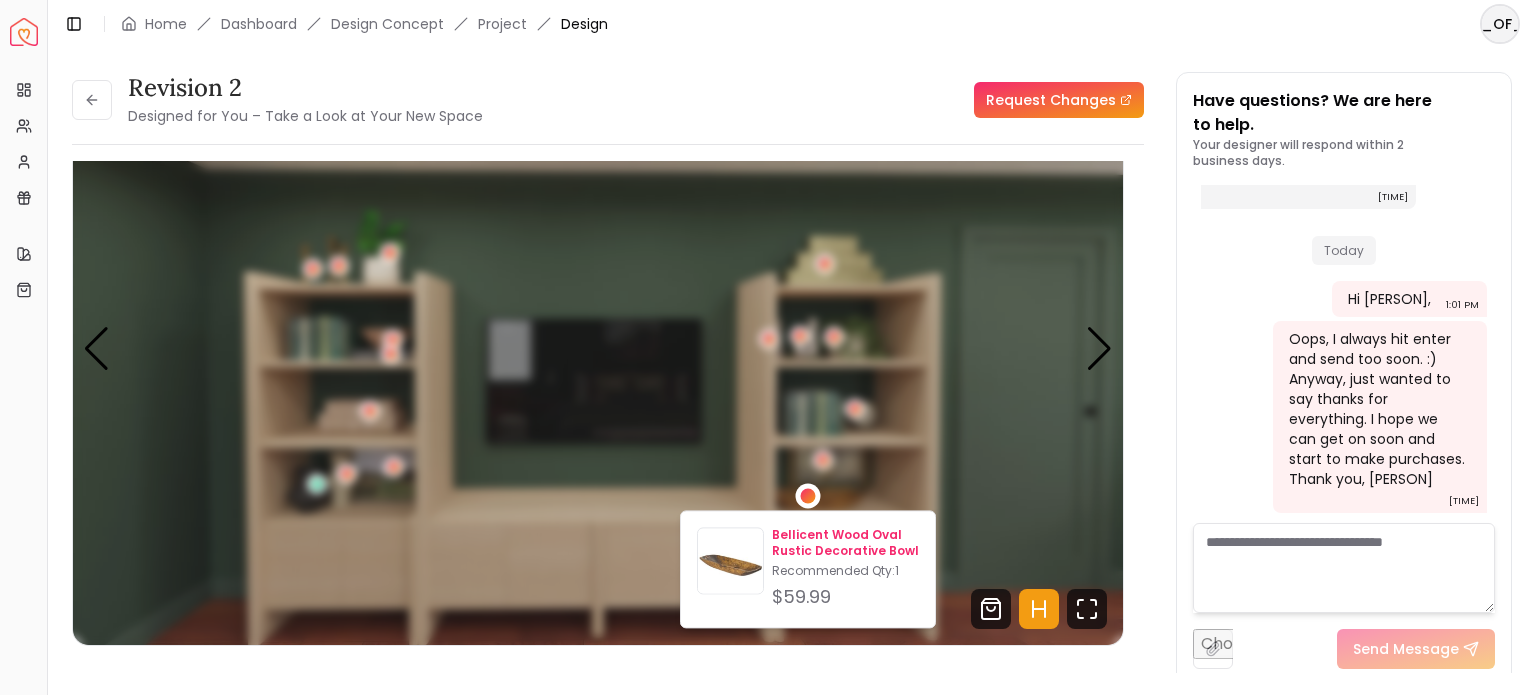 click on "Bellicent Wood Oval Rustic Decorative Bowl" at bounding box center (845, 543) 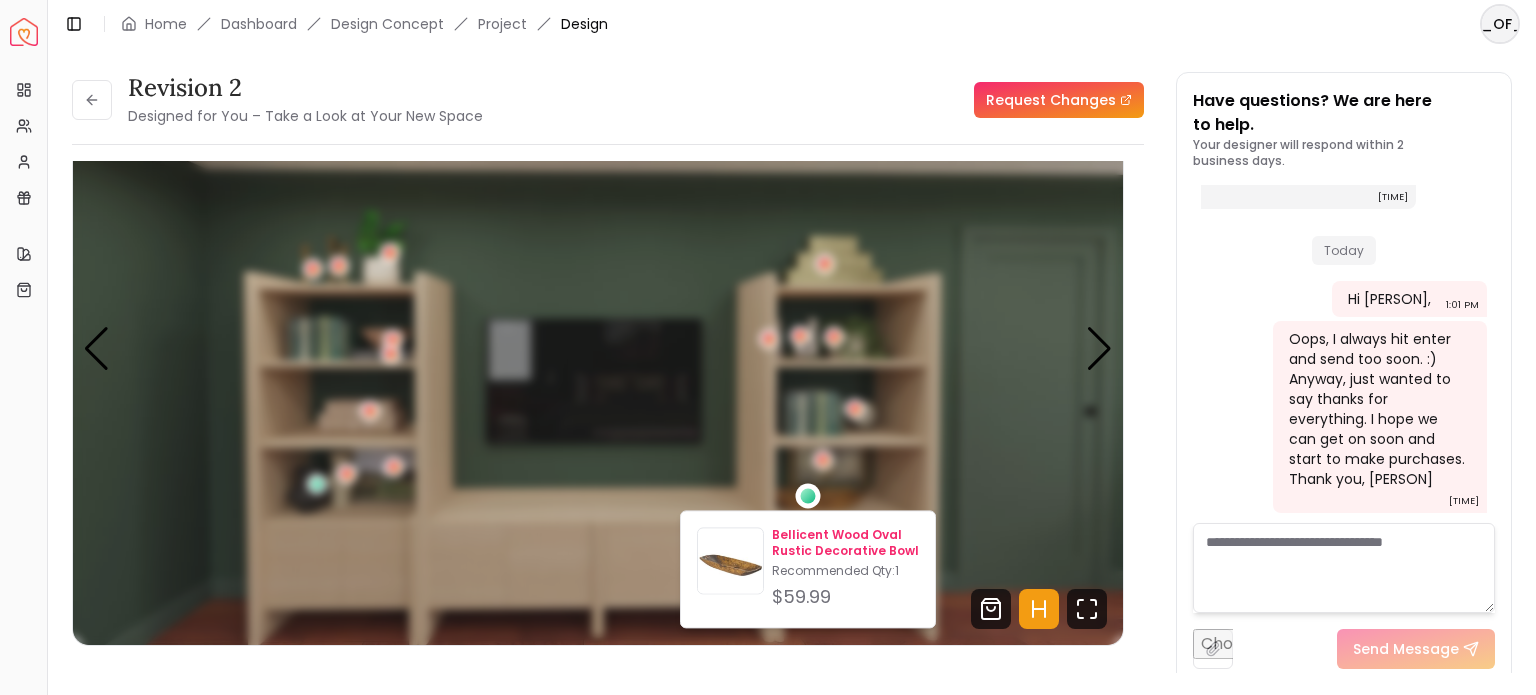 click on "Bellicent Wood Oval Rustic Decorative Bowl" at bounding box center [845, 543] 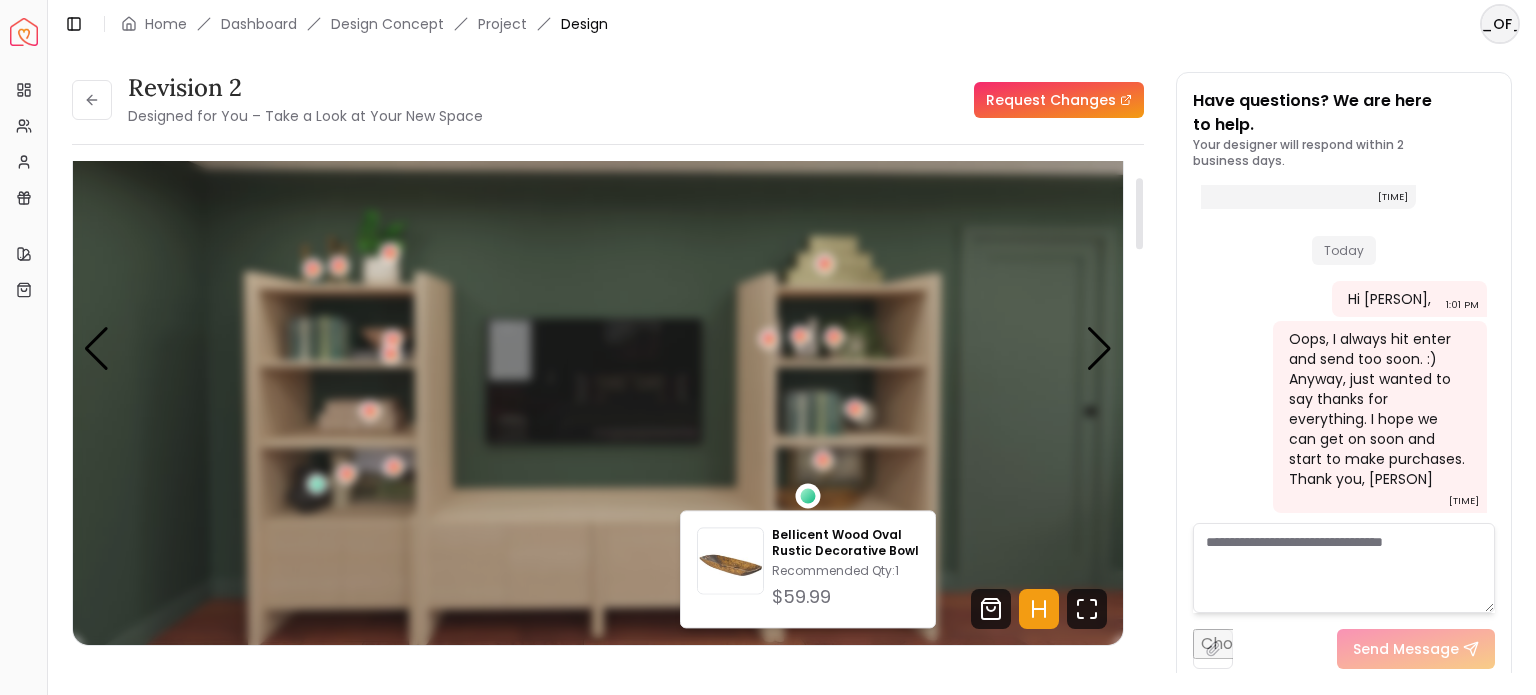 click on "Bellicent Wood Oval Rustic Decorative Bowl Recommended Qty:  1 $59.99" at bounding box center (808, 569) 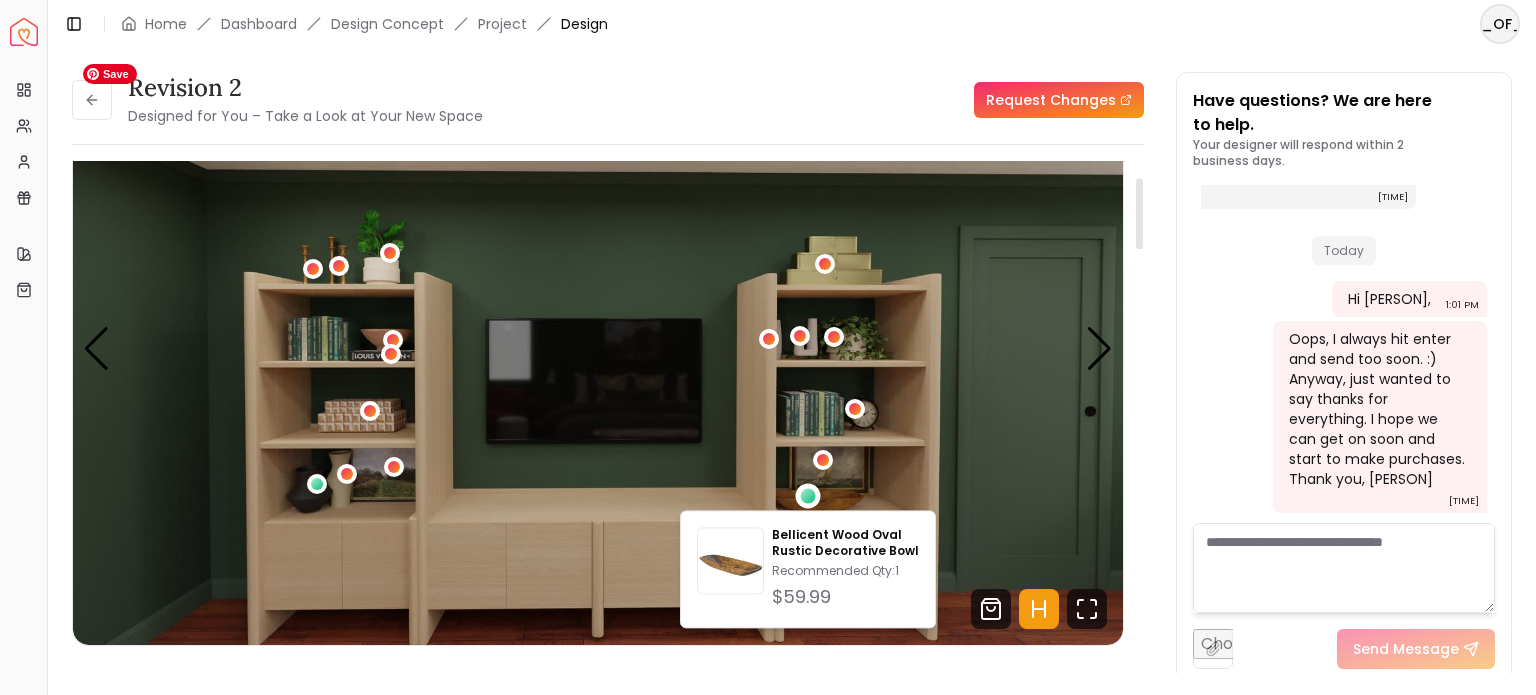 click at bounding box center [598, 349] 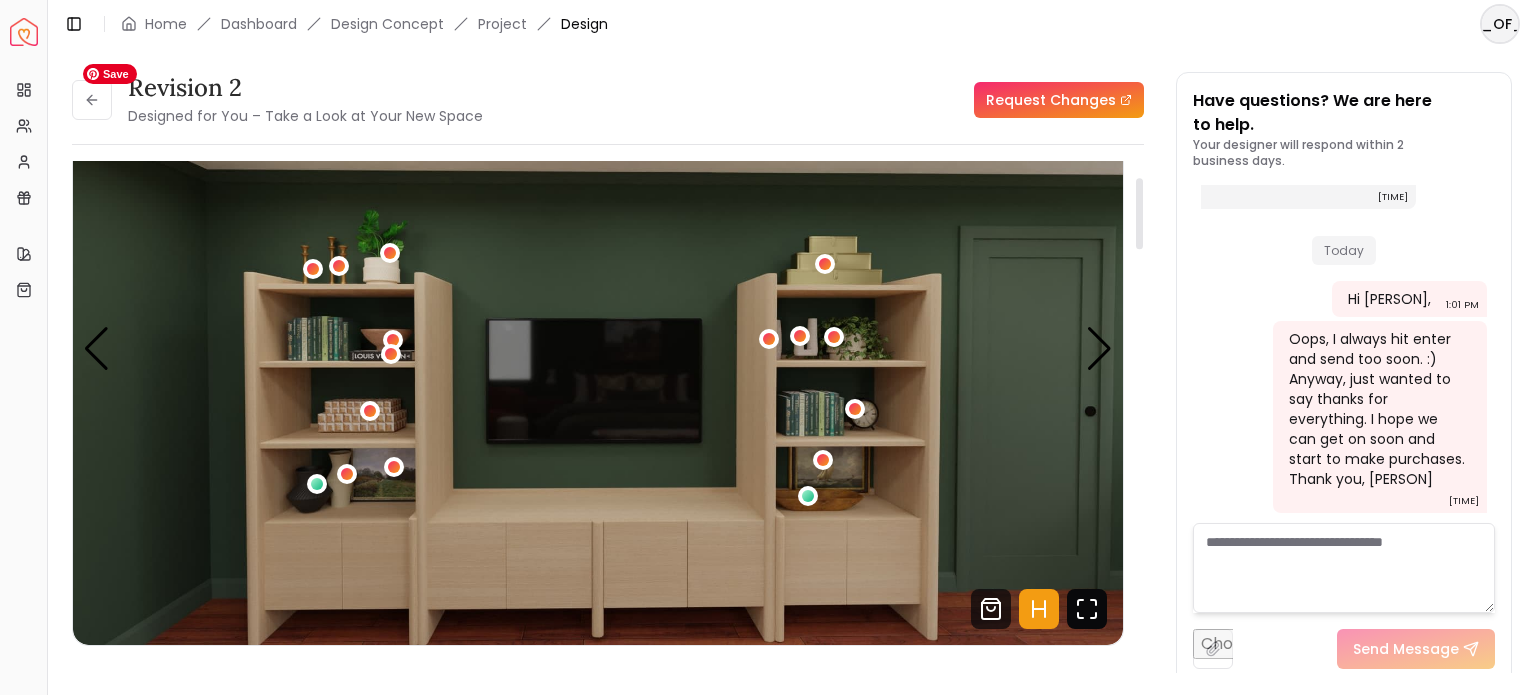 click 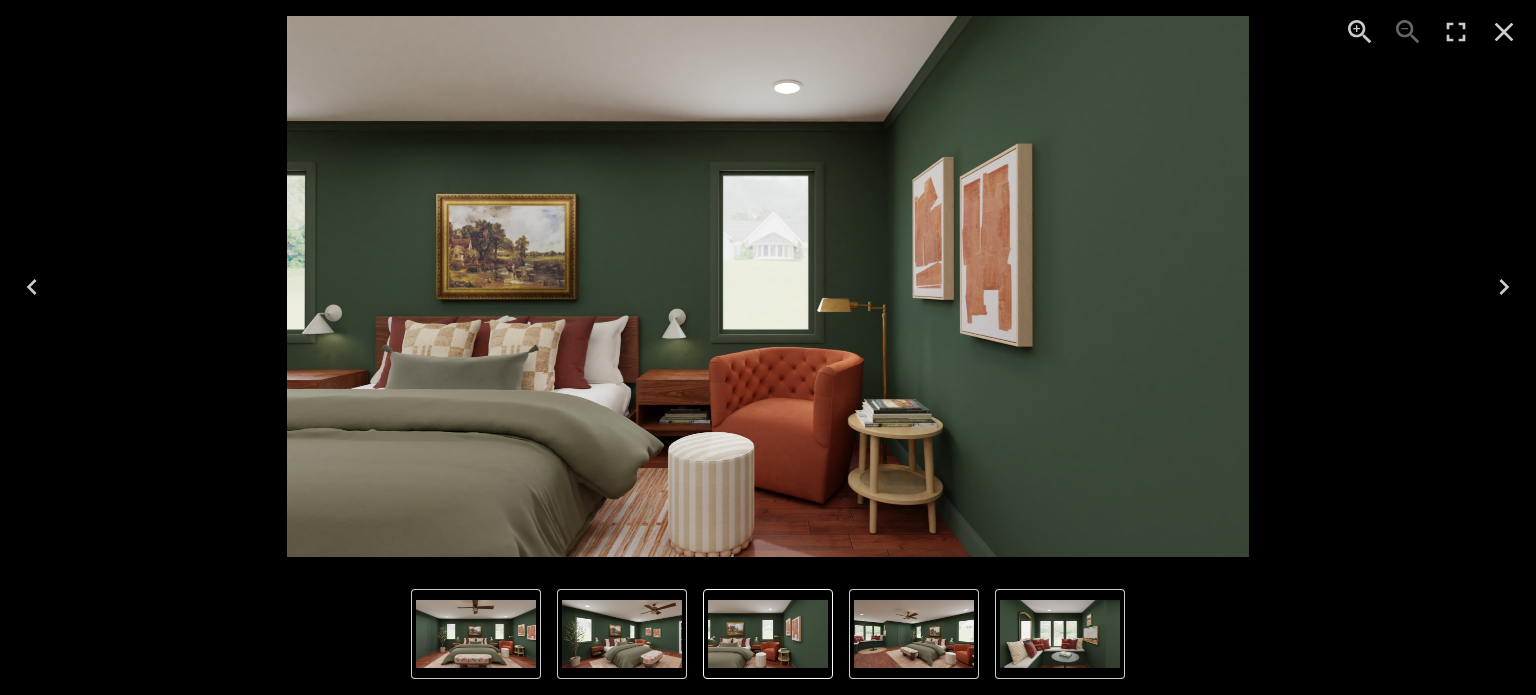 click 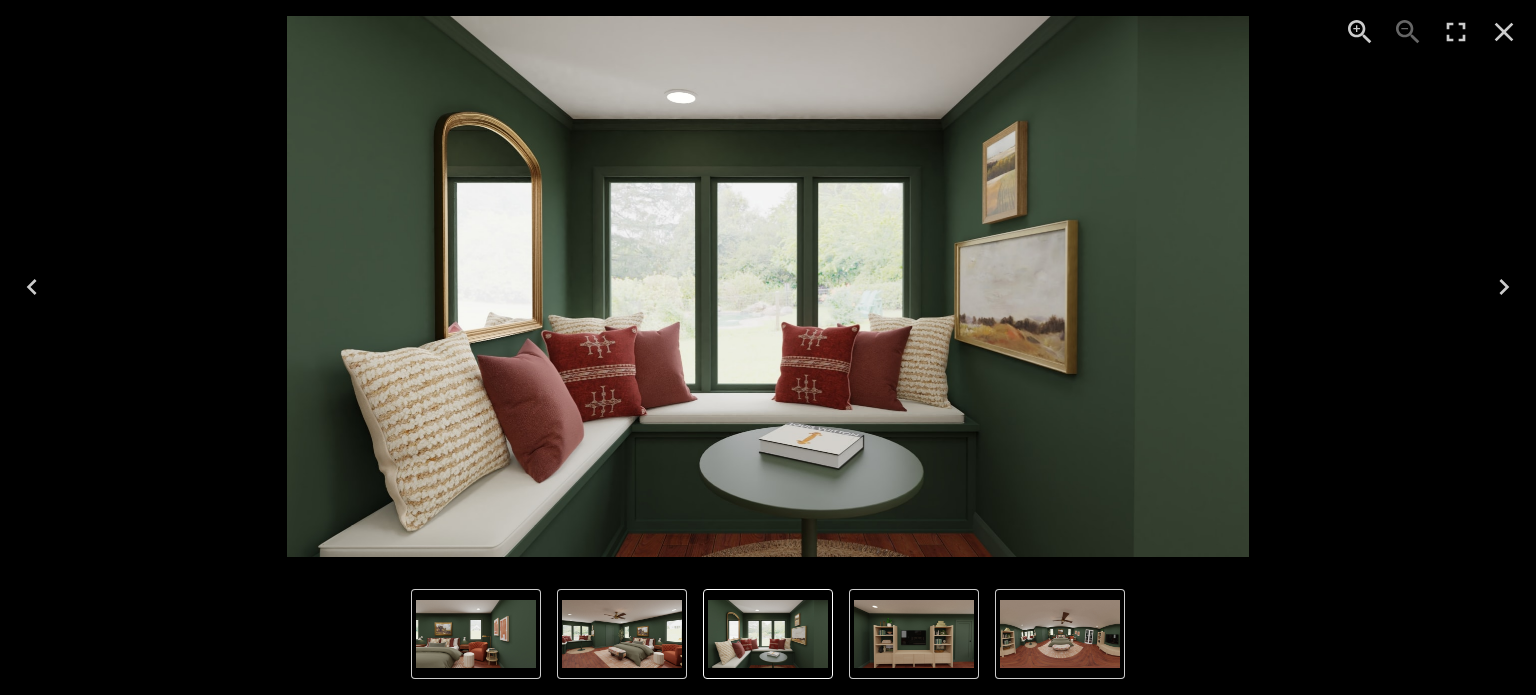 click 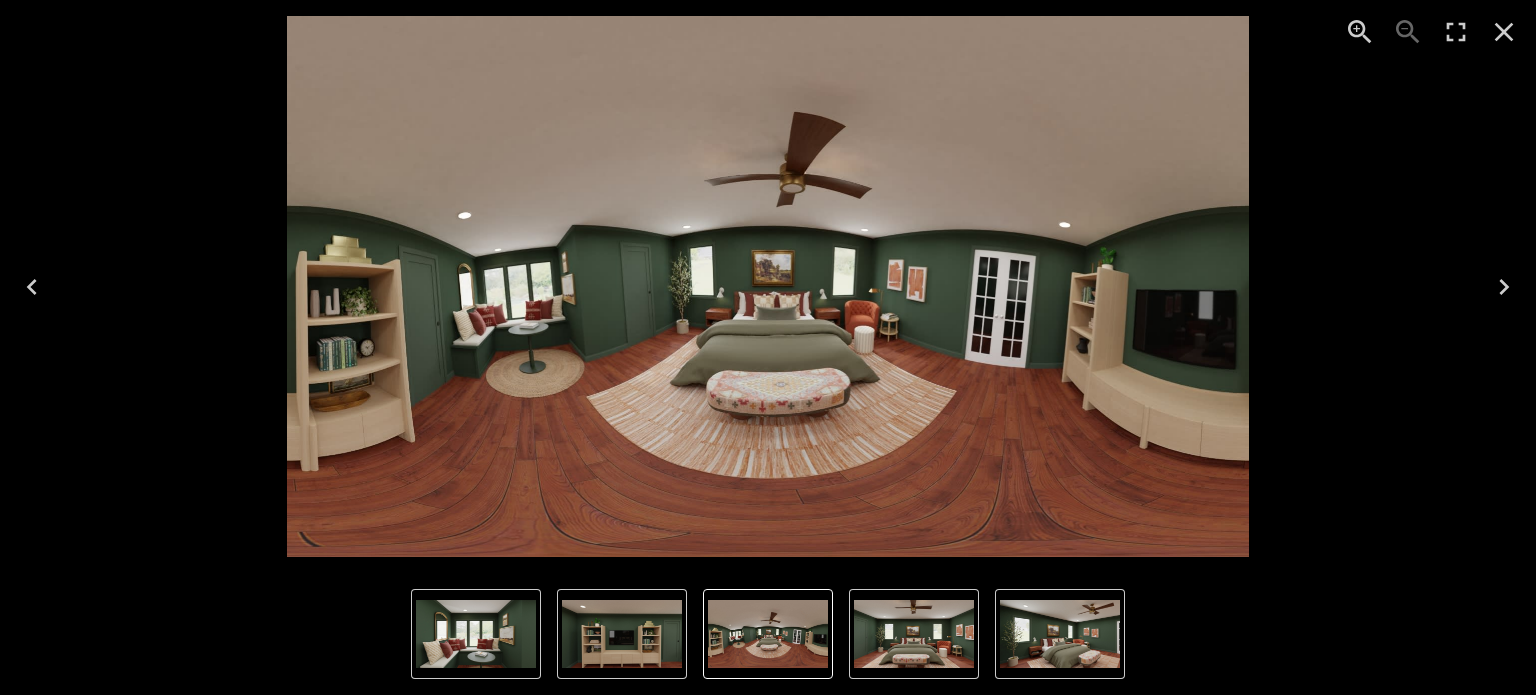 click 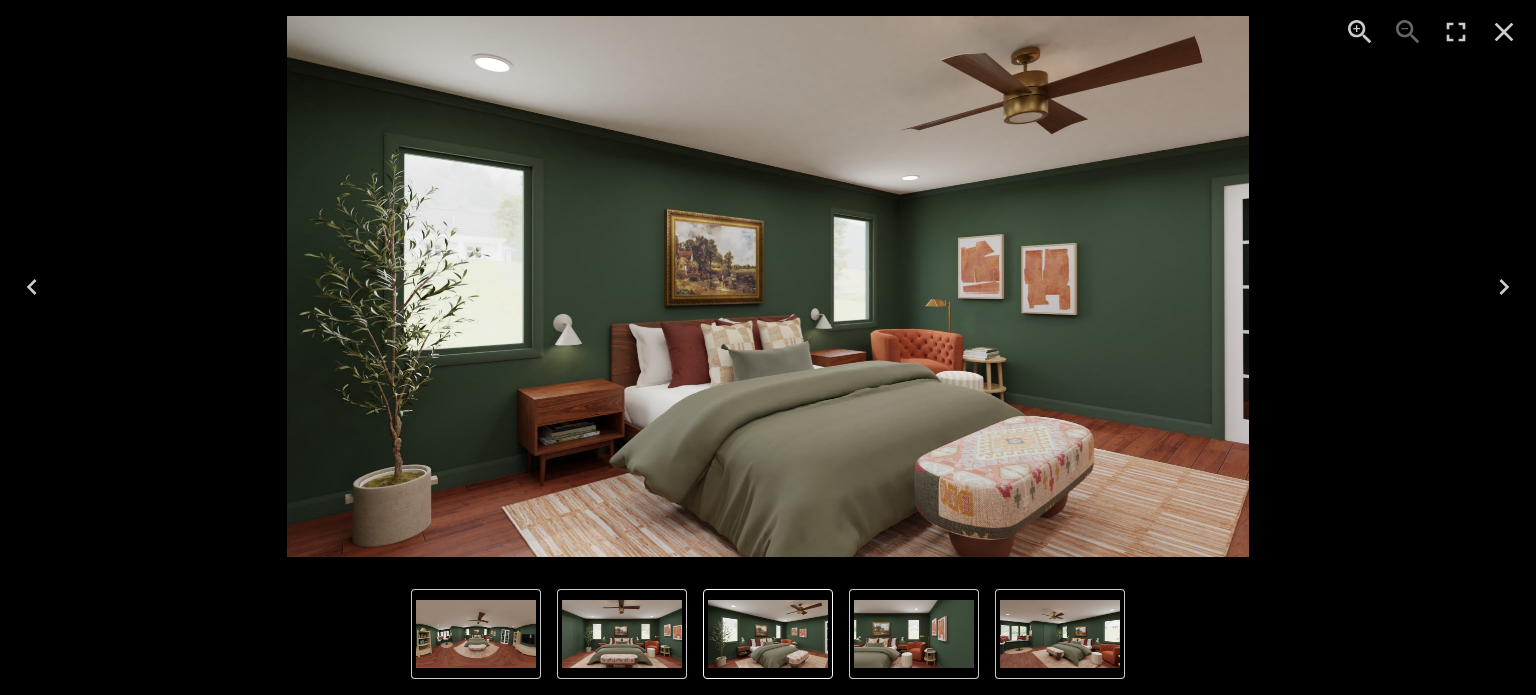 click 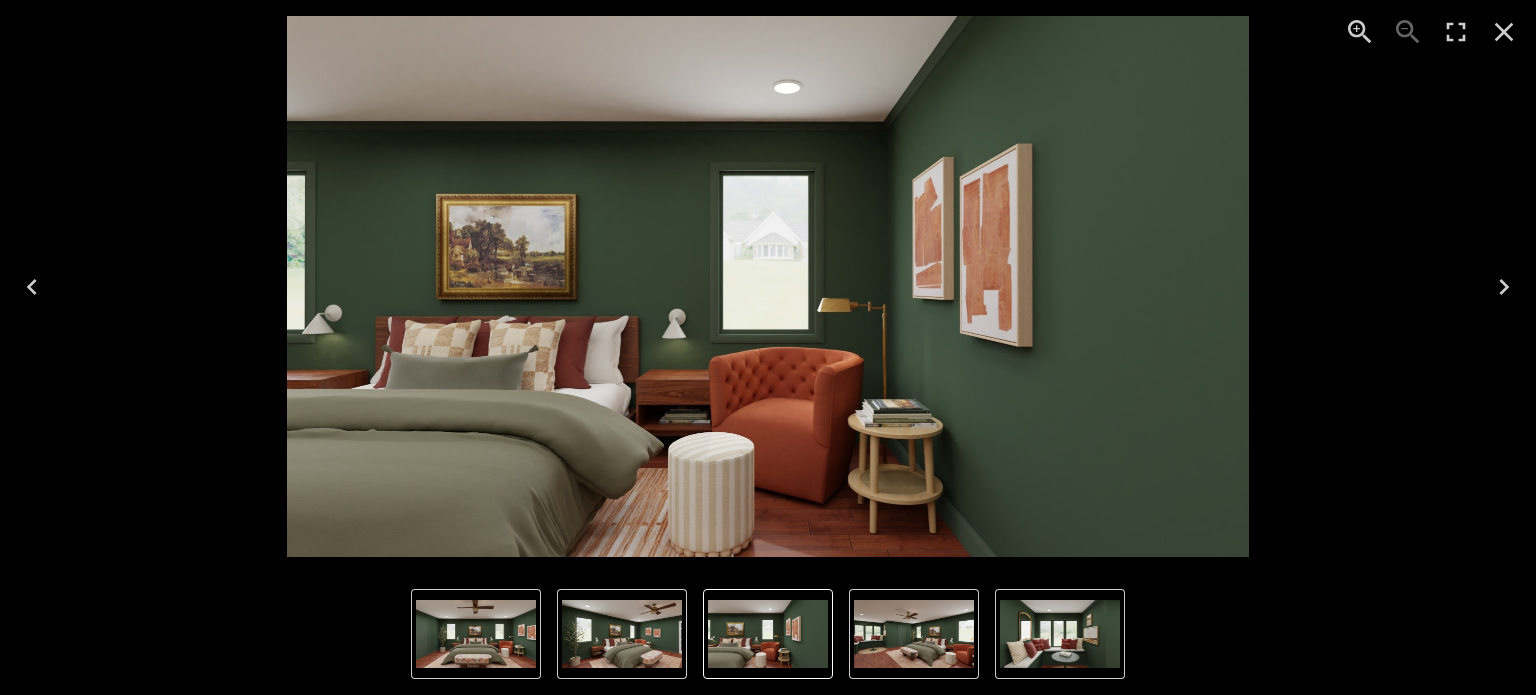 click 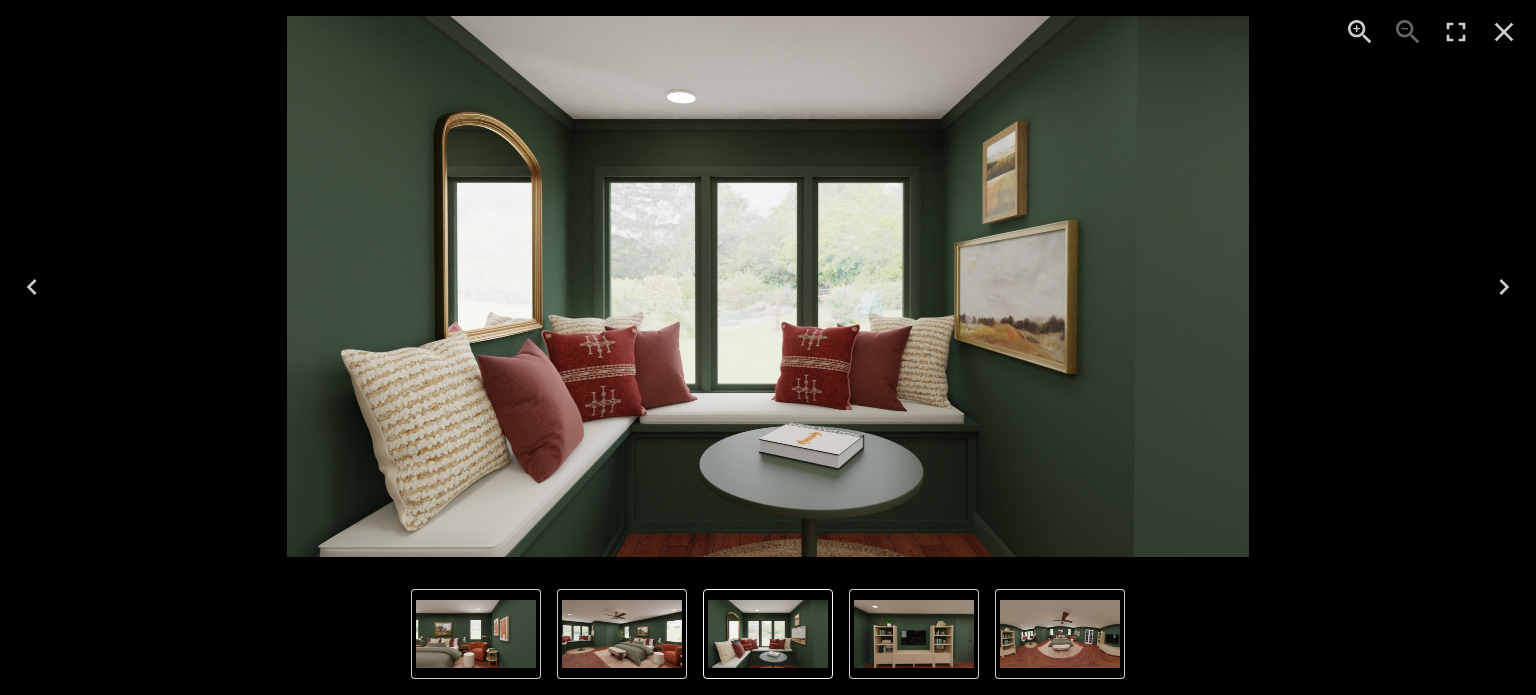click at bounding box center (914, 634) 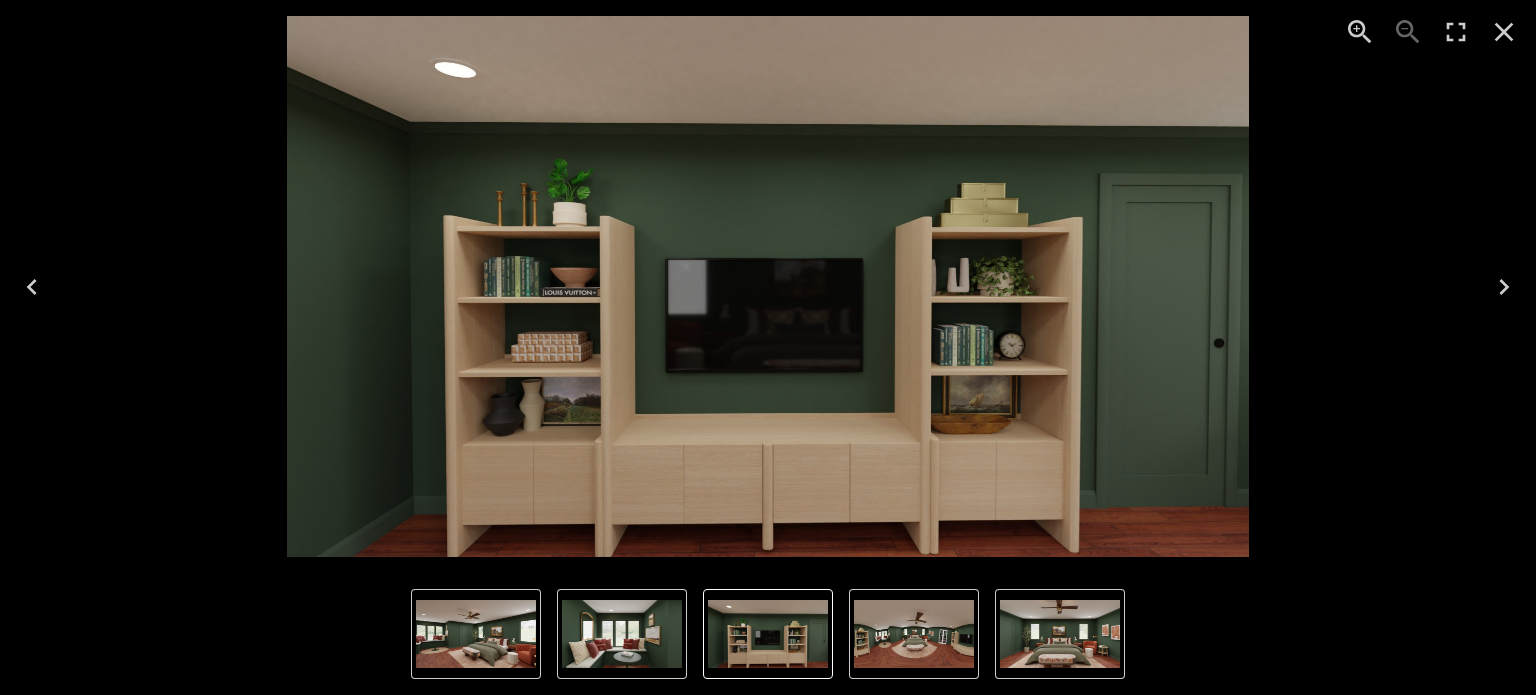 click 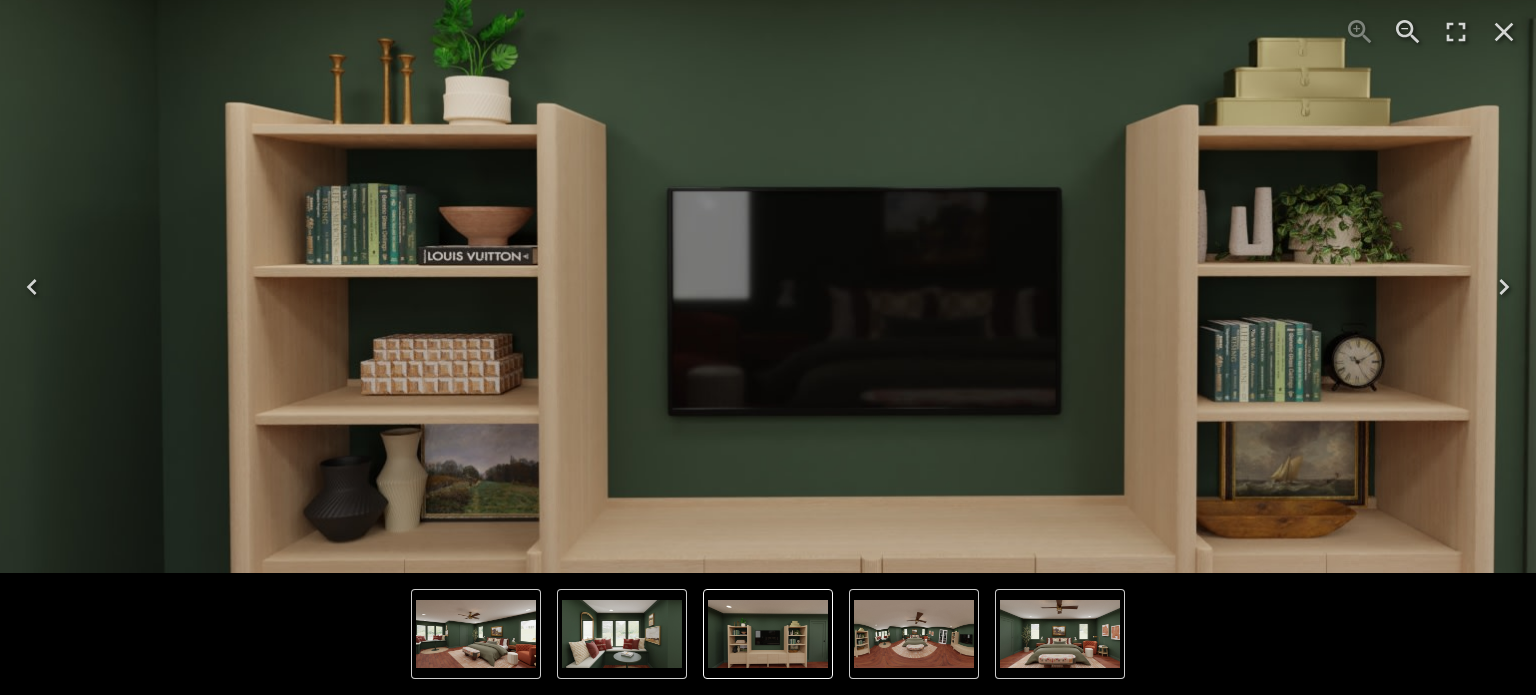 drag, startPoint x: 1164, startPoint y: 460, endPoint x: 1265, endPoint y: 417, distance: 109.77249 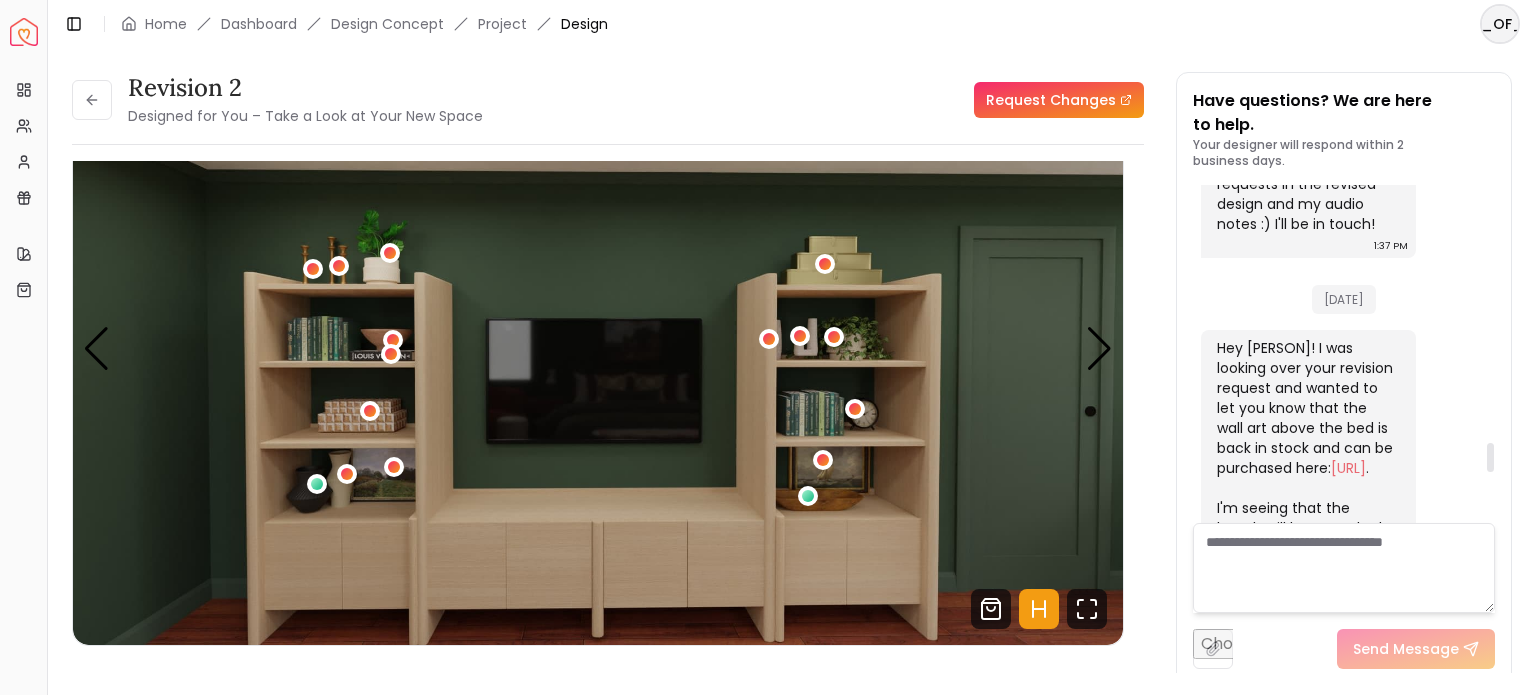 scroll, scrollTop: 2897, scrollLeft: 0, axis: vertical 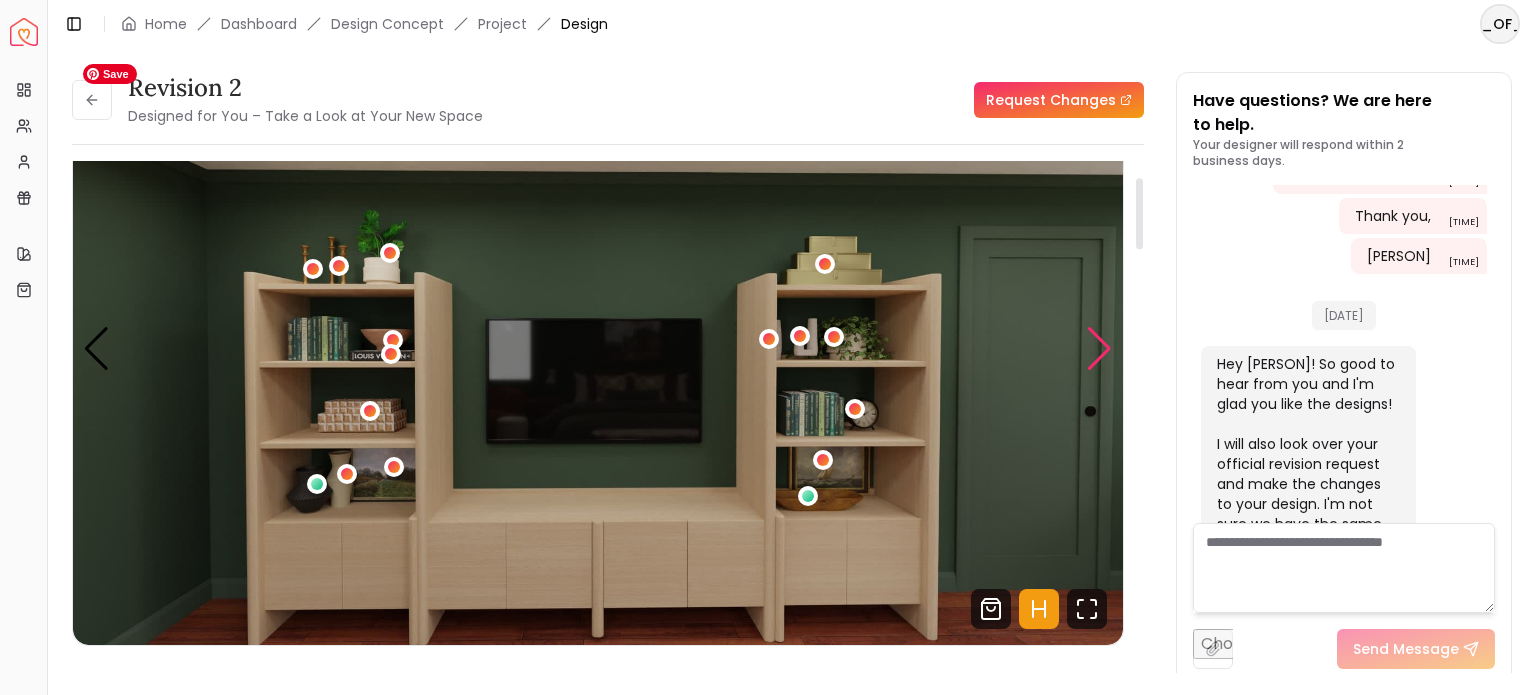 click at bounding box center (1099, 349) 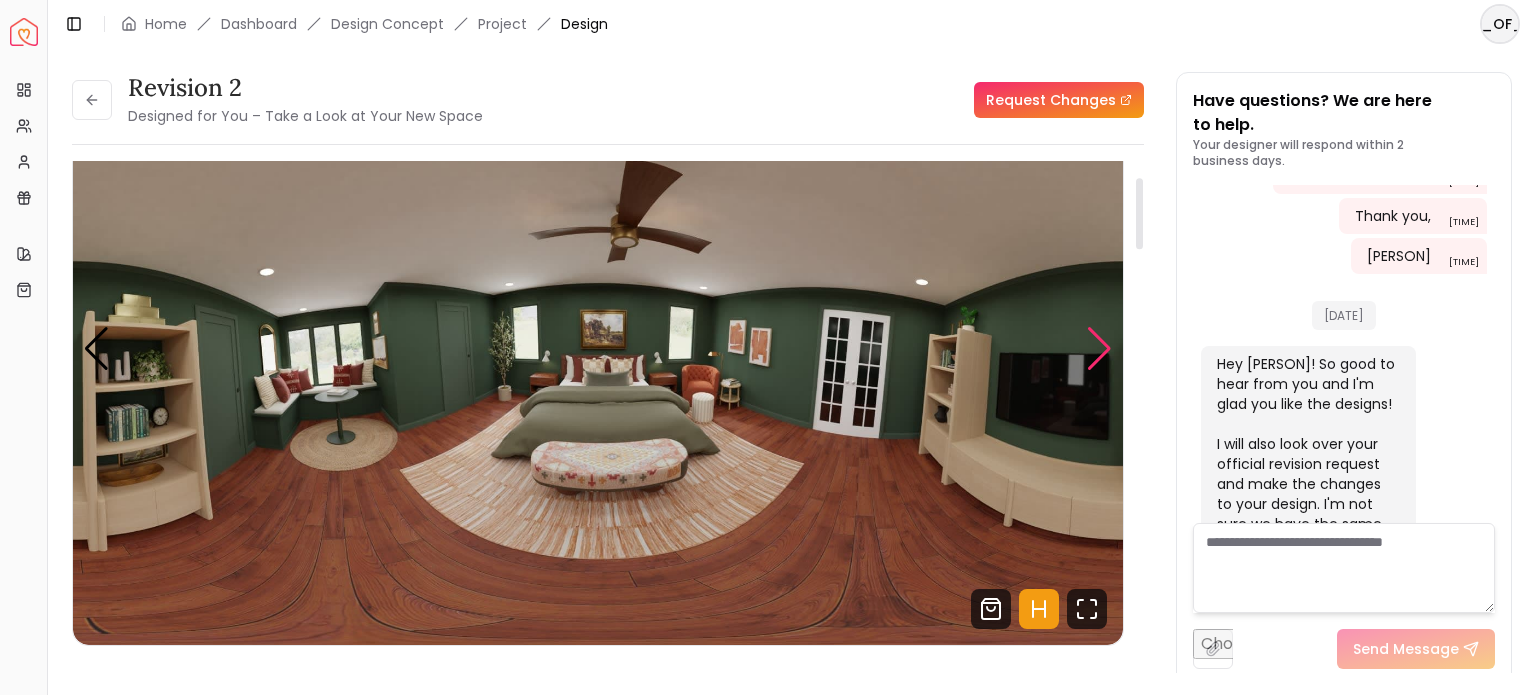 click at bounding box center [1099, 349] 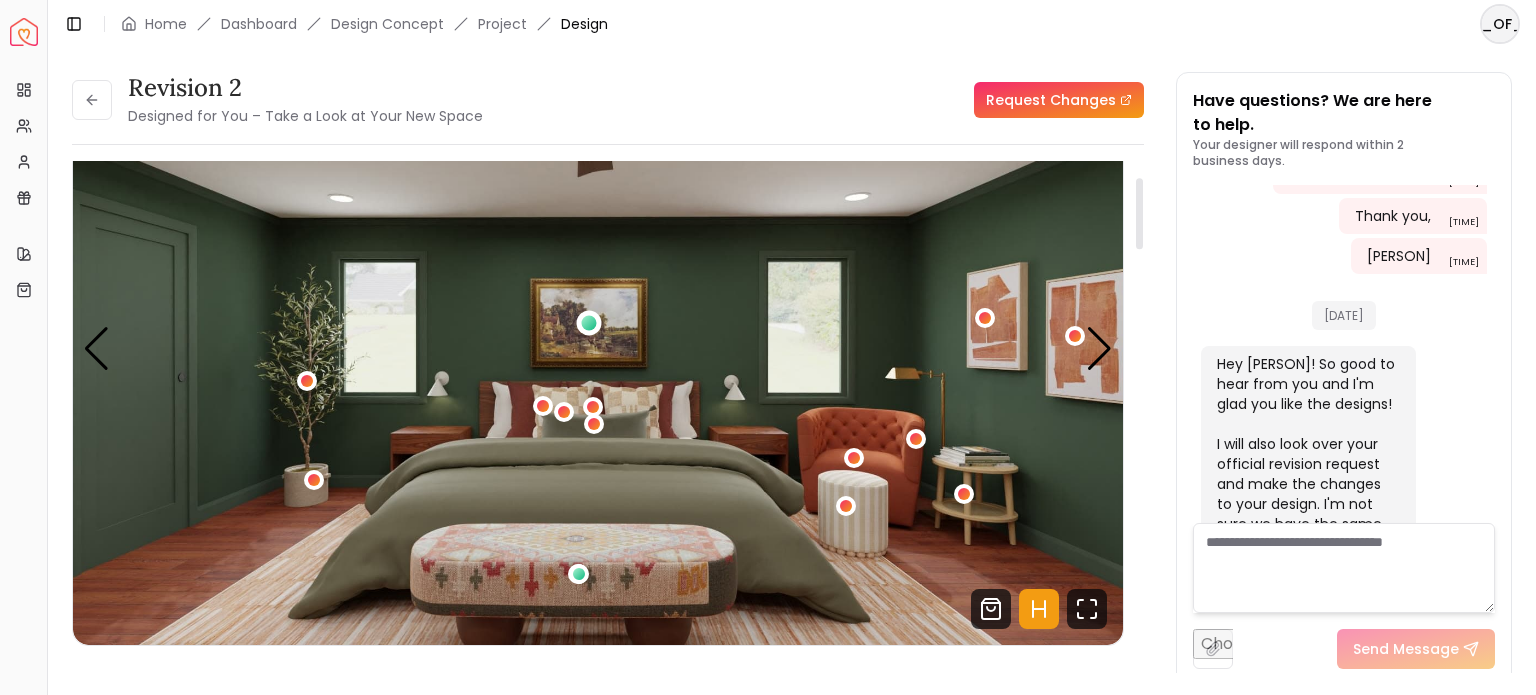 click at bounding box center (589, 322) 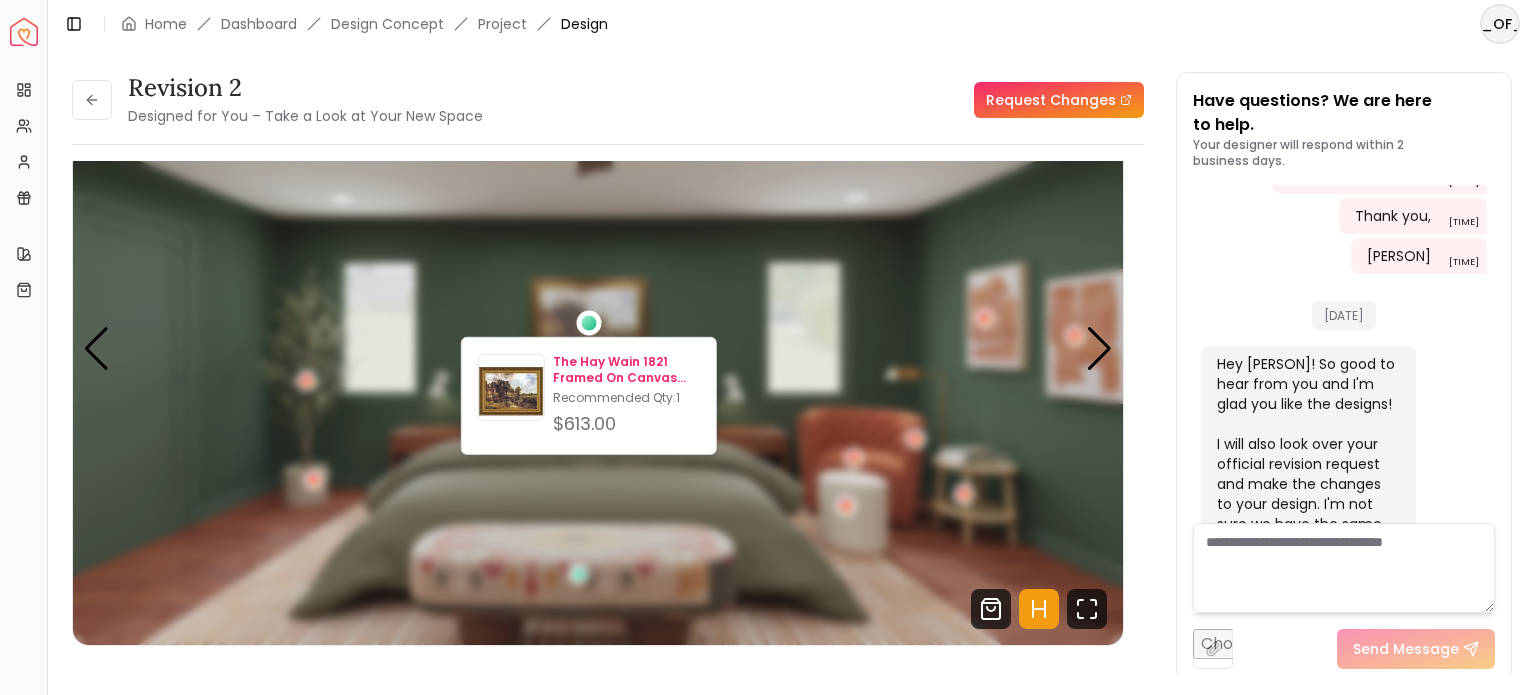 click on "The Hay Wain 1821 Framed On Canvas 41.25"" at bounding box center (626, 370) 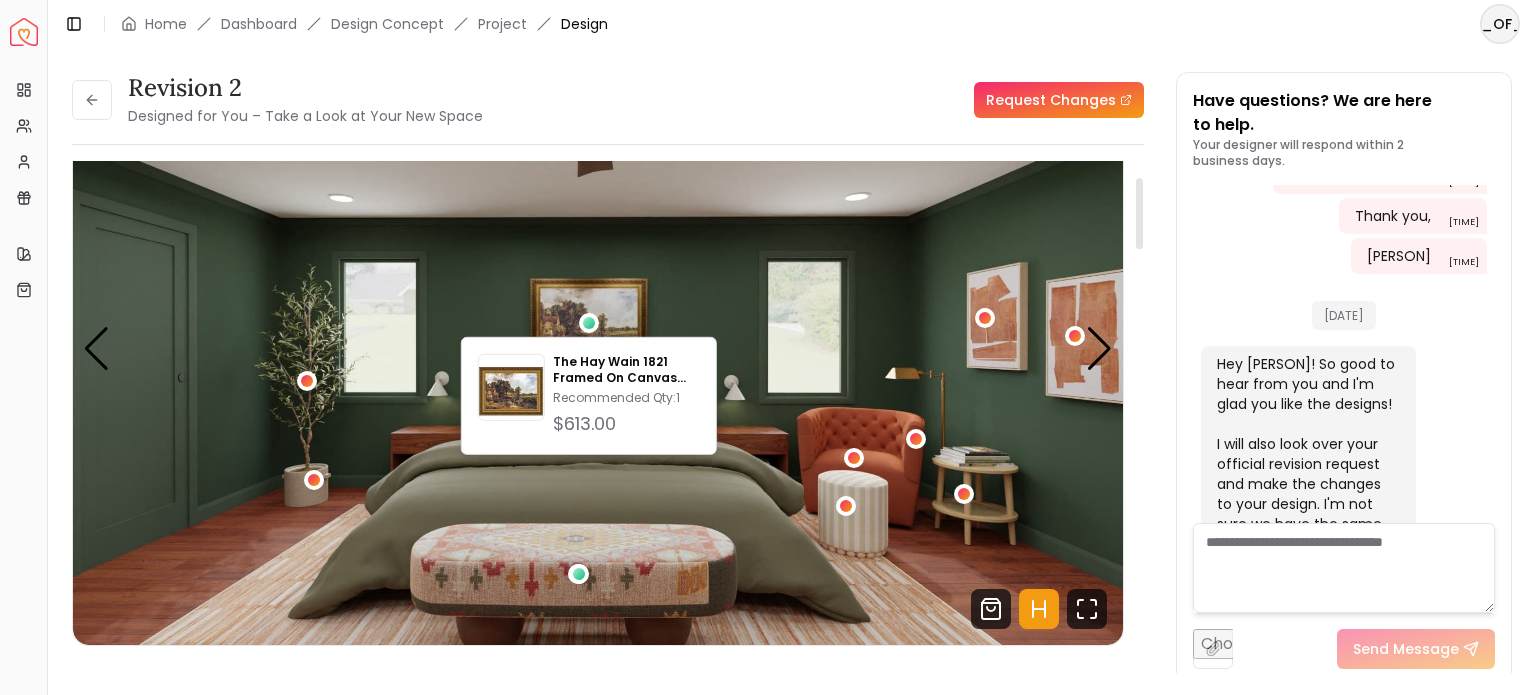 click on "Revision 2 Designed for You – Take a Look at Your New Space Request Changes Revision 2 Designed for You – Take a Look at Your New Space Request Changes Hotspots On Density Show All [PERSON] [LASTNAME] Please listen to the voice note from your designer, outlining the details of your design. Audio Note: Audio Note  1 0:00  /  1:55 Transcript: Hide Wall Paints Featured in Your Design Sherwin Williams Rock Garden Why Shop with Spacejoy? Shopping through Spacejoy isn’t just convenient — it’s smarter. Here’s why: One Cart, All Brands Our concierge places your orders across all retailers—no juggling multiple accounts. Track Everything, In One Place Monitor all your orders from different brands in your Spacejoy dashboard. Returns? Refunds? Relax. We manage returns and refunds with retailers so you don’t have to. Price Match Guarantee We match the best prices and notify you of drops before placing orders. Deals Done Right We automatically apply the best deals available — no extra work needed. ( 39     ) 1" at bounding box center (792, 360) 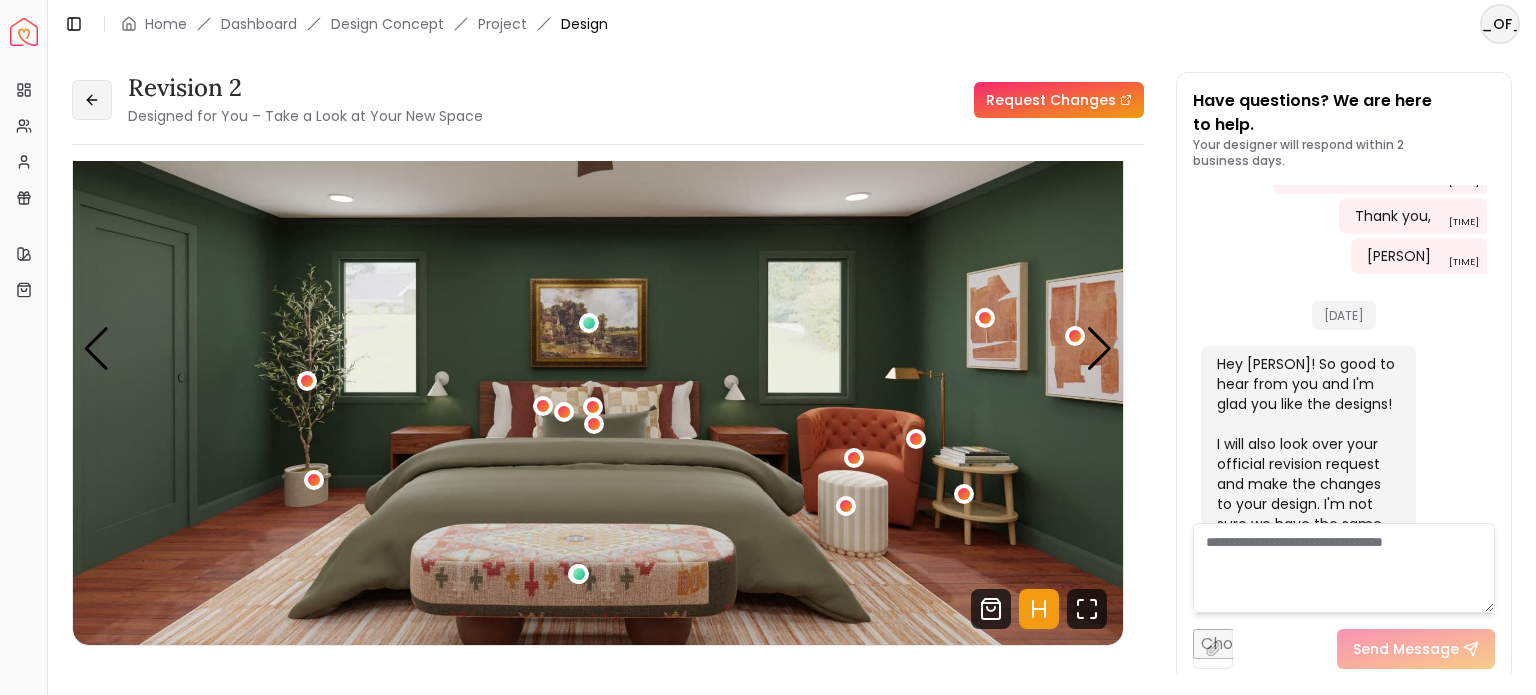 click at bounding box center (92, 100) 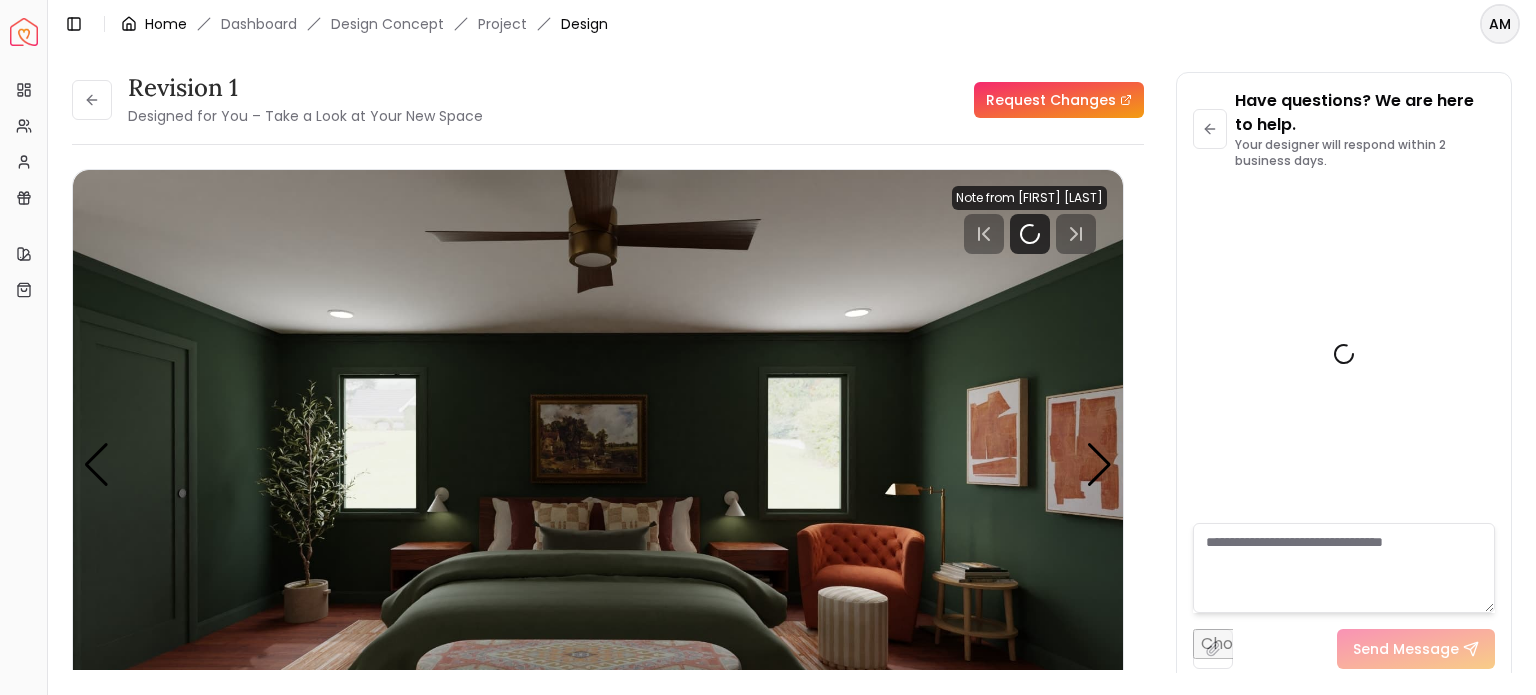scroll, scrollTop: 0, scrollLeft: 0, axis: both 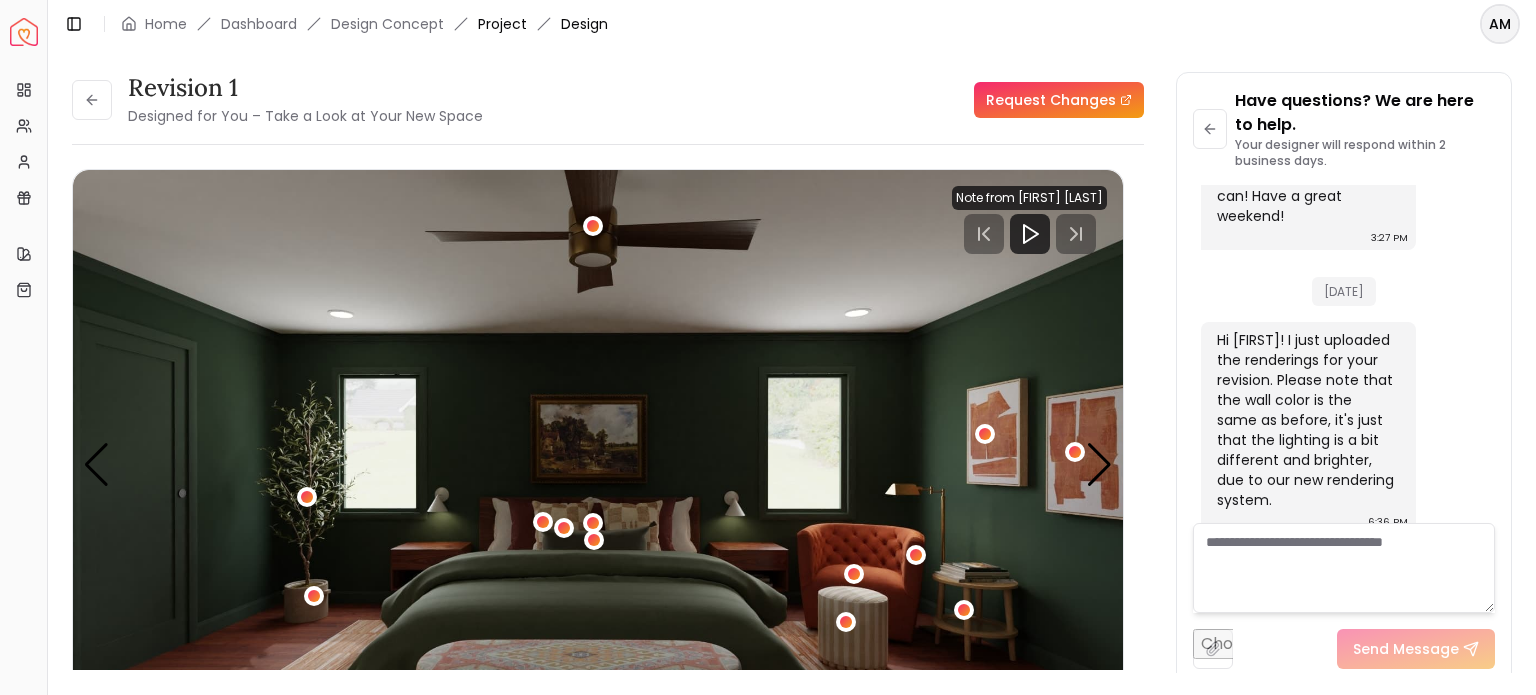 click on "Project" at bounding box center (502, 24) 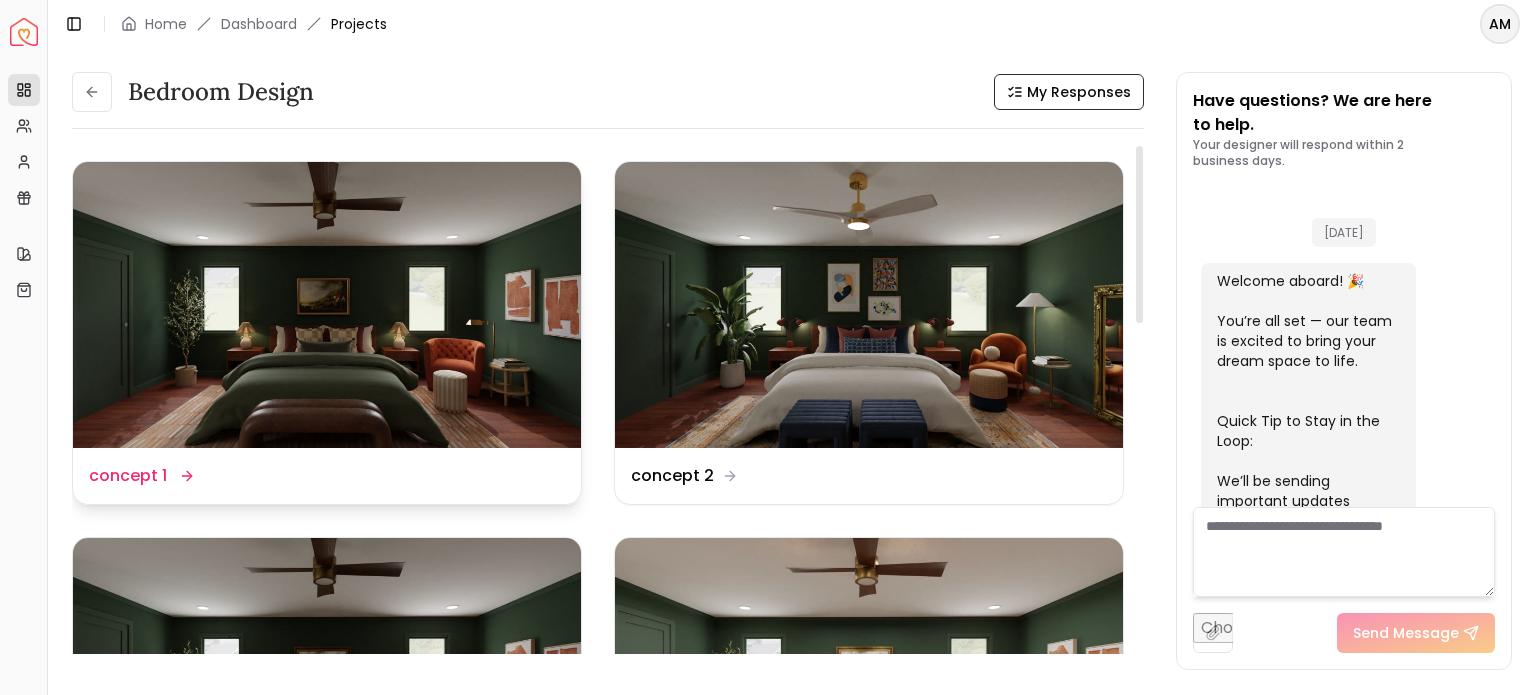 scroll, scrollTop: 4709, scrollLeft: 0, axis: vertical 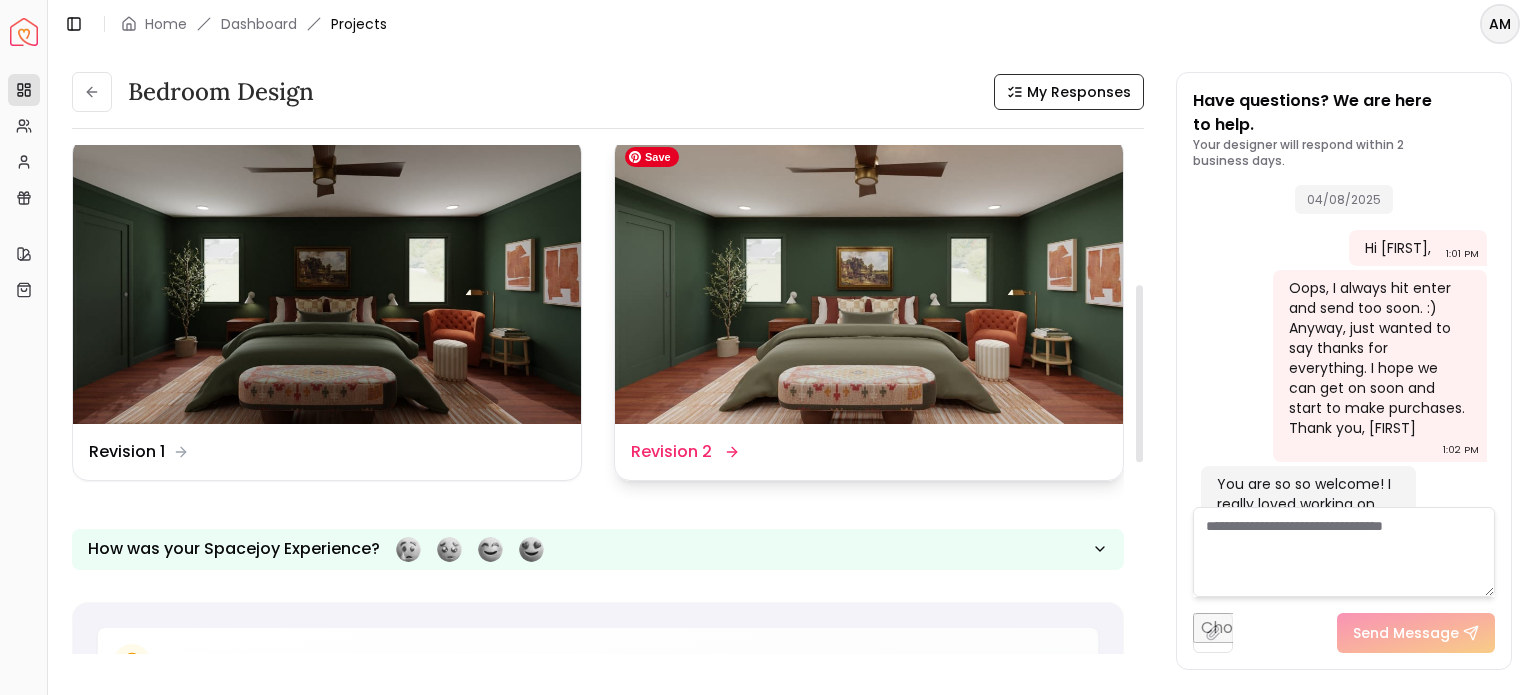 click at bounding box center [869, 281] 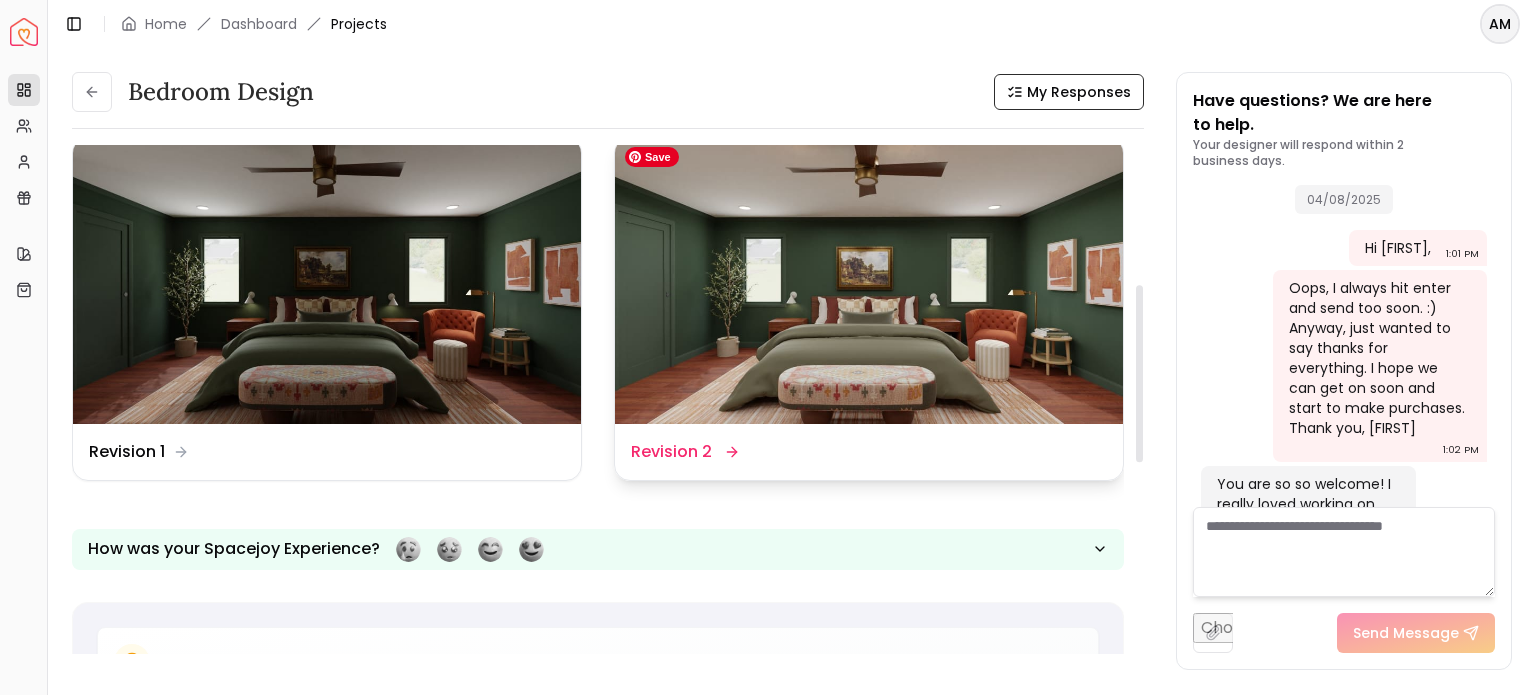 click on "Bedroom design  My Responses Bedroom design  My Responses Design Name concept 1 Design Name concept 2 Design Name Revision 1 Design Name Revision 2 How was your Spacejoy Experience? Need Help with Your Design? Email us at hello@spacejoy.com Our design experts are here to help with any questions about your project. Stay Updated on Your Project We'll send important updates about your design project via email: hello@spacejoy.com Design previews, designer messages, and delivery updates will be sent here To ensure you receive all communications: Add  hello@spacejoy.com  to your contacts Check your spam/promotions folder and mark us as  "Not Spam" For Gmail, drag our emails to your  Primary  tab This helps ensure you don't miss important updates about your design project. Have questions? We are here to help. Your designer will respond within 2 business days. 29/06/2025 hello@spacejoy.com , including your design previews, designer messages, and delivery info.
✅ To make sure you never miss a thing:
- Add  Amber" at bounding box center (792, 360) 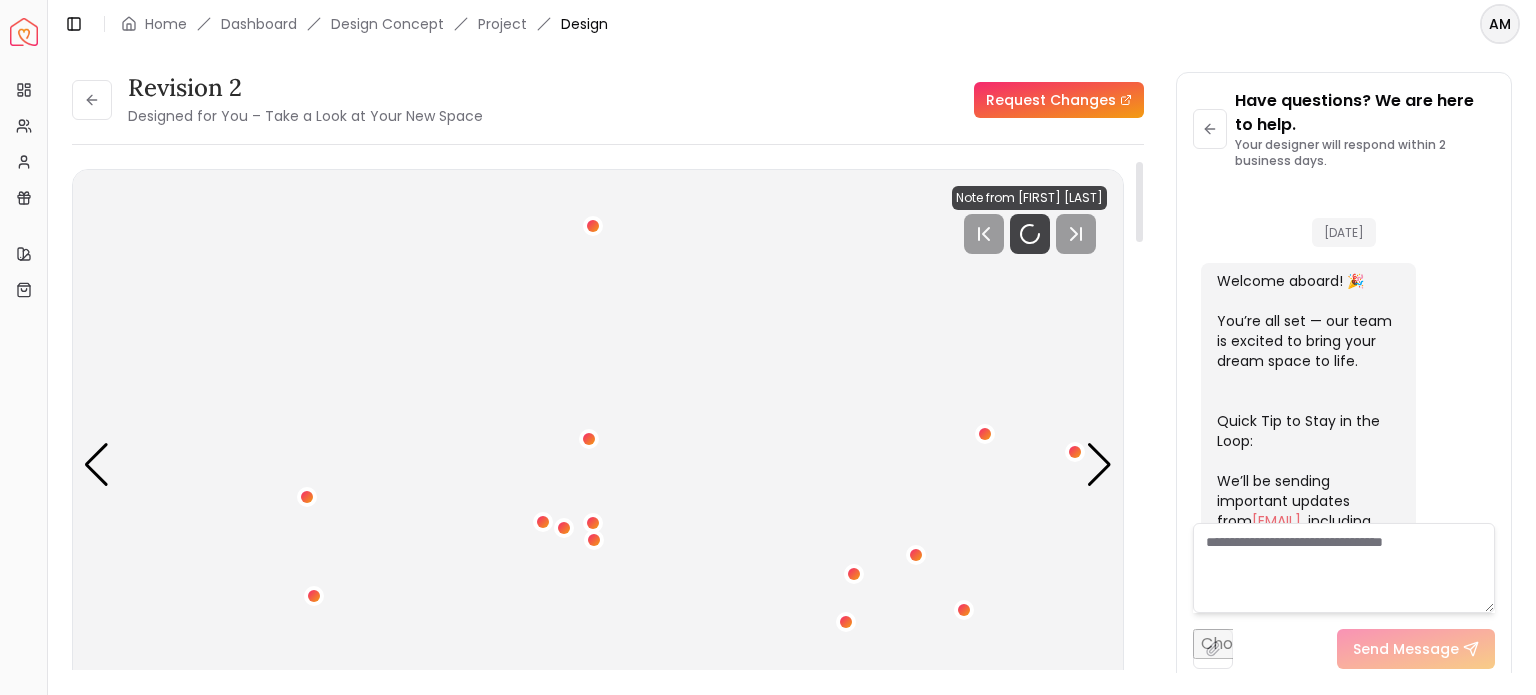 scroll, scrollTop: 4733, scrollLeft: 0, axis: vertical 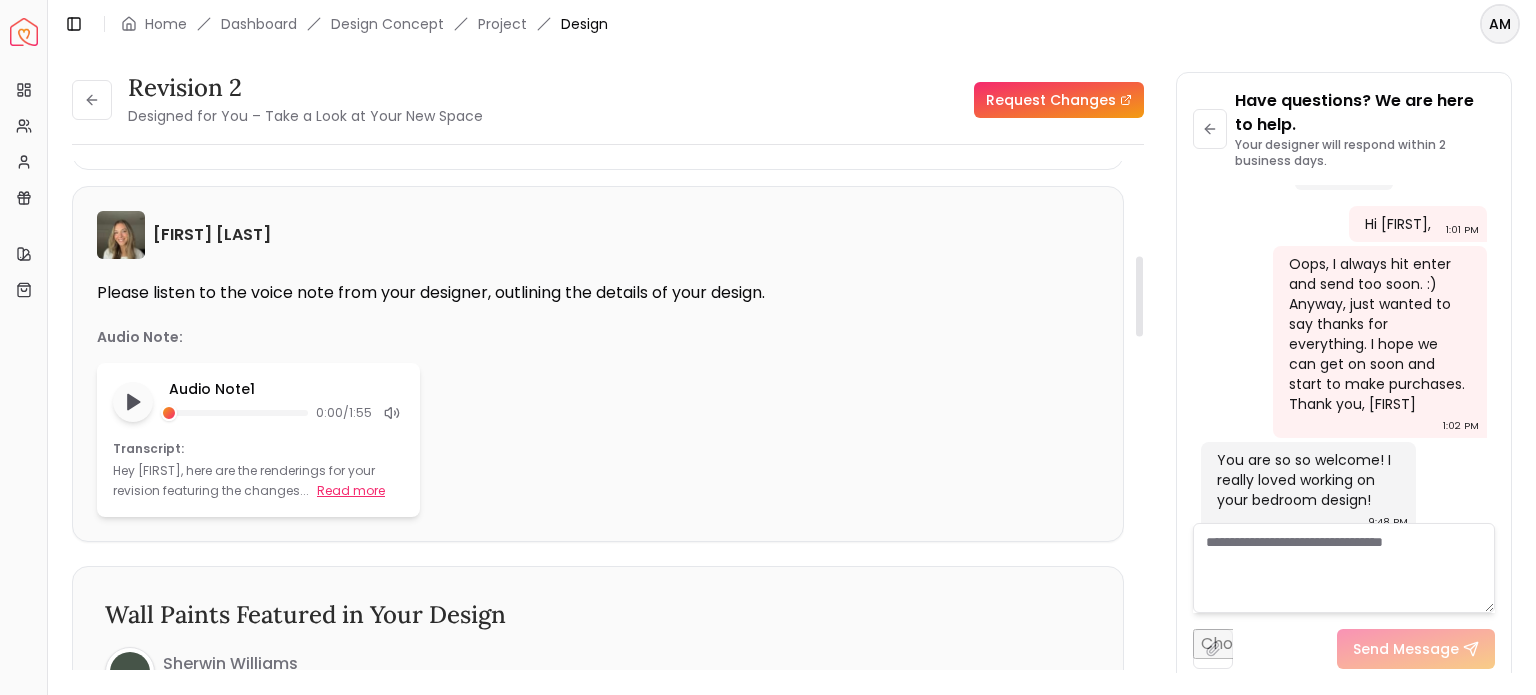 click on "Read more" at bounding box center [351, 491] 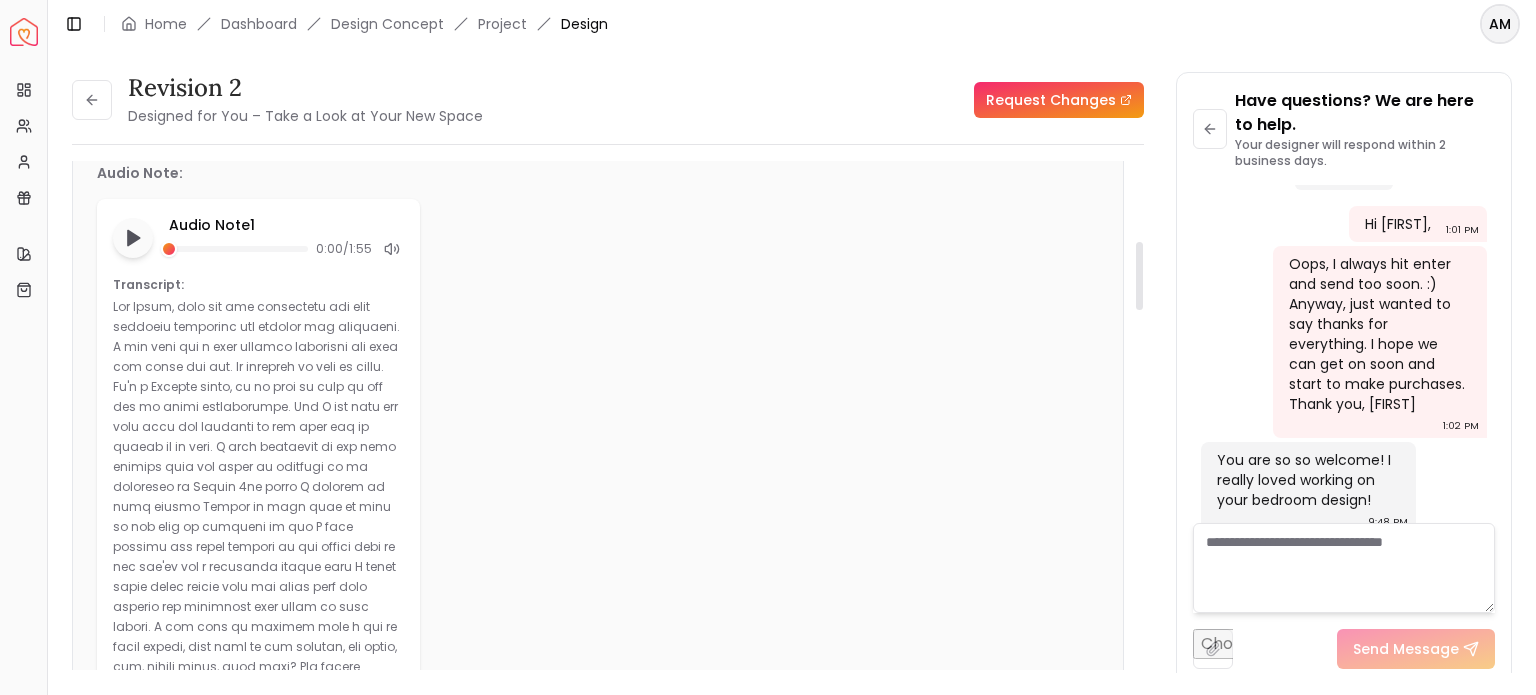 scroll, scrollTop: 600, scrollLeft: 0, axis: vertical 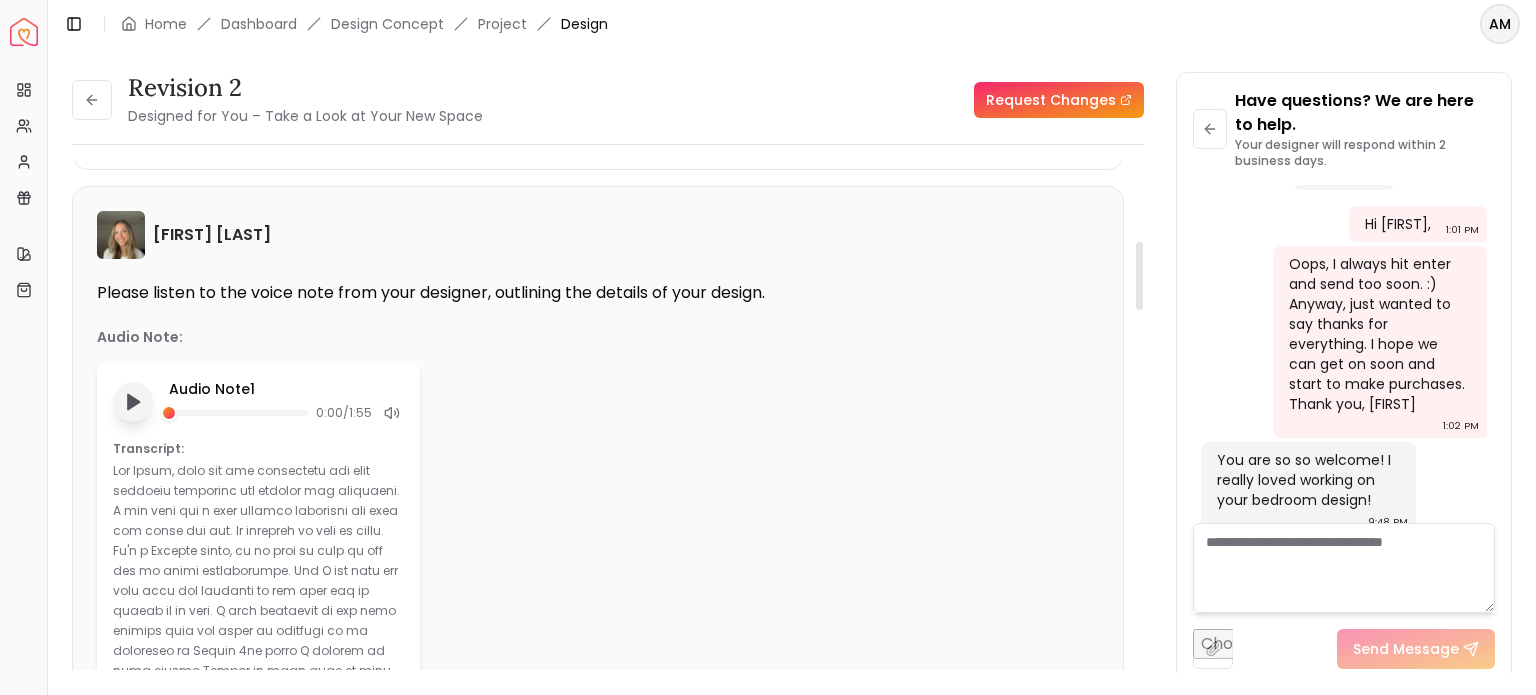 click 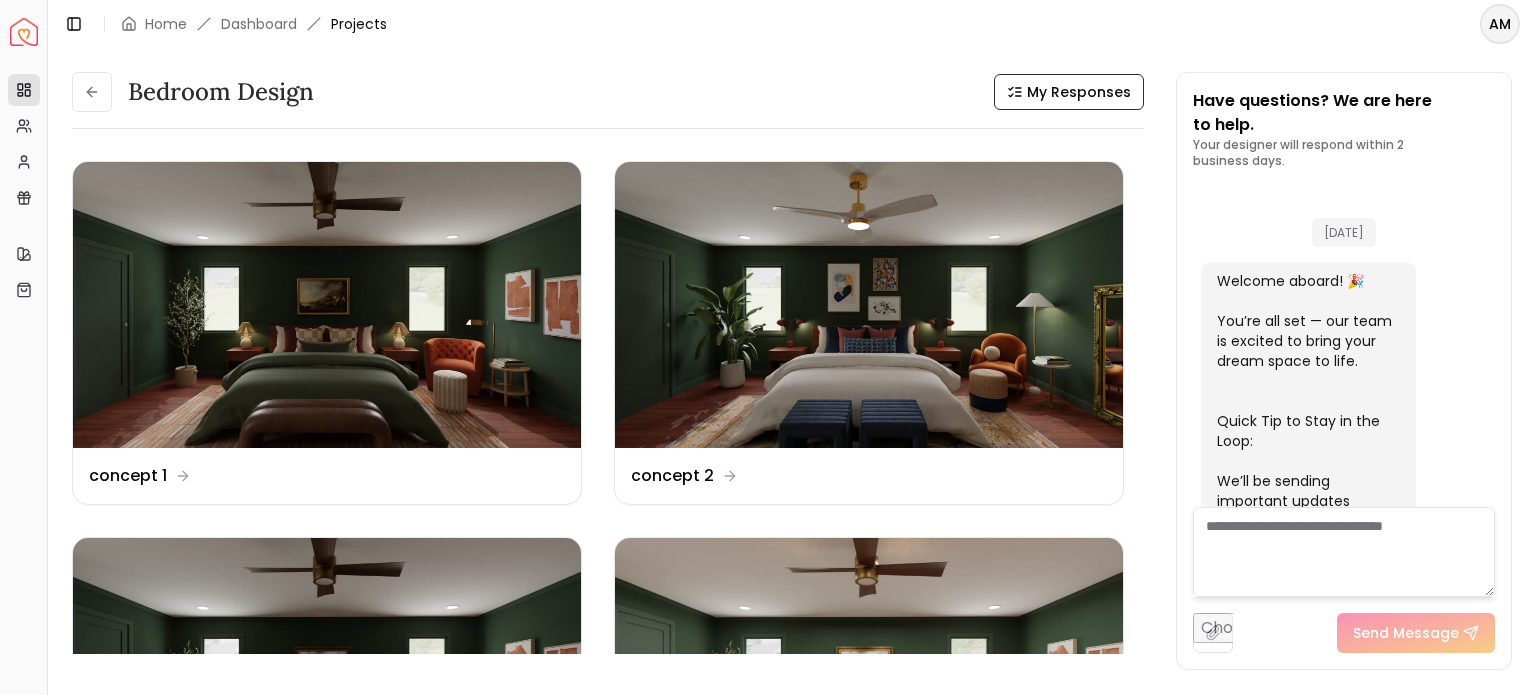 scroll, scrollTop: 0, scrollLeft: 0, axis: both 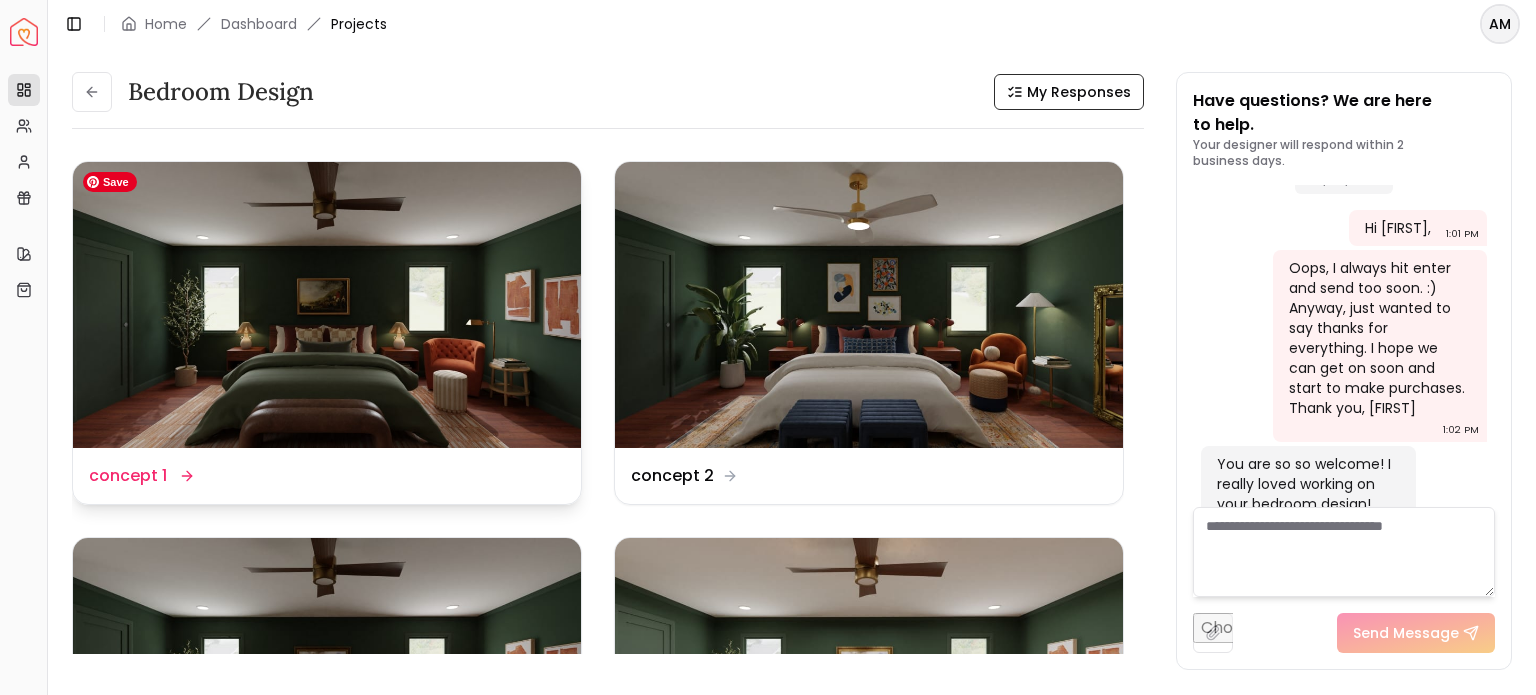 click at bounding box center [327, 305] 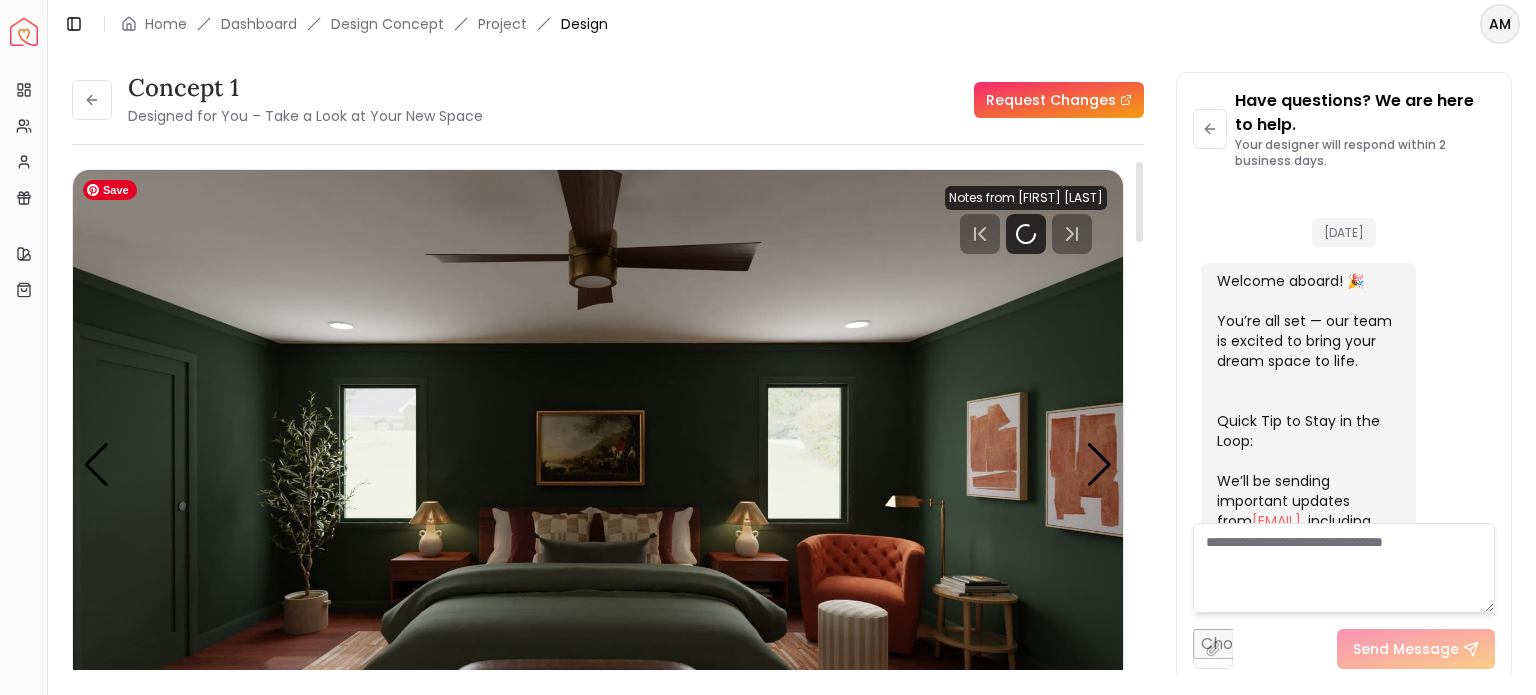 scroll, scrollTop: 4733, scrollLeft: 0, axis: vertical 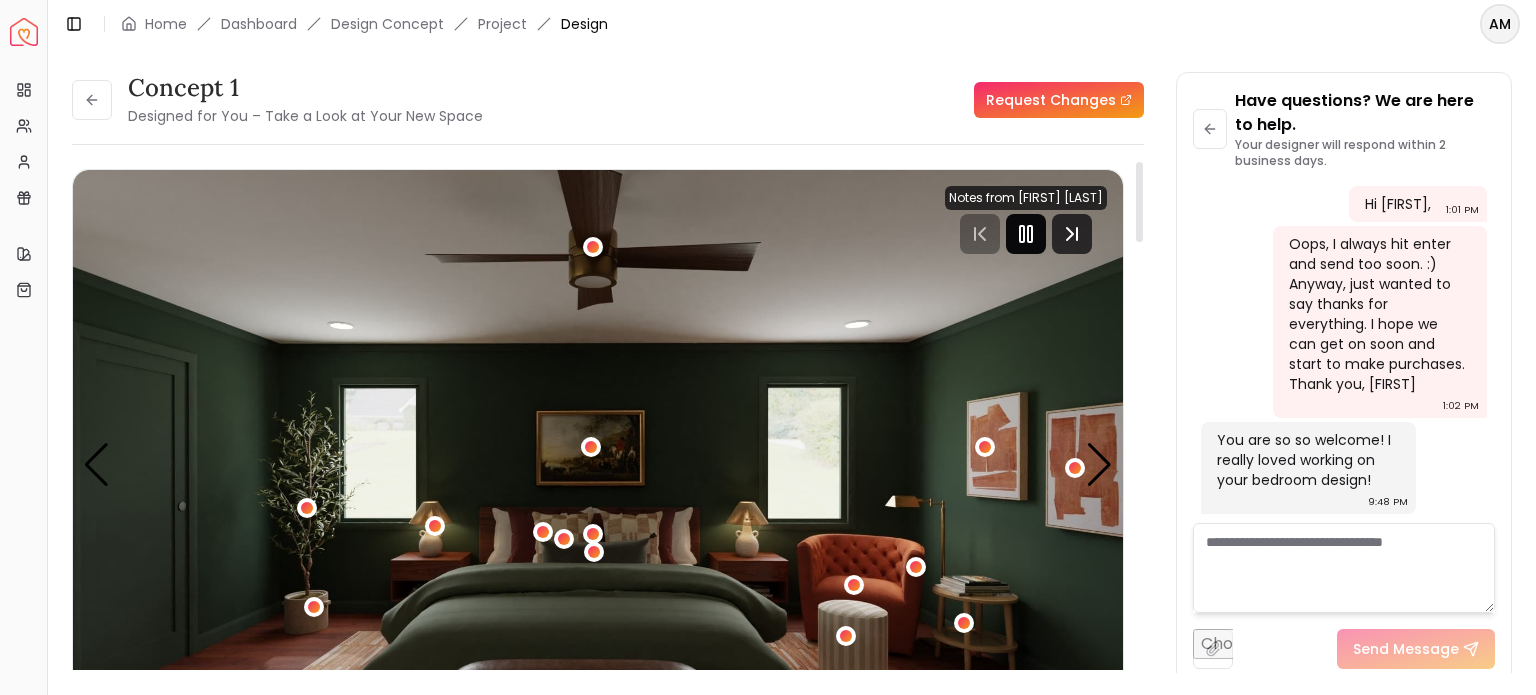 click at bounding box center [1026, 234] 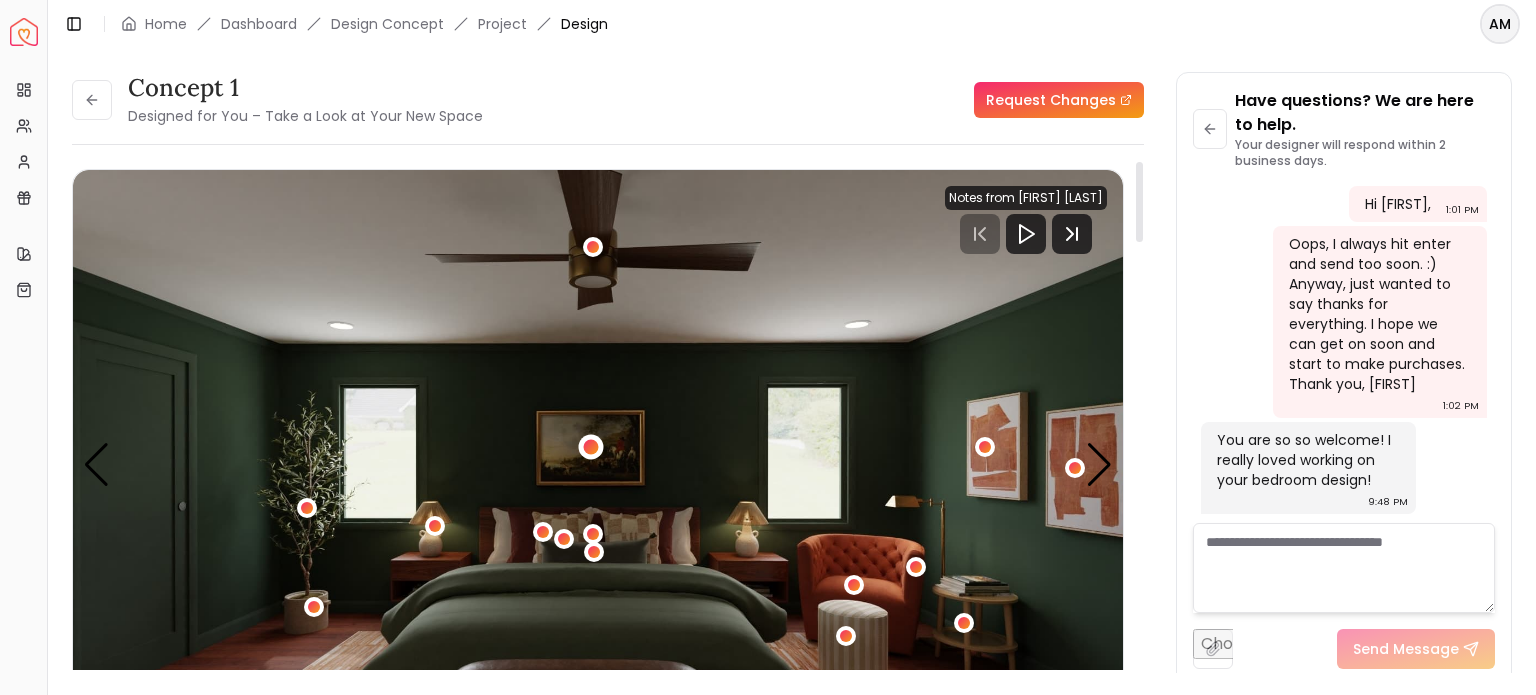 click at bounding box center (590, 447) 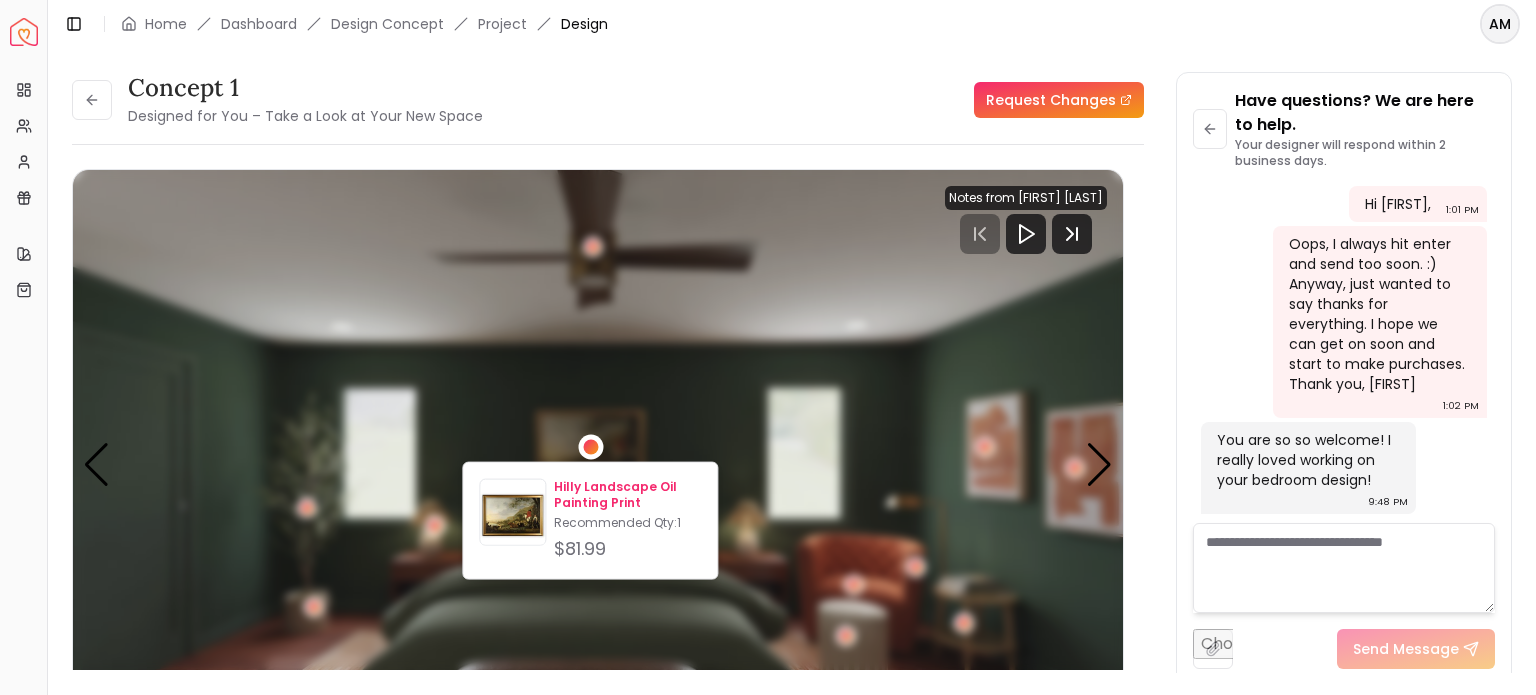 click on "Hilly Landscape Oil Painting Print" at bounding box center (627, 495) 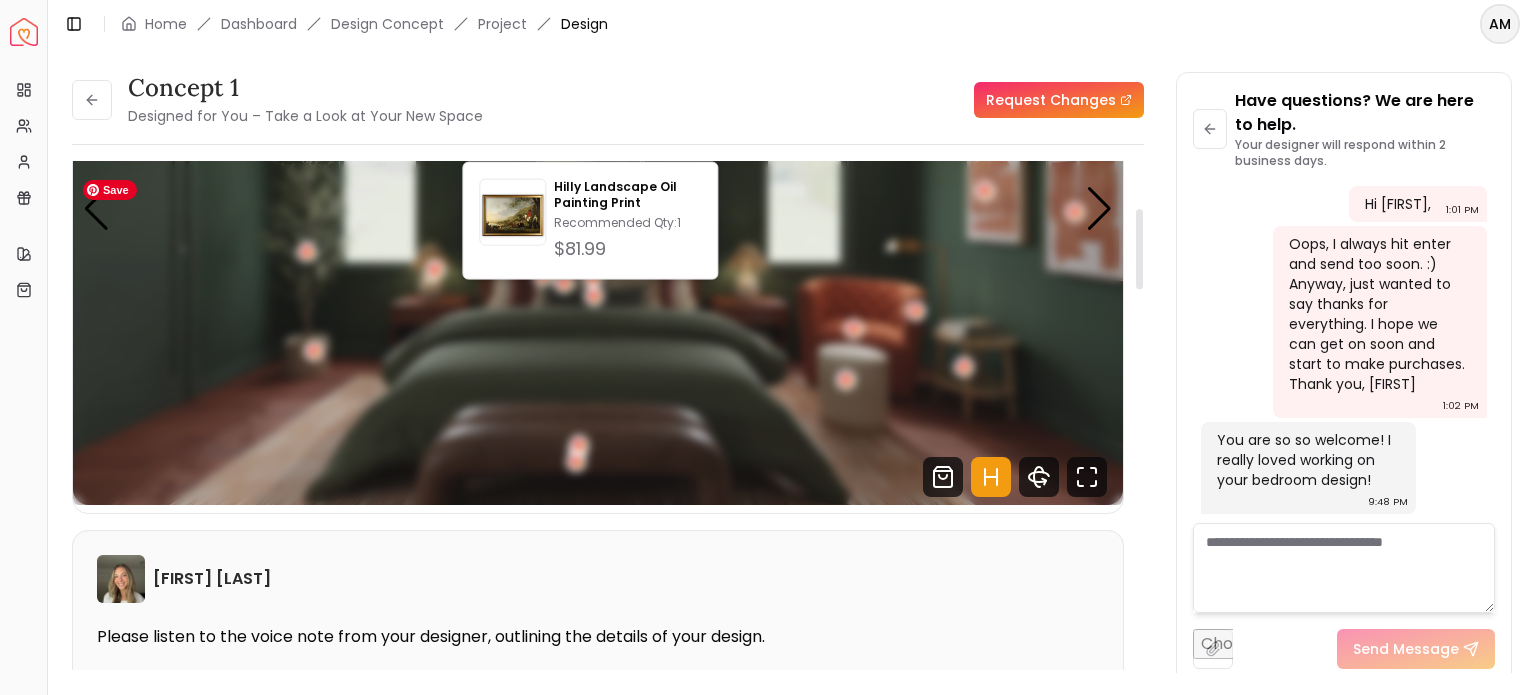 scroll, scrollTop: 300, scrollLeft: 0, axis: vertical 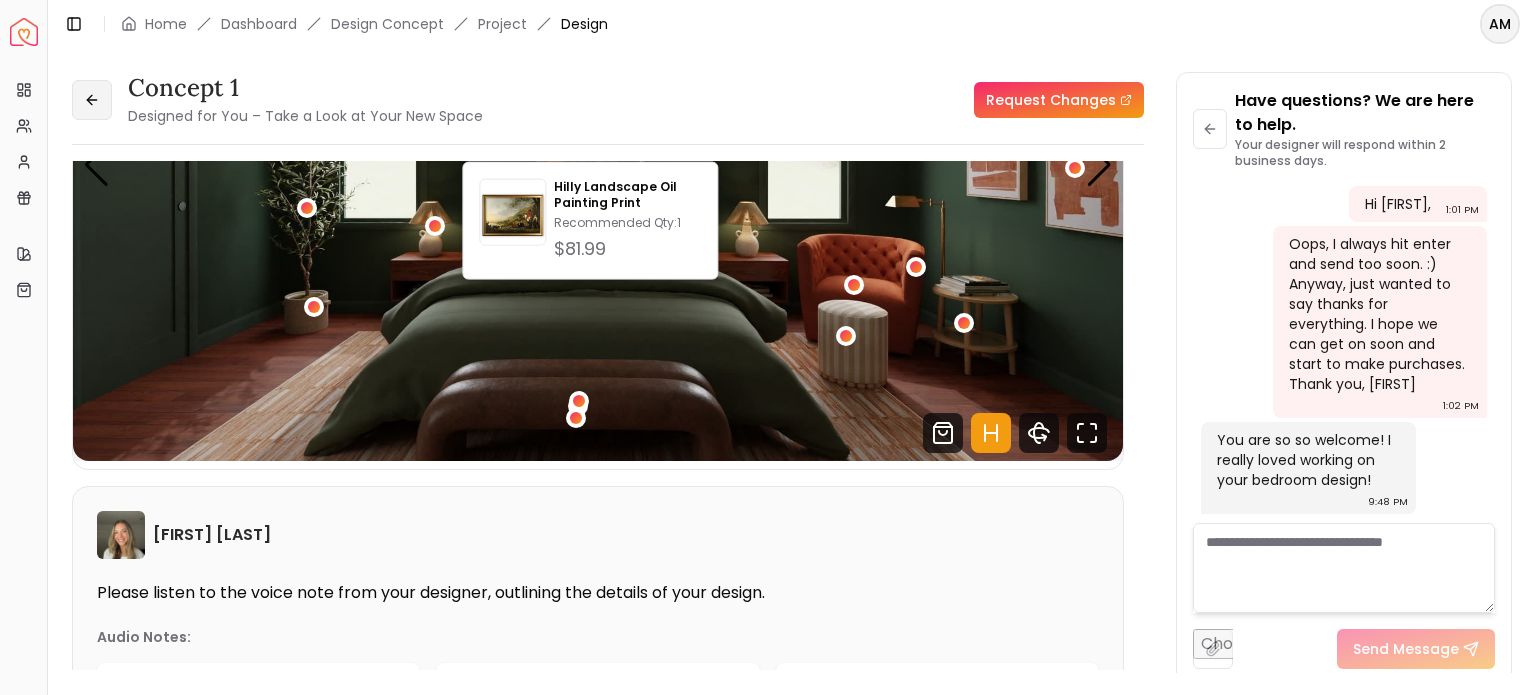 click at bounding box center (92, 100) 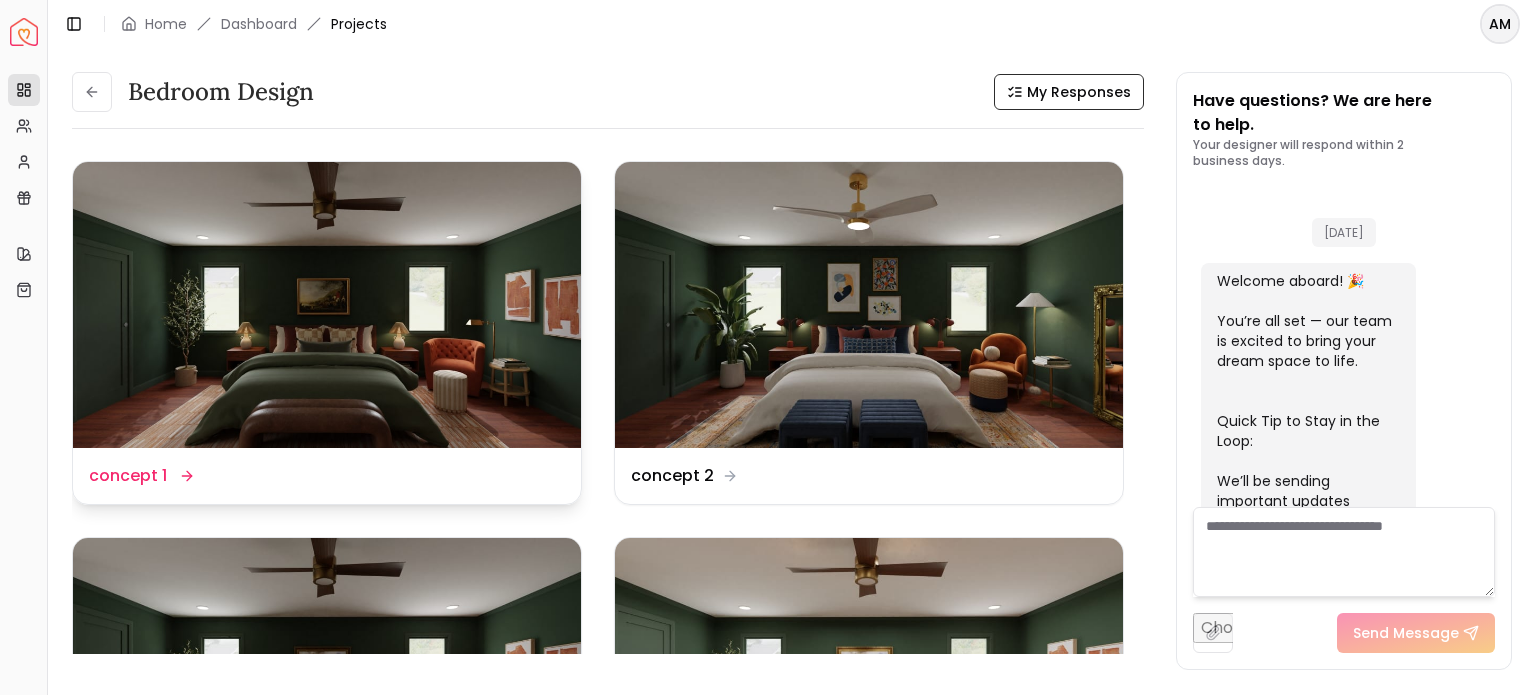 scroll, scrollTop: 4709, scrollLeft: 0, axis: vertical 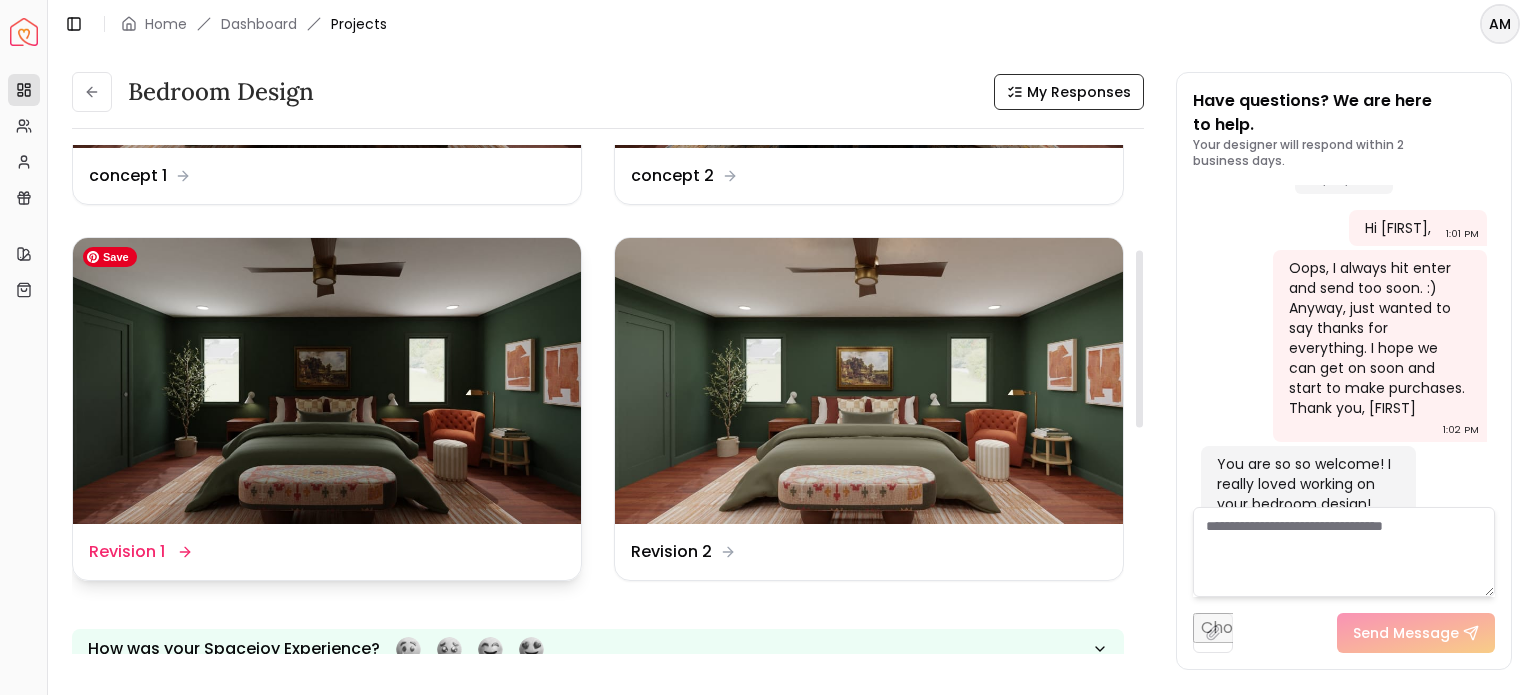 click on "Design Name Revision 1" at bounding box center [139, 552] 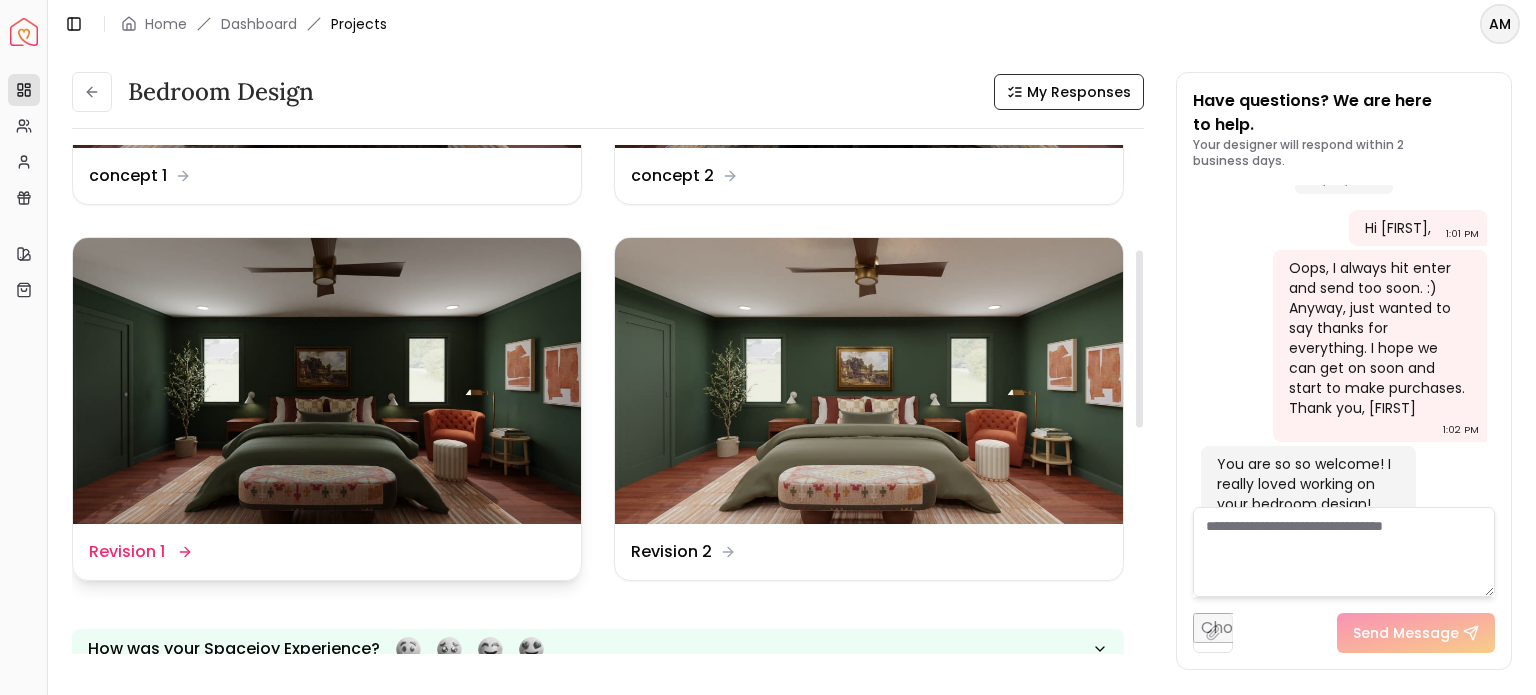 drag, startPoint x: 168, startPoint y: 553, endPoint x: 212, endPoint y: 551, distance: 44.04543 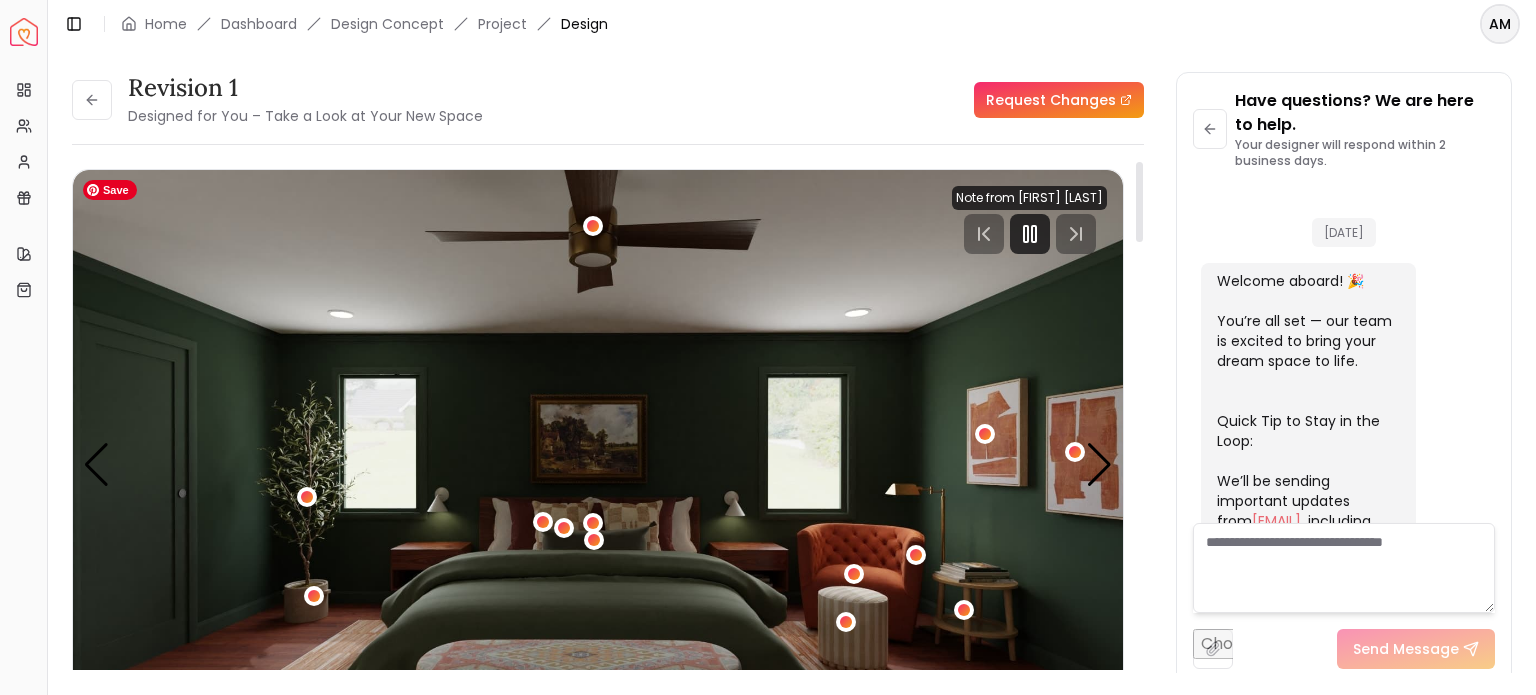 scroll, scrollTop: 4733, scrollLeft: 0, axis: vertical 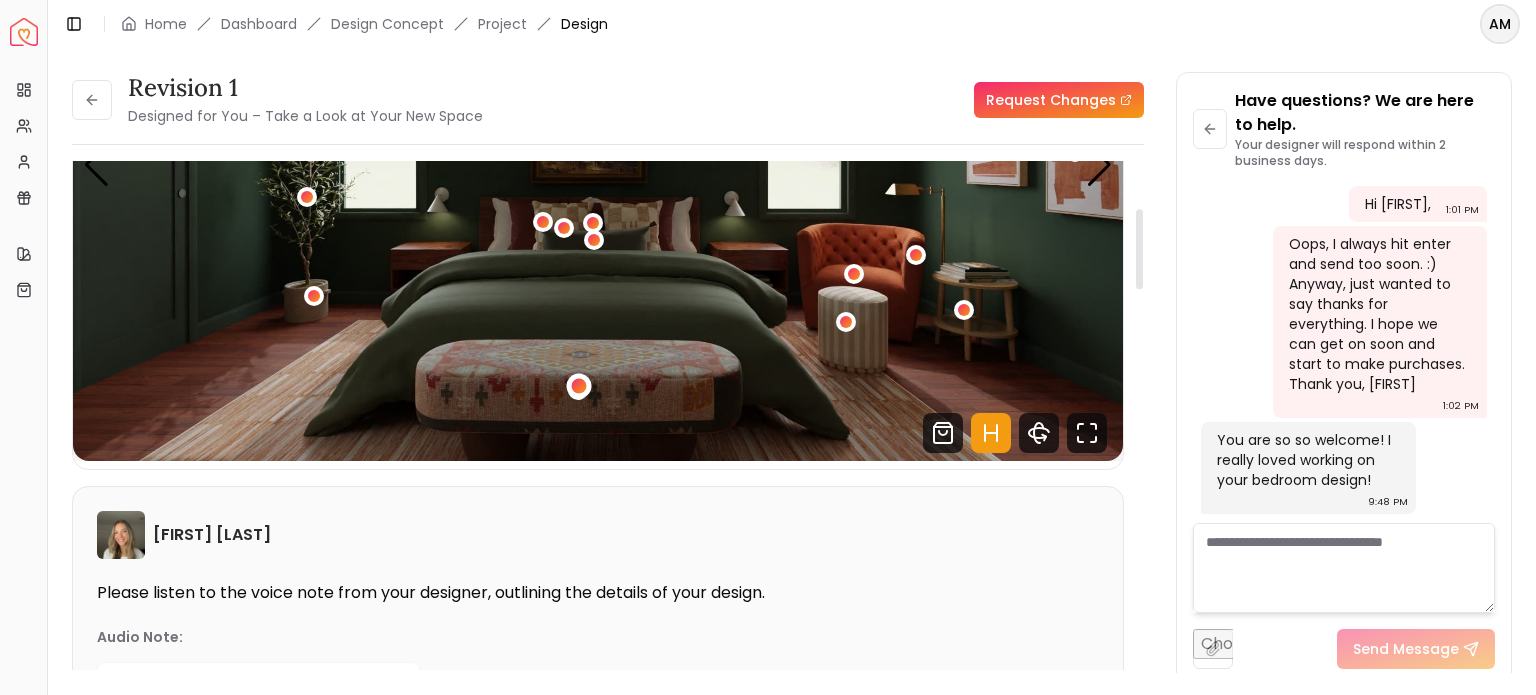 click at bounding box center (578, 386) 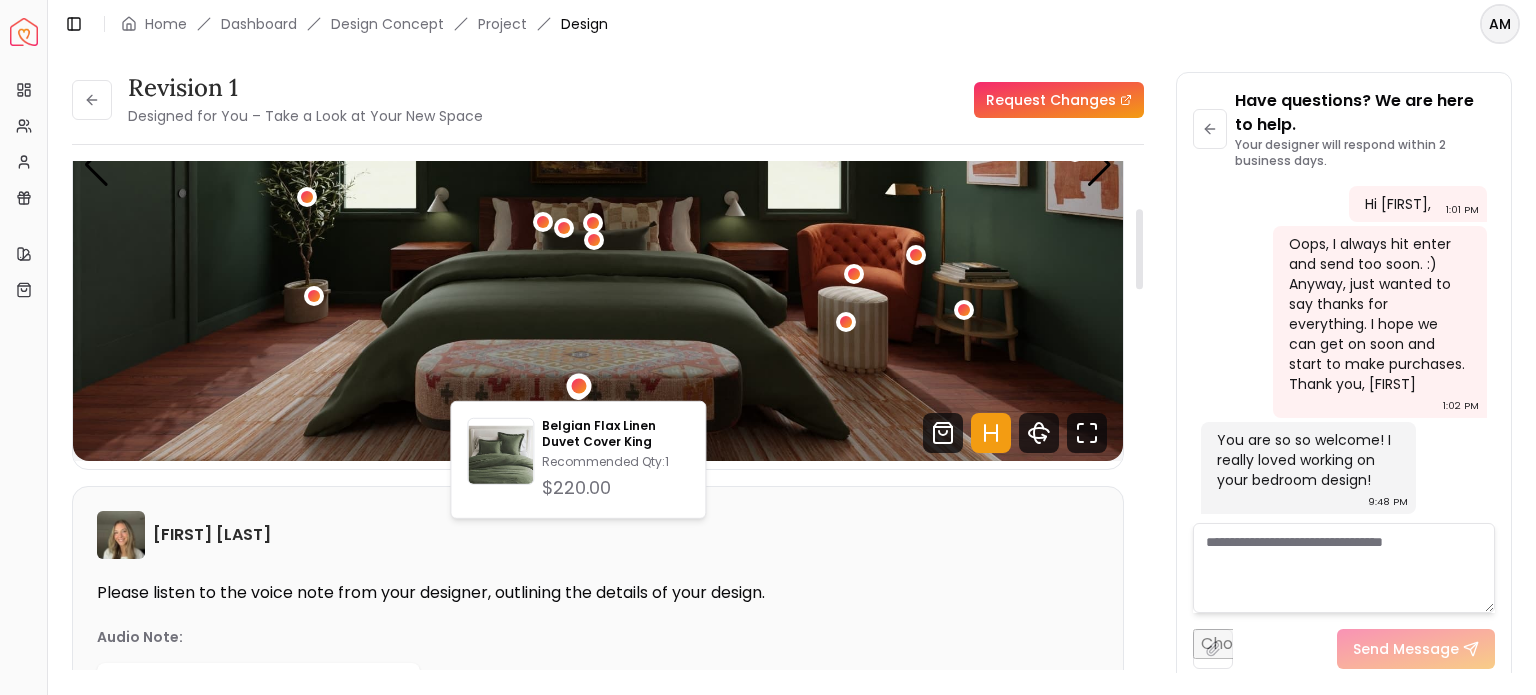 click at bounding box center [598, 165] 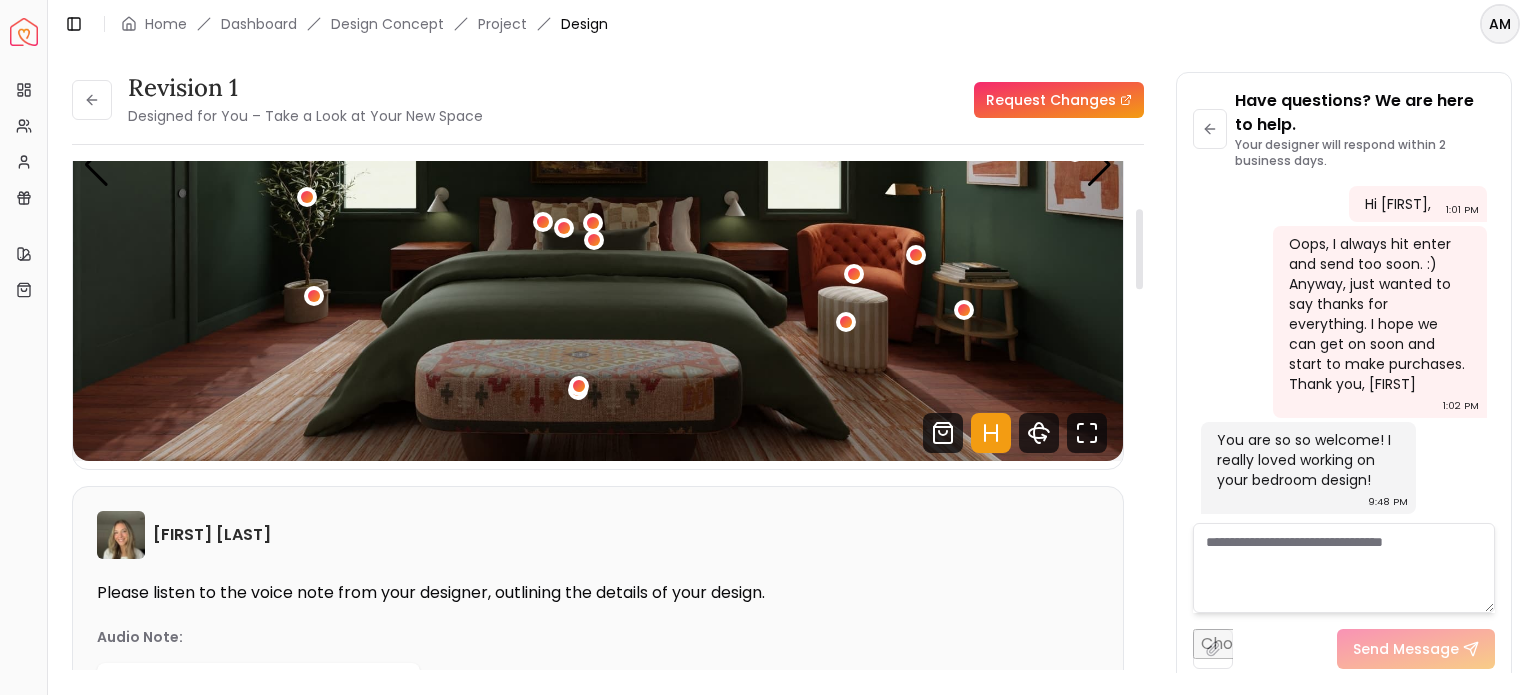 click at bounding box center (579, 387) 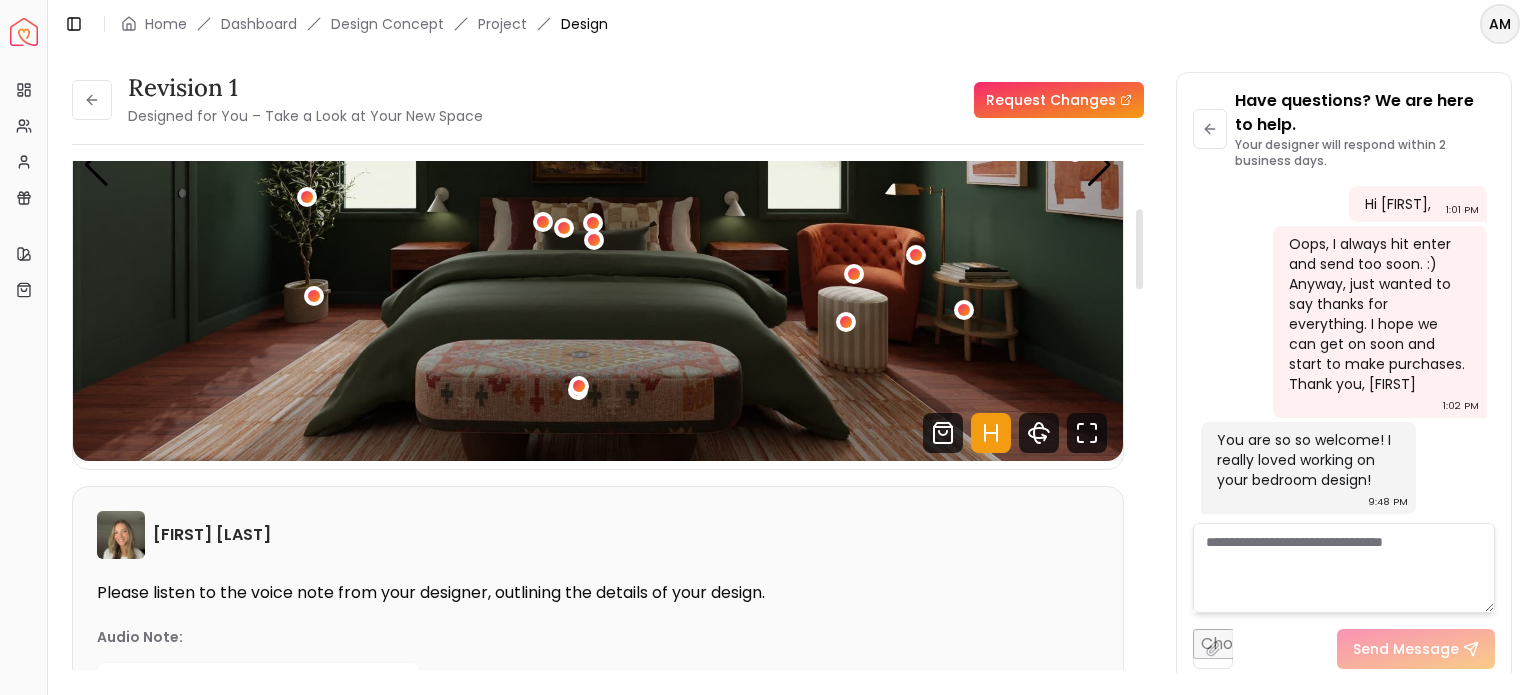 click at bounding box center (579, 387) 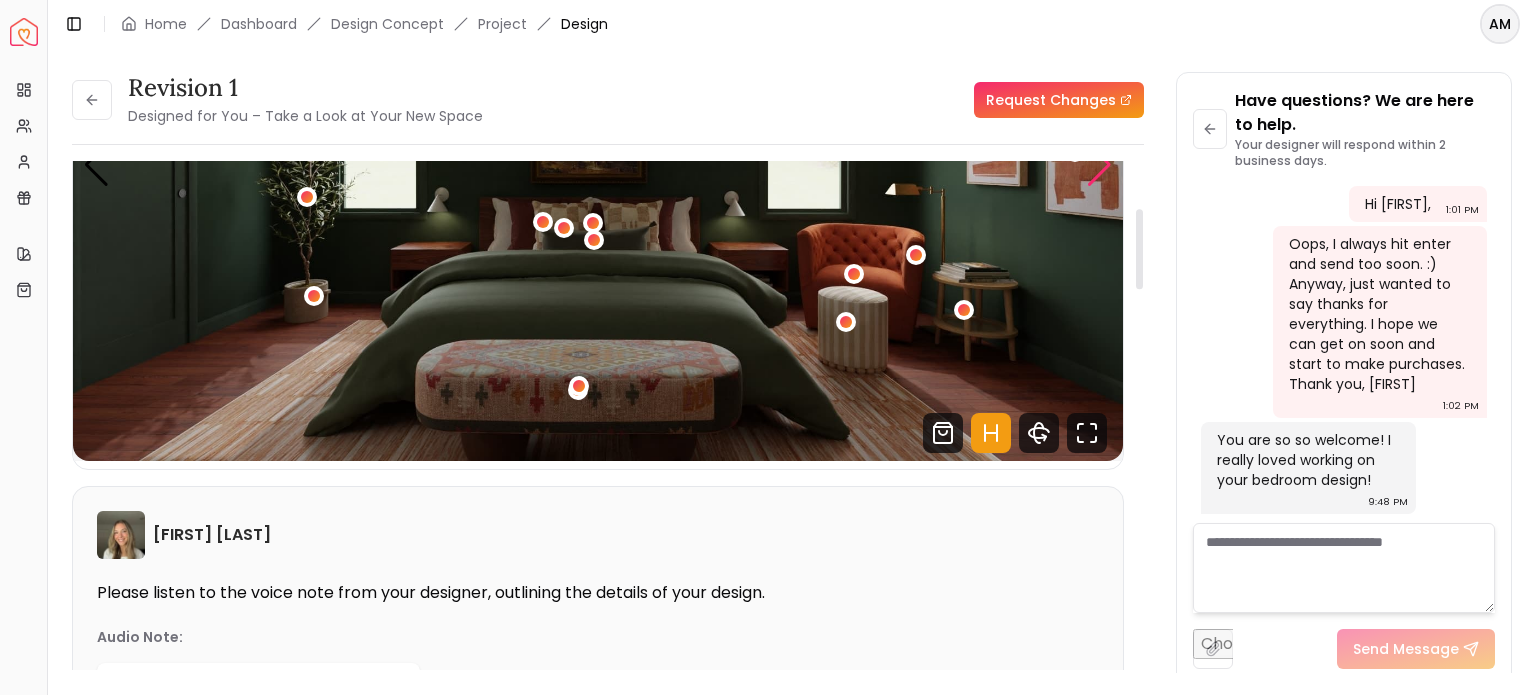 click at bounding box center (1099, 165) 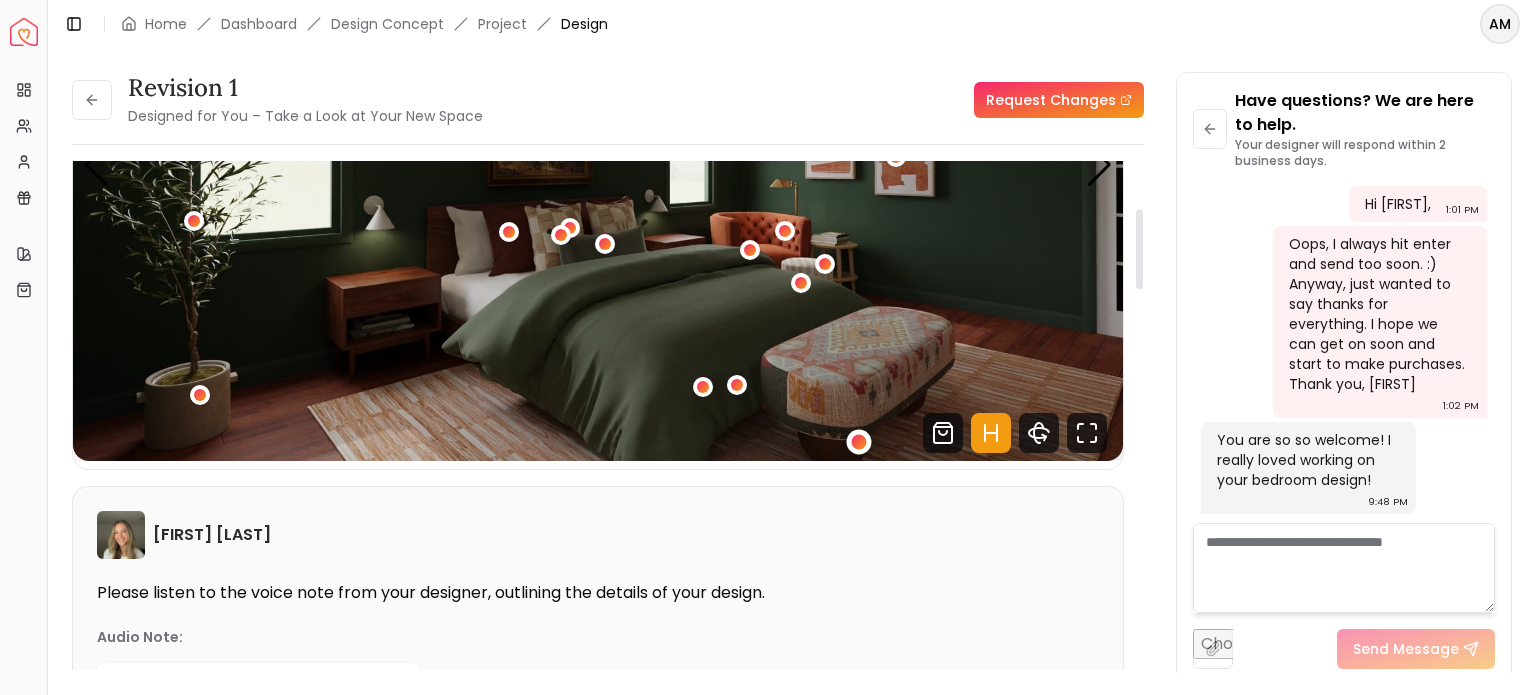 click at bounding box center [859, 441] 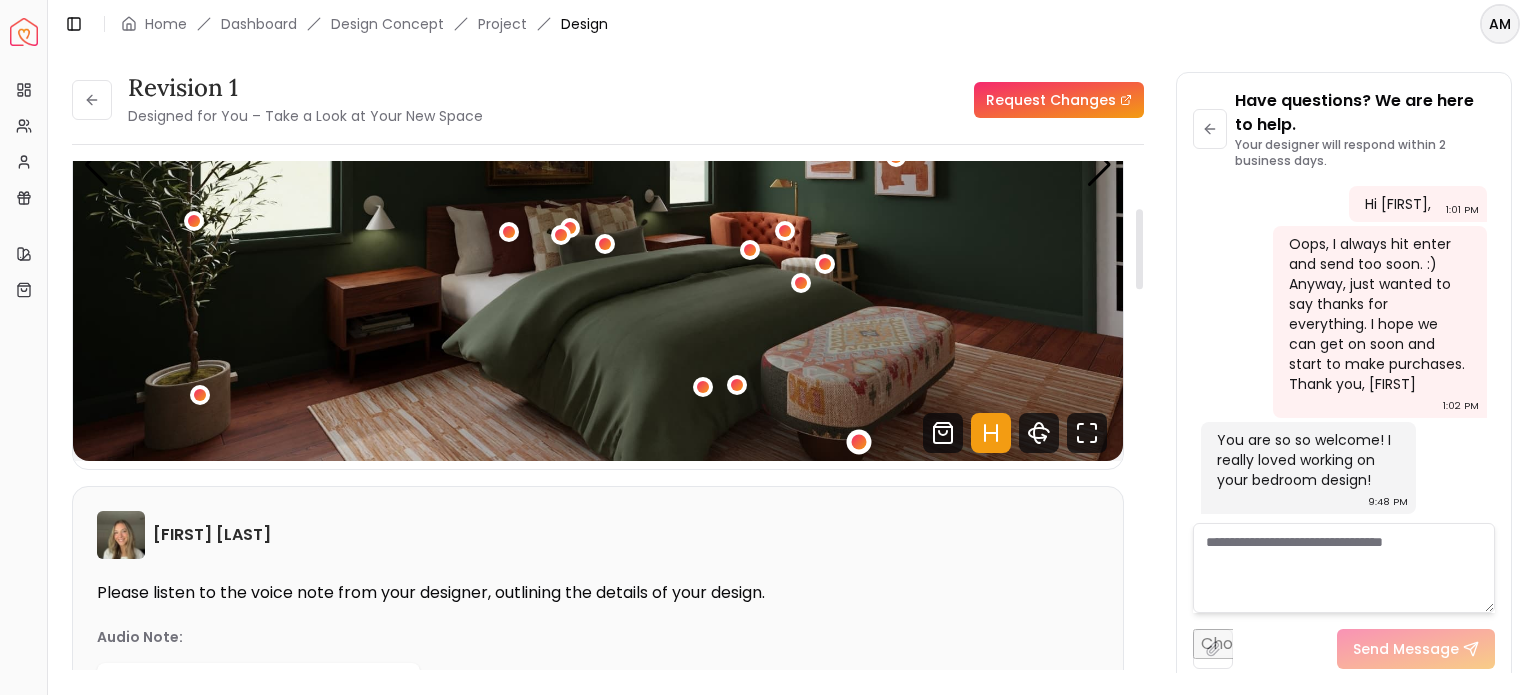 click at bounding box center (859, 441) 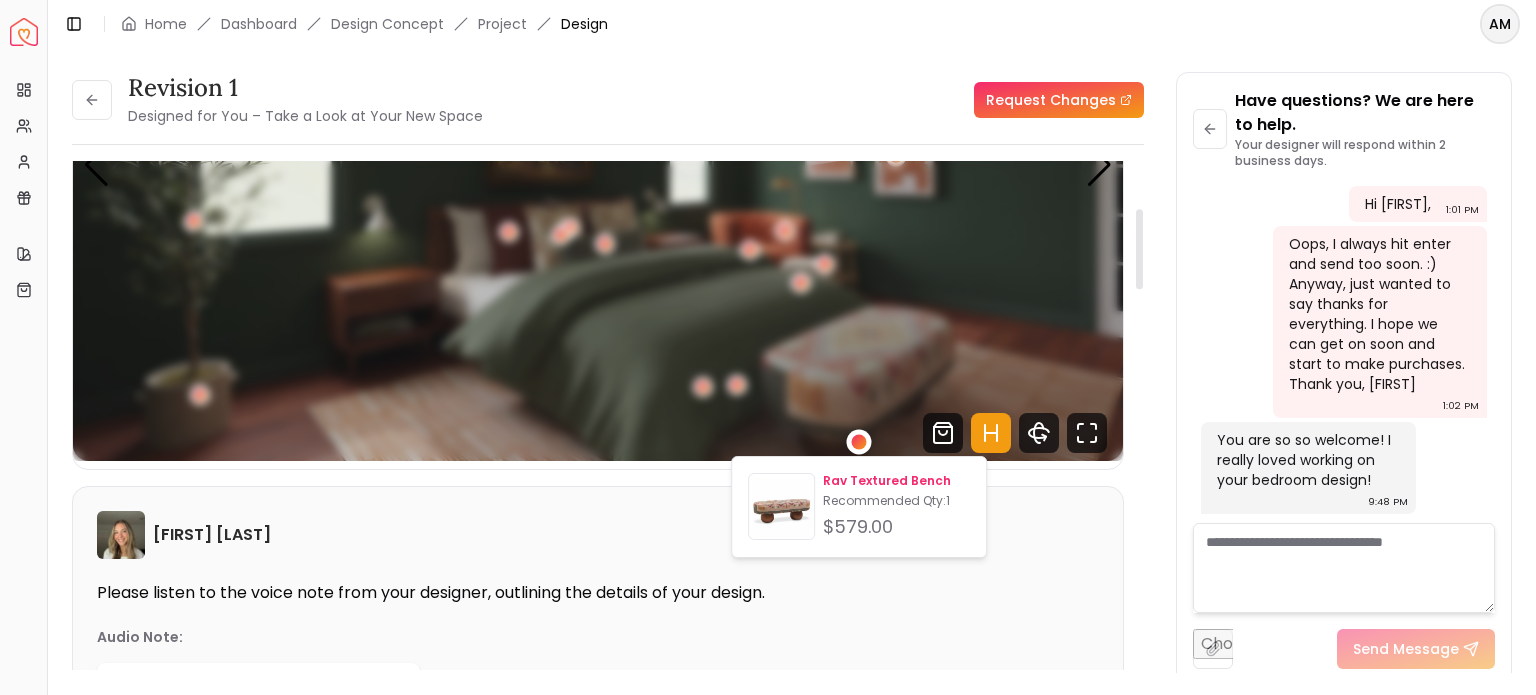 click at bounding box center [781, 510] 